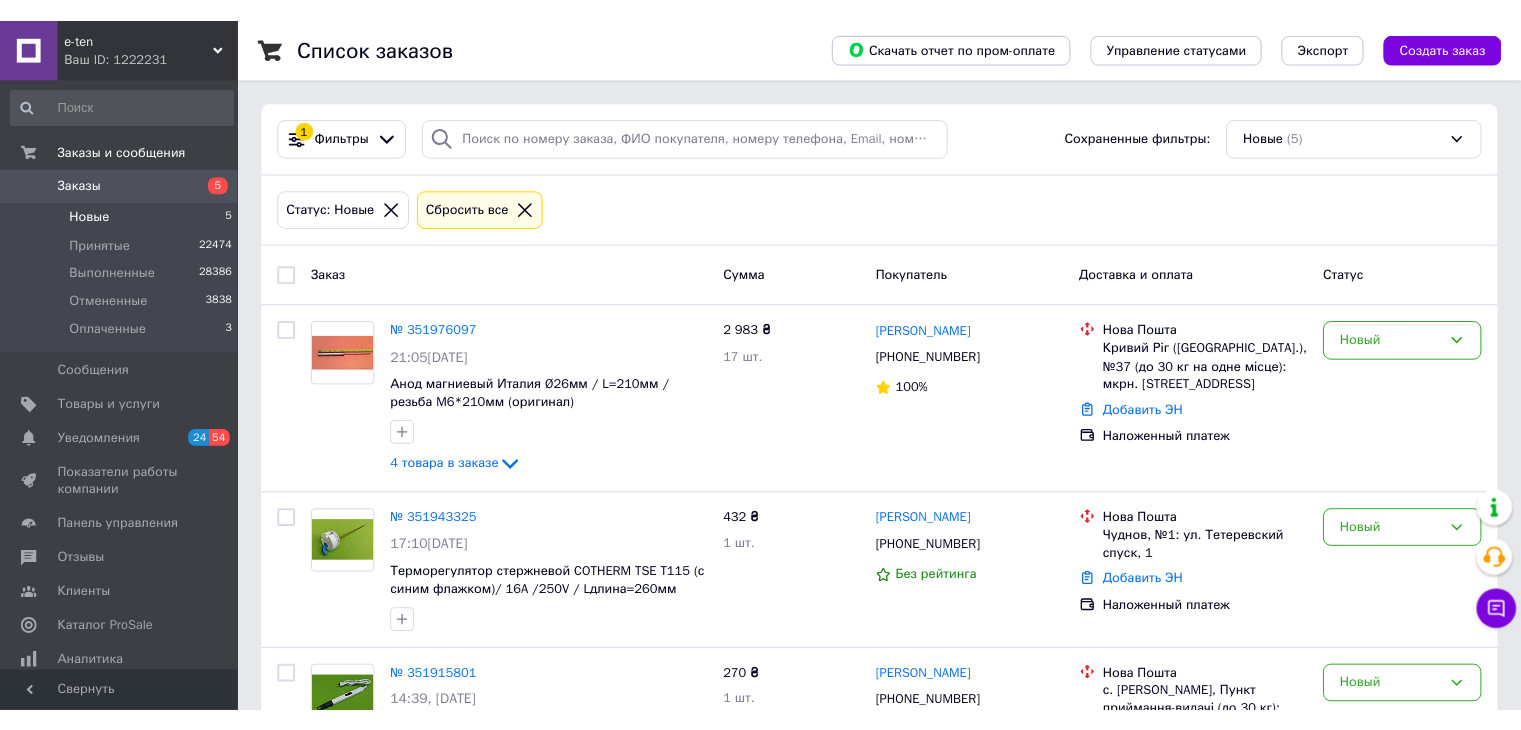 scroll, scrollTop: 0, scrollLeft: 0, axis: both 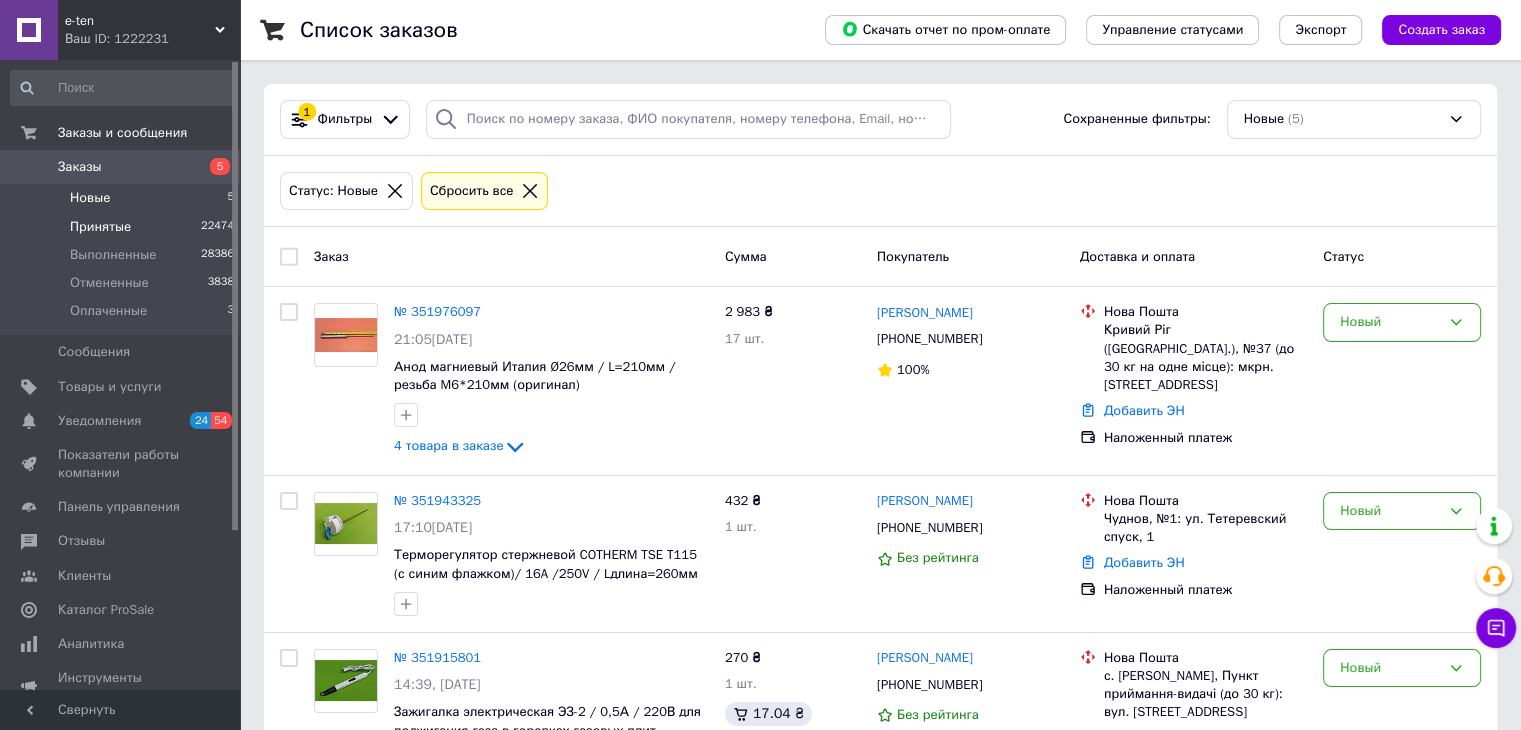 click on "Принятые 22474" at bounding box center [123, 227] 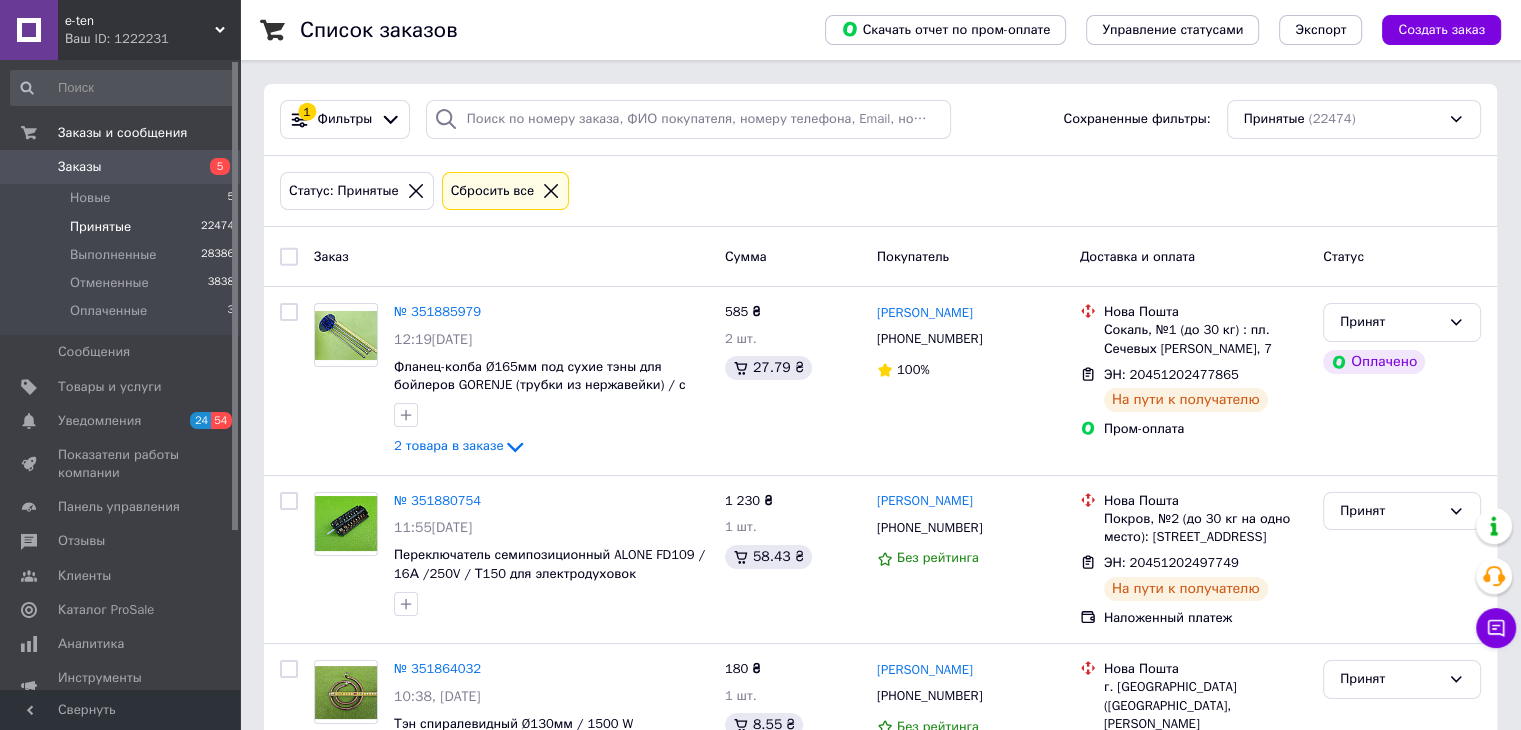 scroll, scrollTop: 638, scrollLeft: 0, axis: vertical 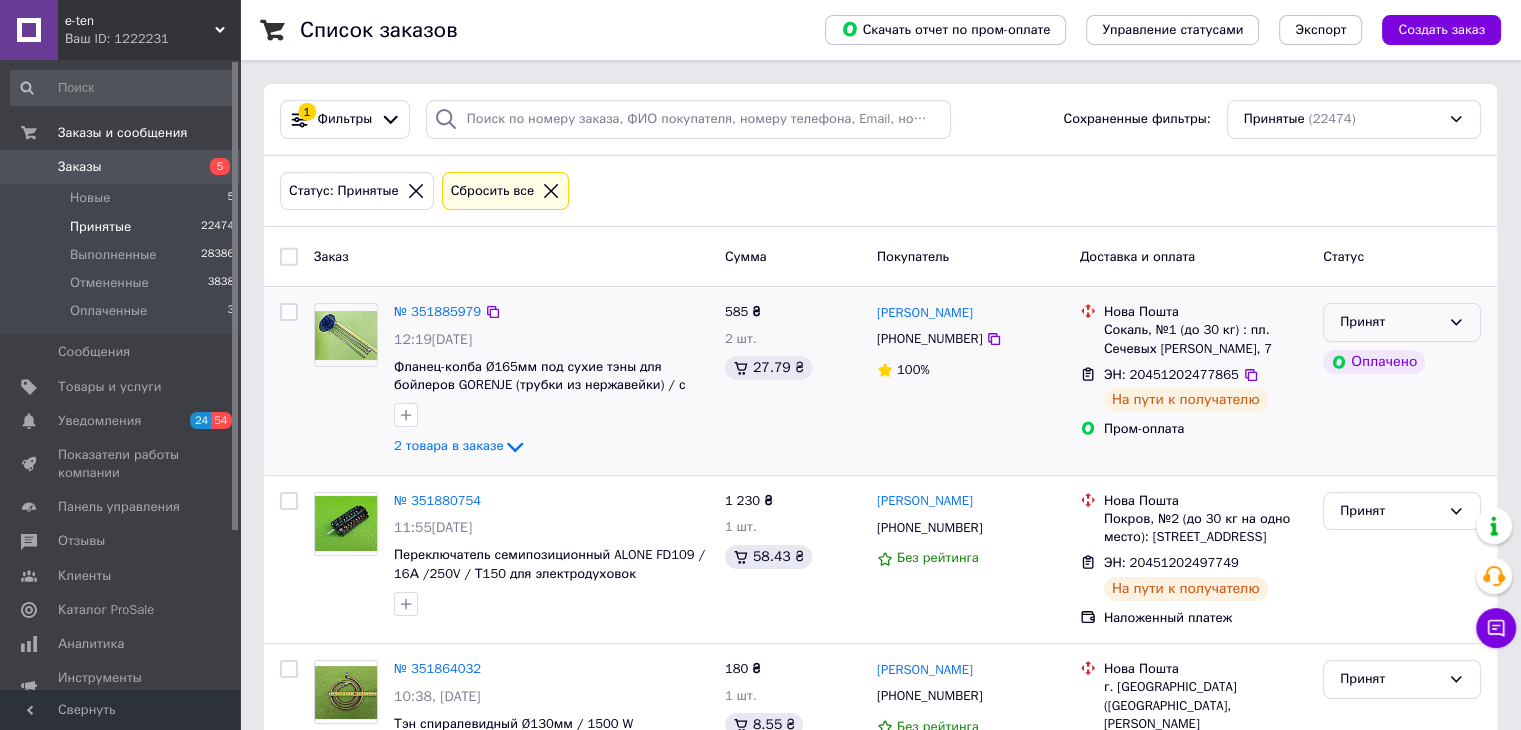 click on "Принят" at bounding box center (1390, 322) 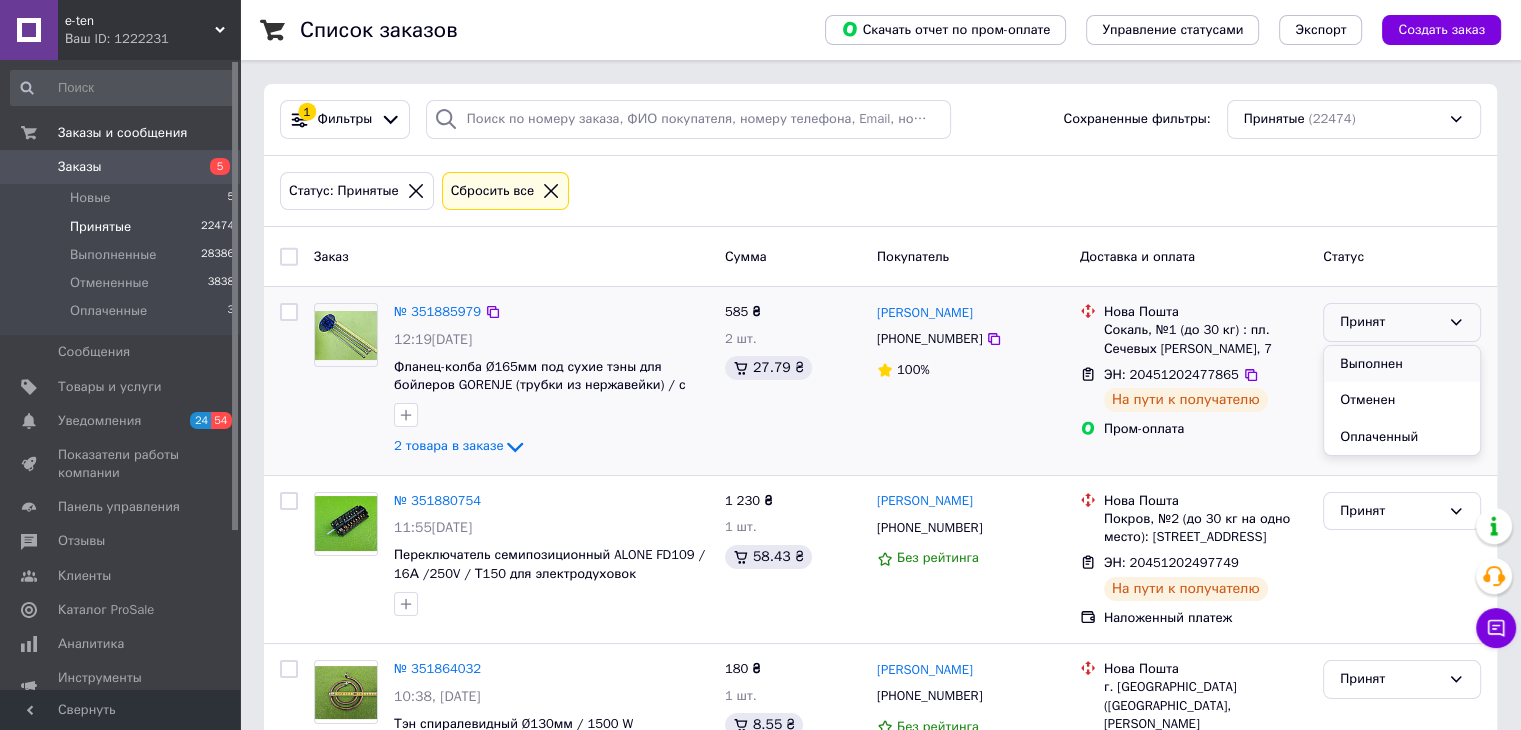 click on "Выполнен" at bounding box center (1402, 364) 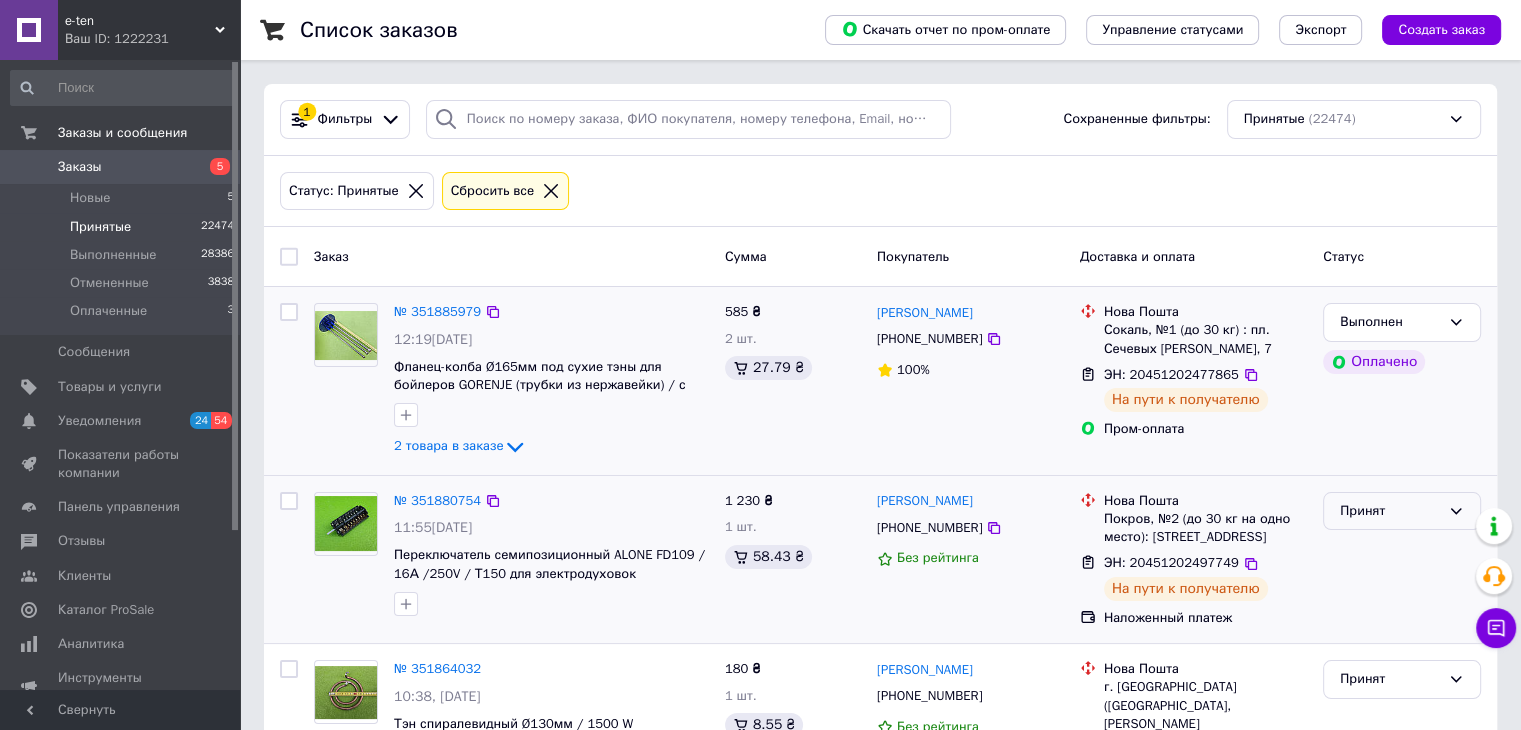 click on "Принят" at bounding box center (1390, 511) 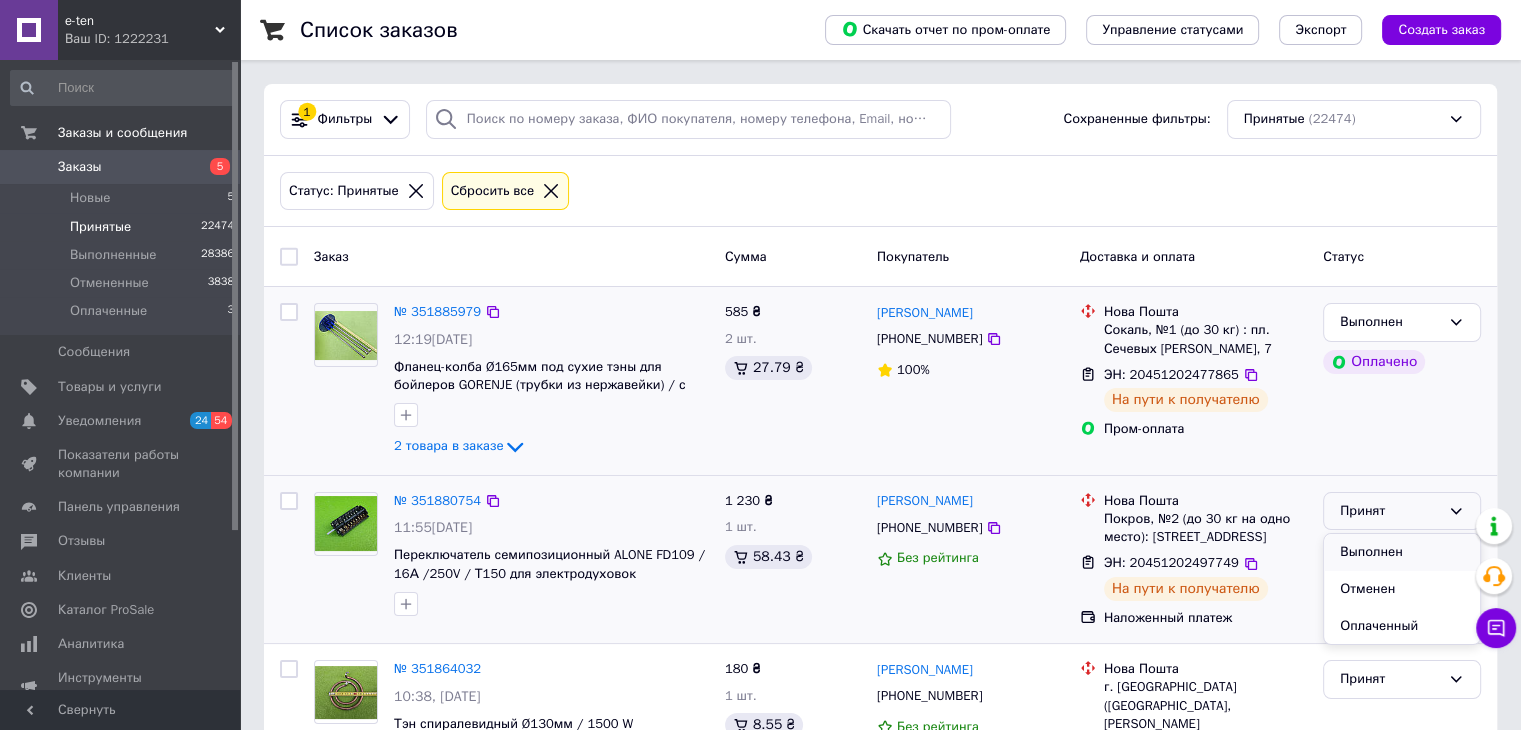 click on "Выполнен" at bounding box center (1402, 552) 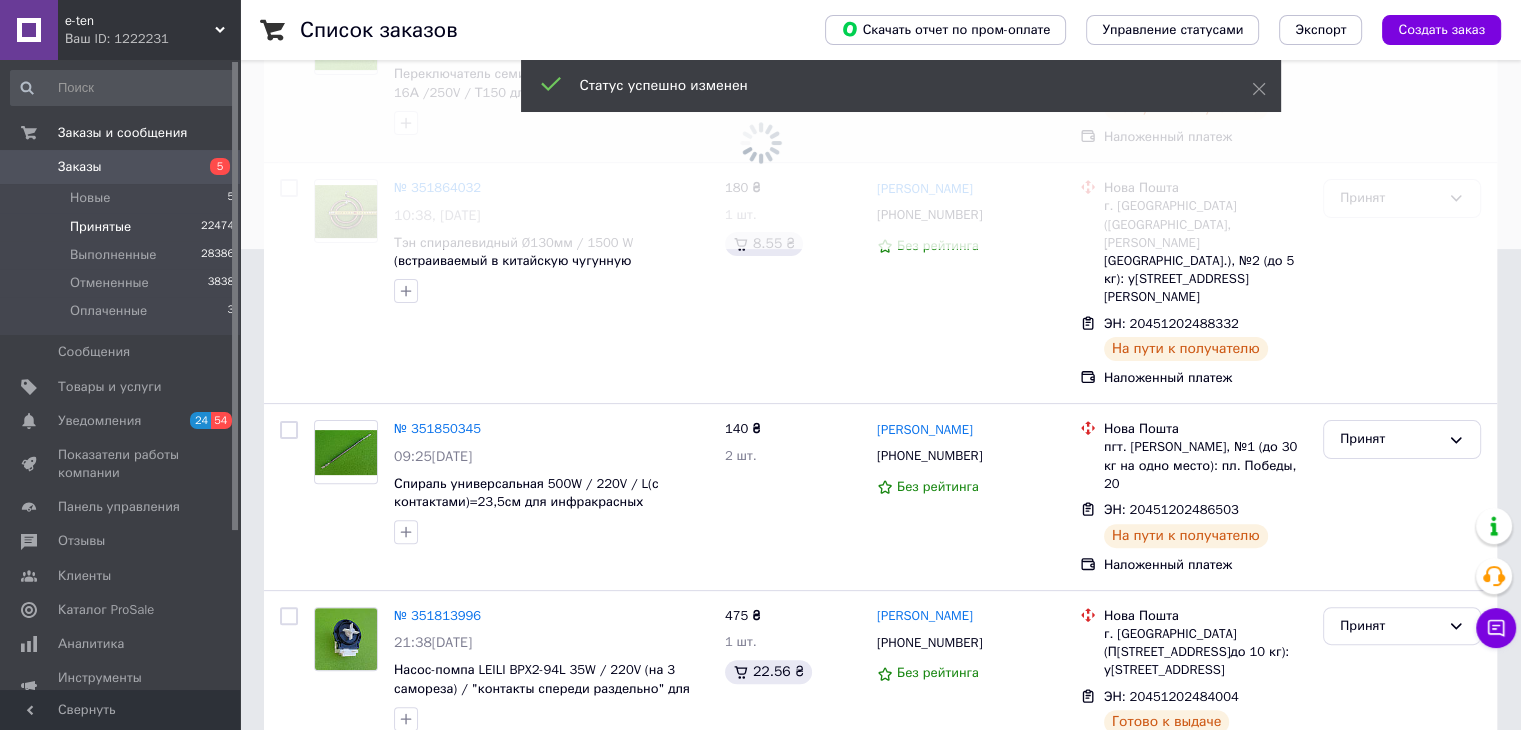 scroll, scrollTop: 542, scrollLeft: 0, axis: vertical 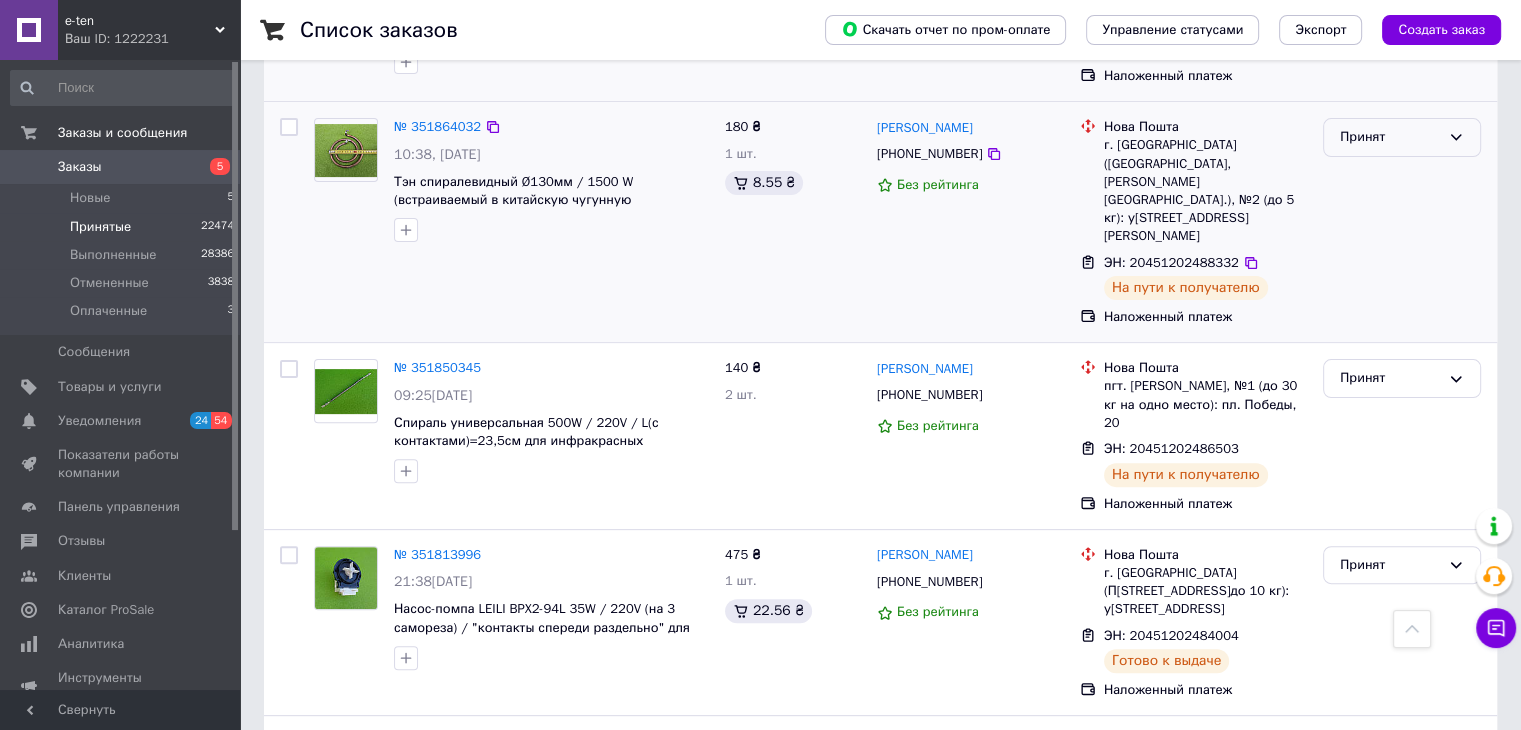 click on "Принят" at bounding box center [1390, 137] 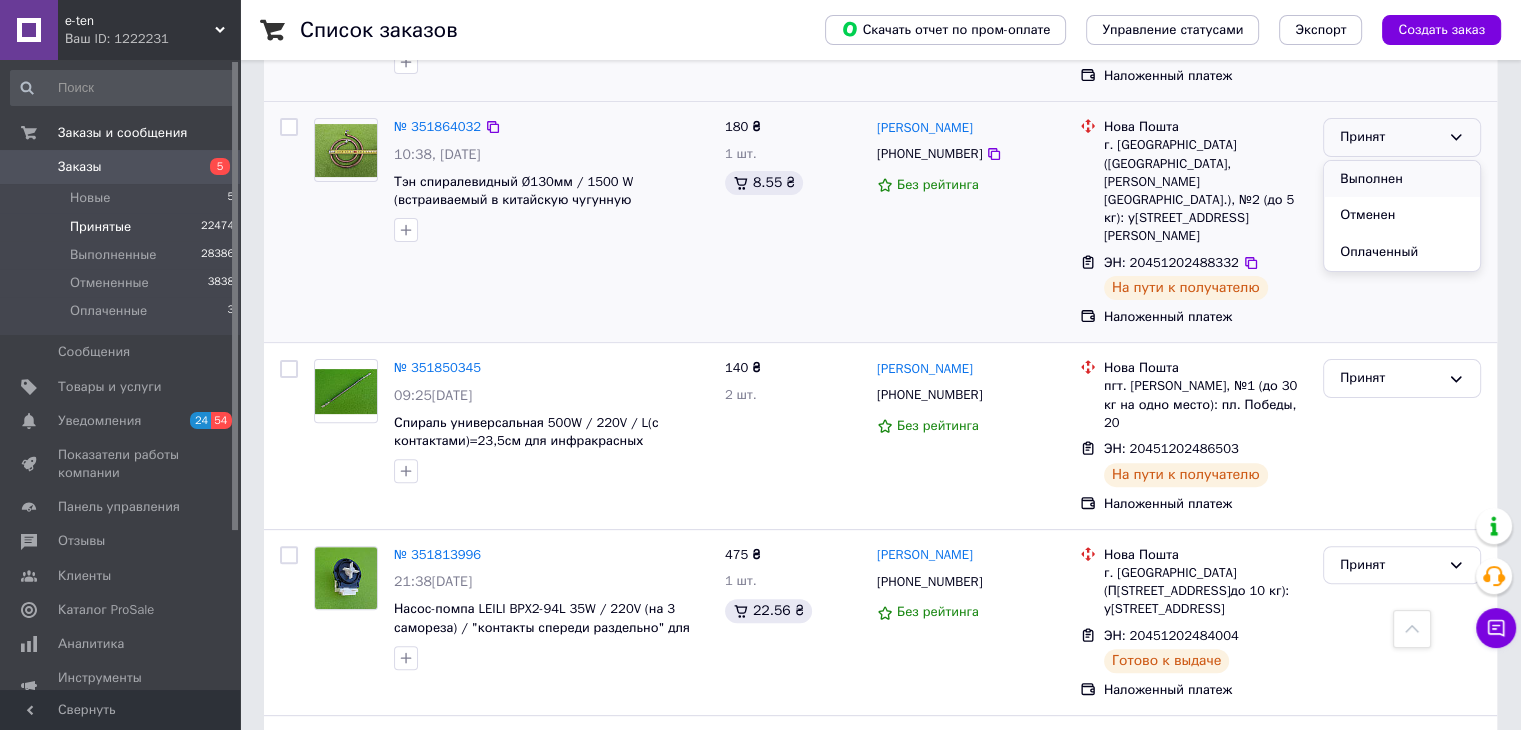click on "Выполнен" at bounding box center [1402, 179] 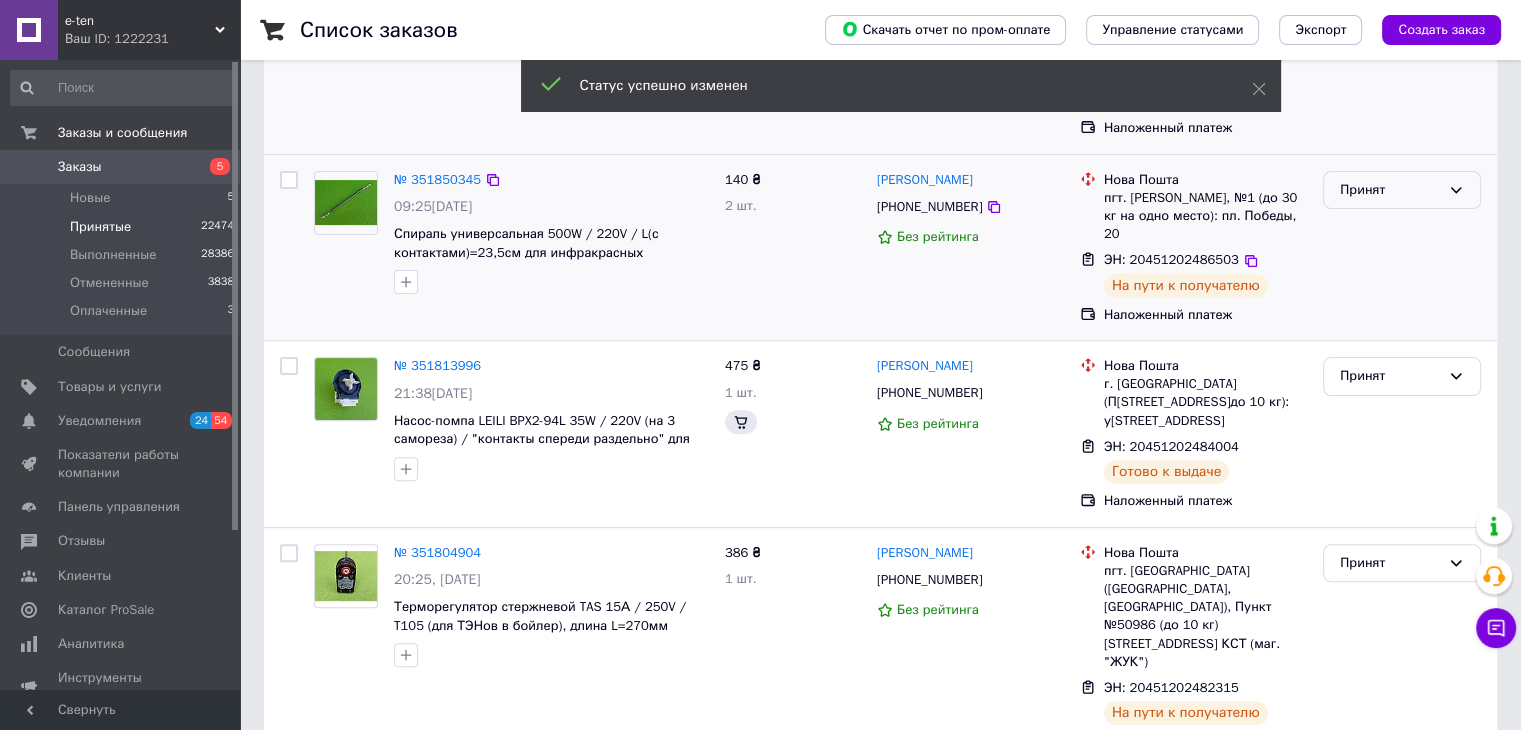 scroll, scrollTop: 353, scrollLeft: 0, axis: vertical 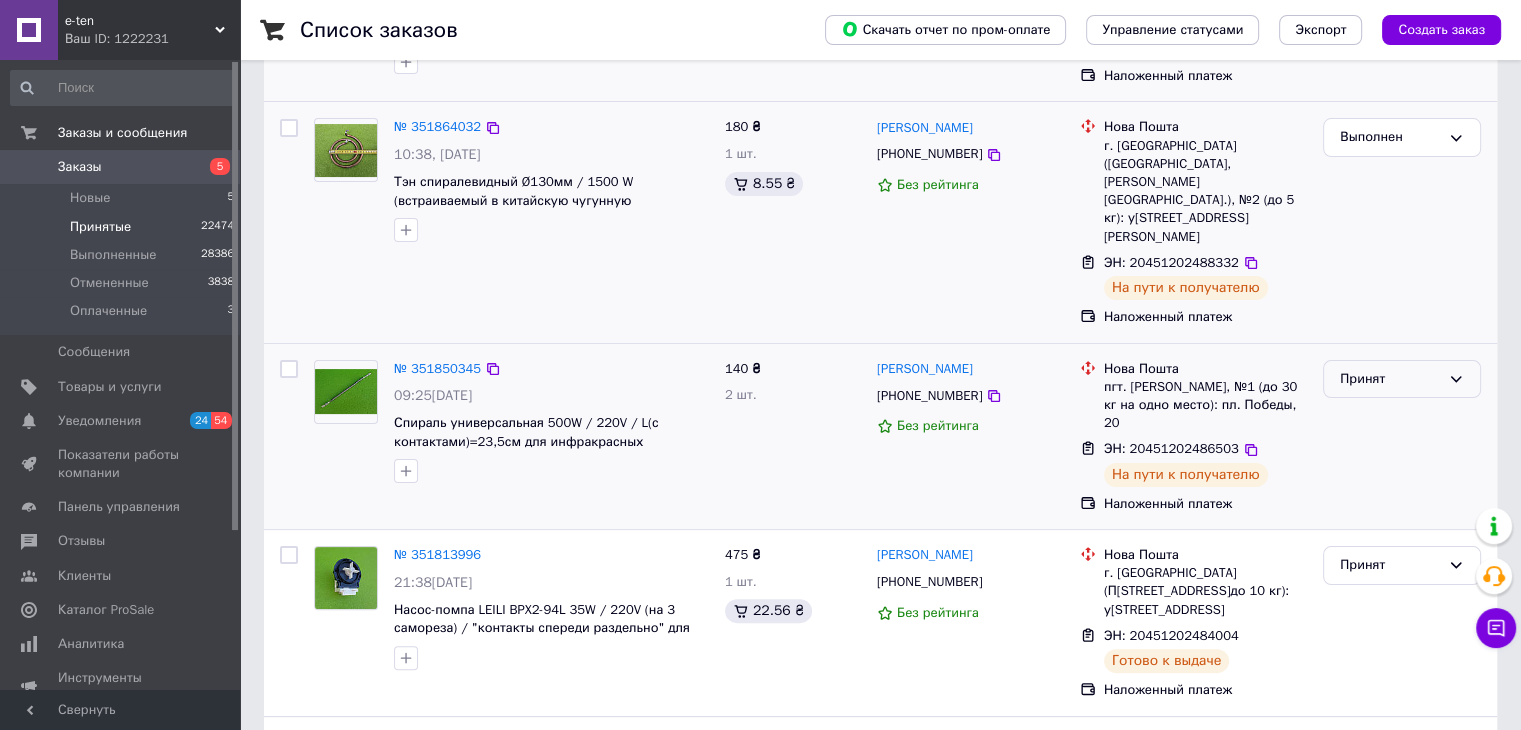 click on "Принят" at bounding box center [1390, 379] 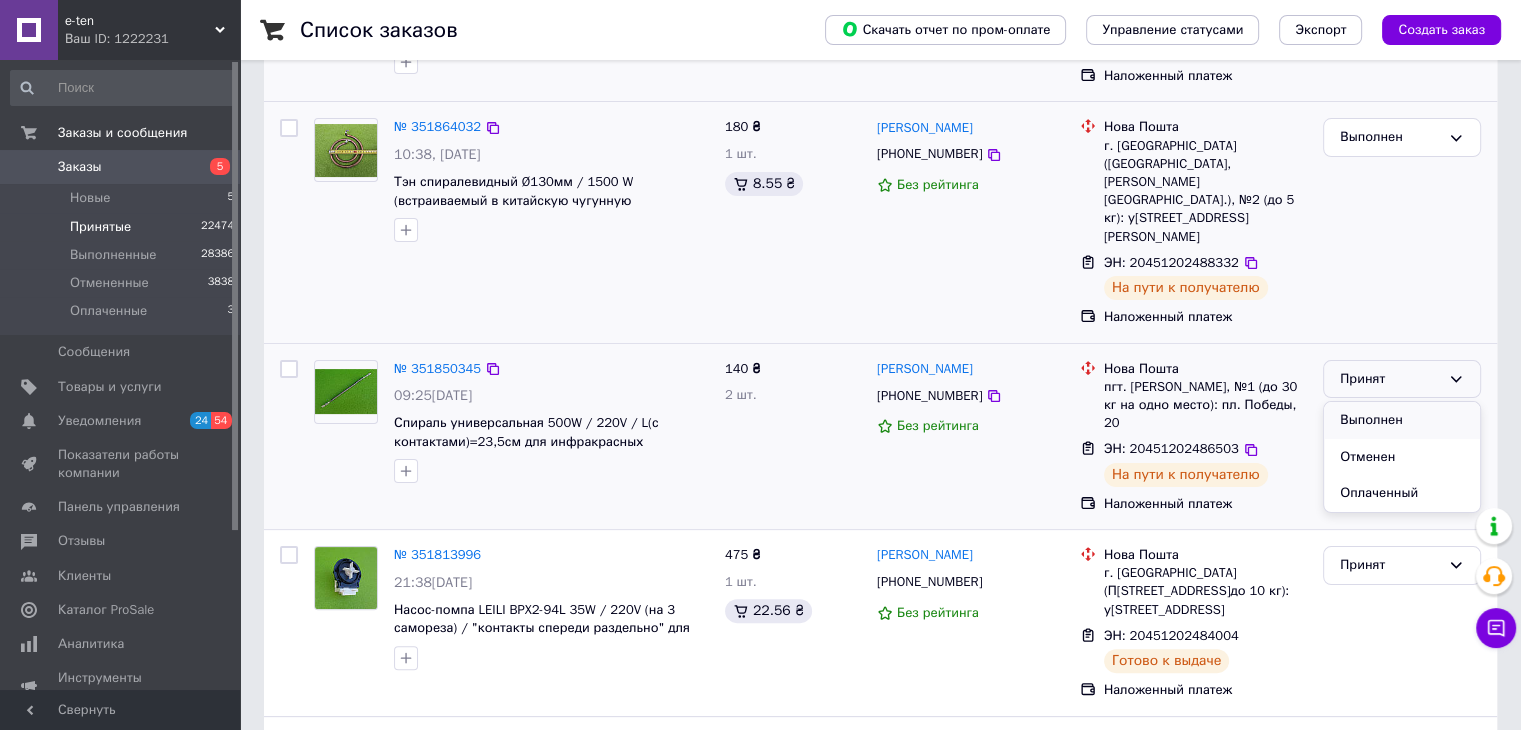 click on "Выполнен" at bounding box center [1402, 420] 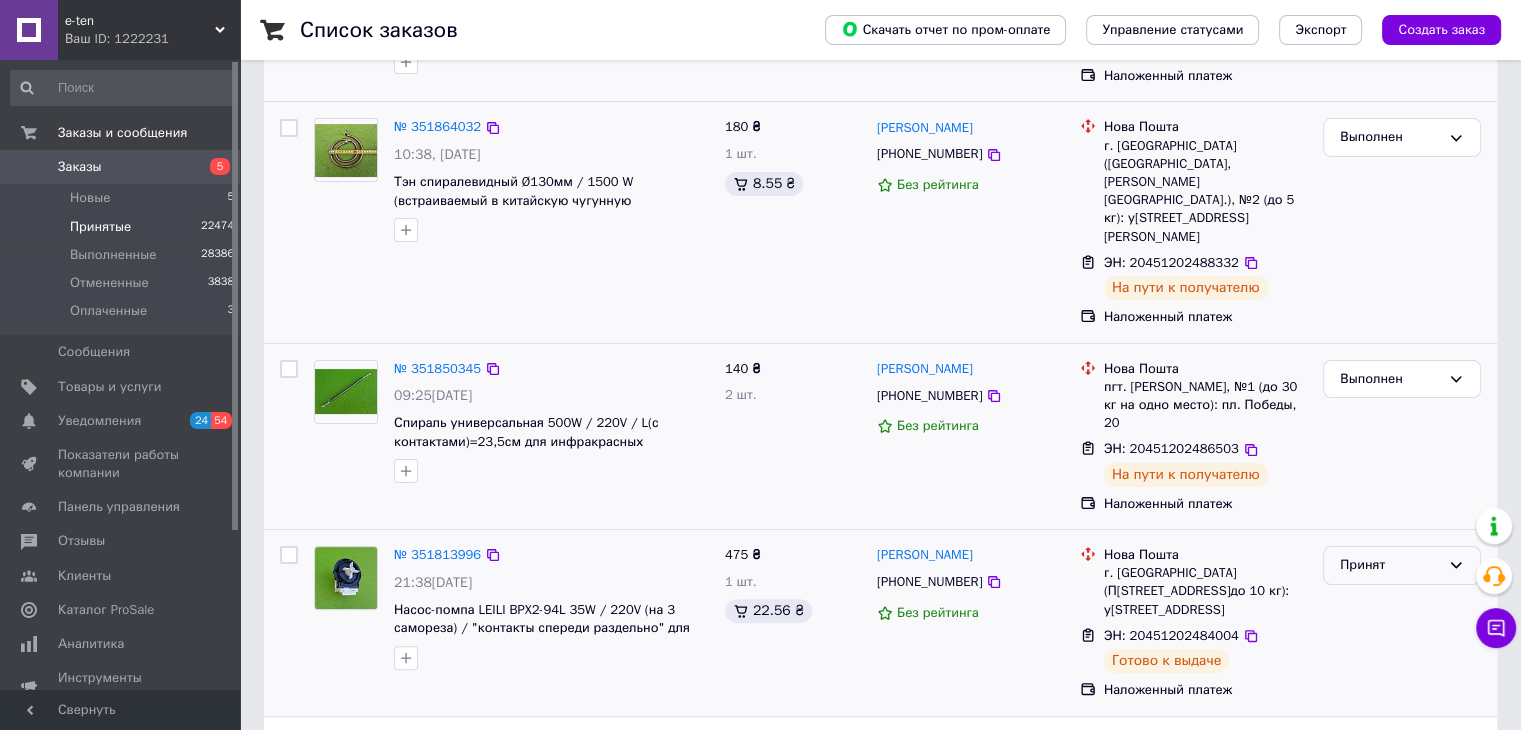 click on "Принят" at bounding box center (1390, 565) 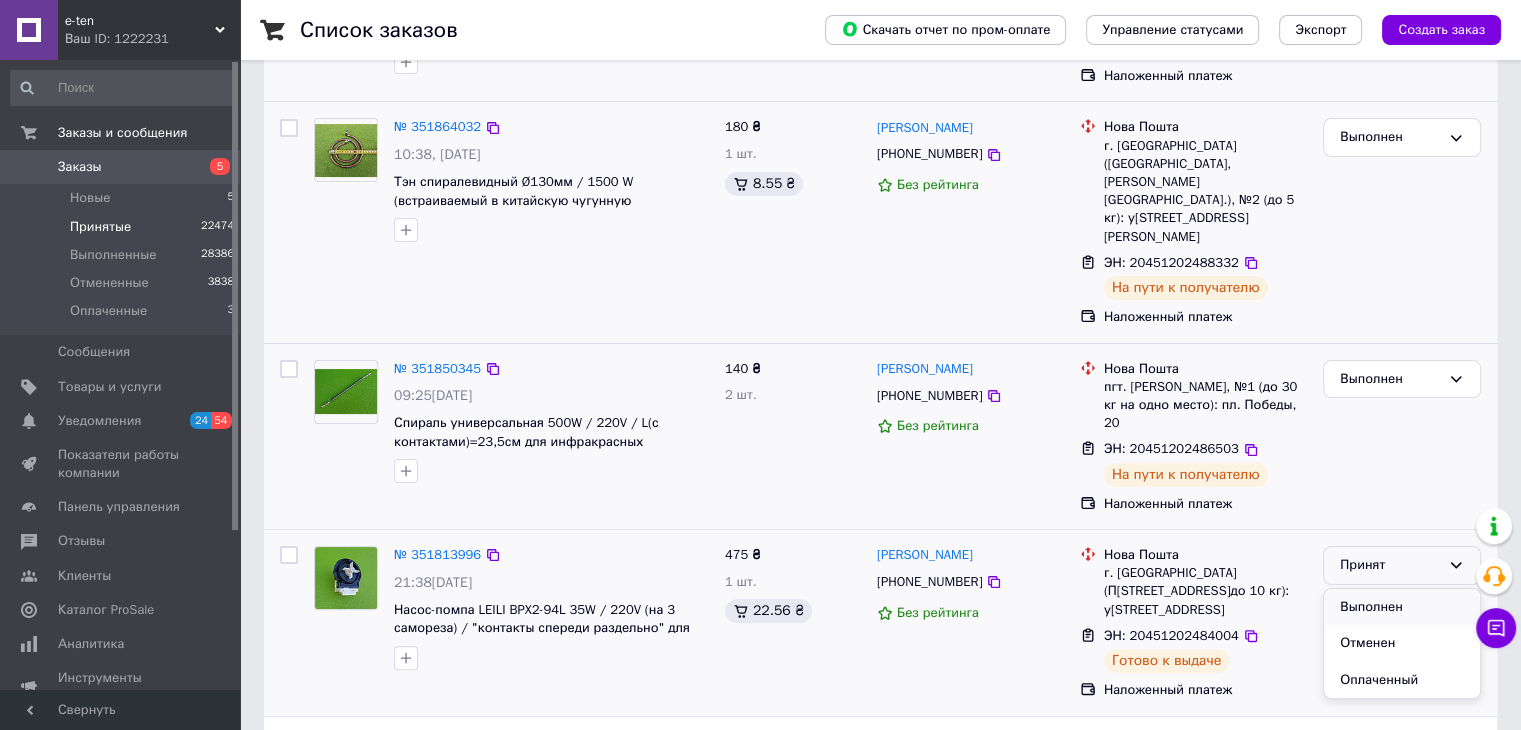 click on "Выполнен" at bounding box center (1402, 607) 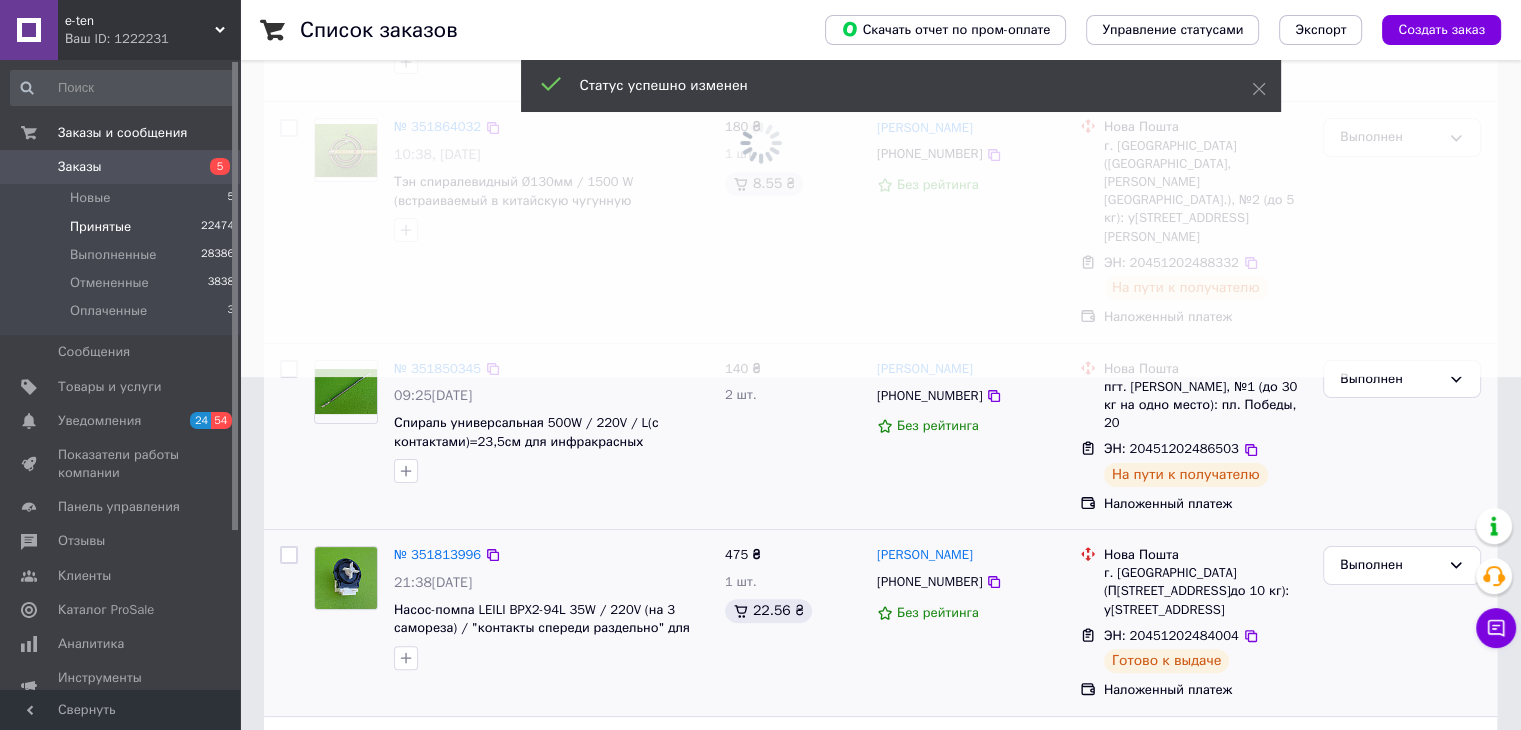 scroll, scrollTop: 992, scrollLeft: 0, axis: vertical 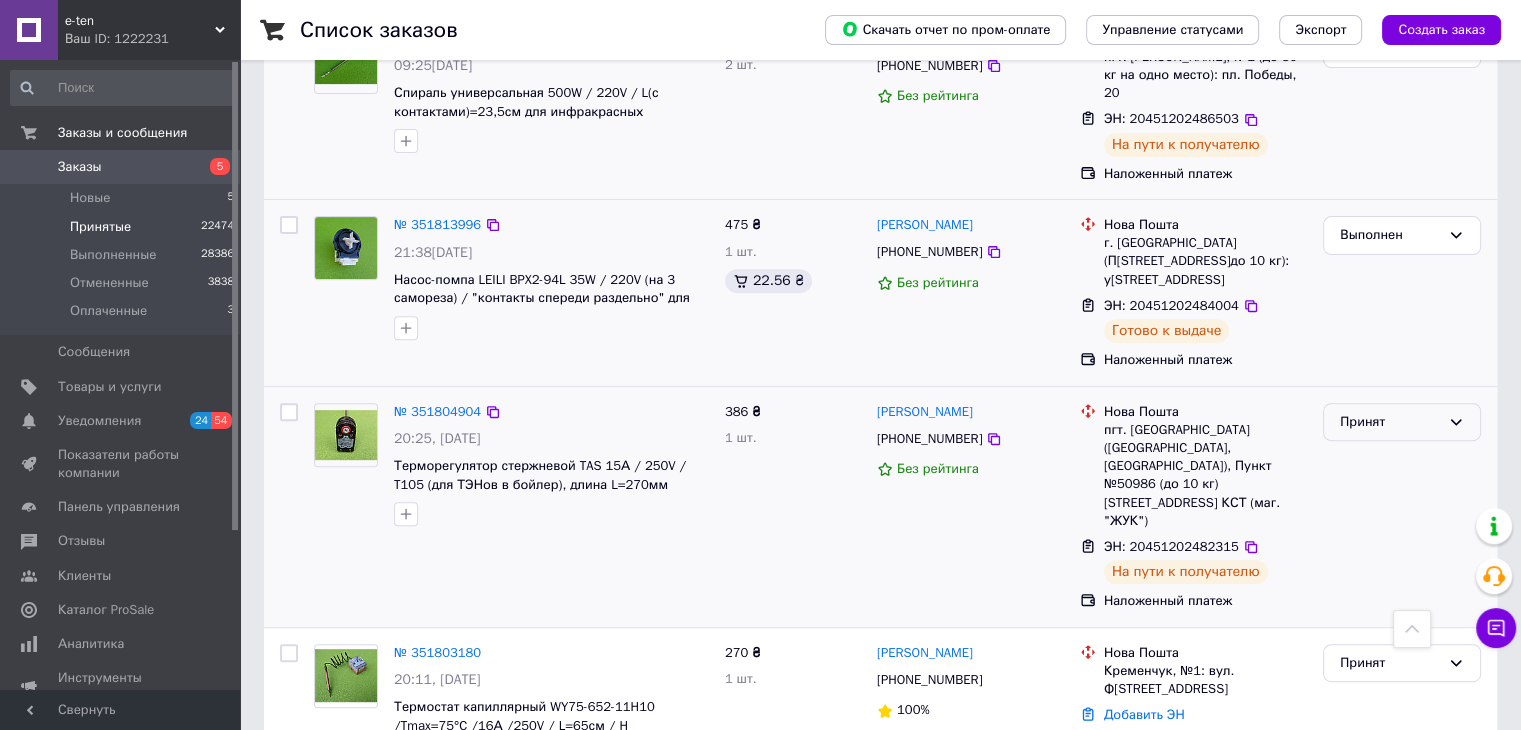 click on "Принят" at bounding box center [1402, 422] 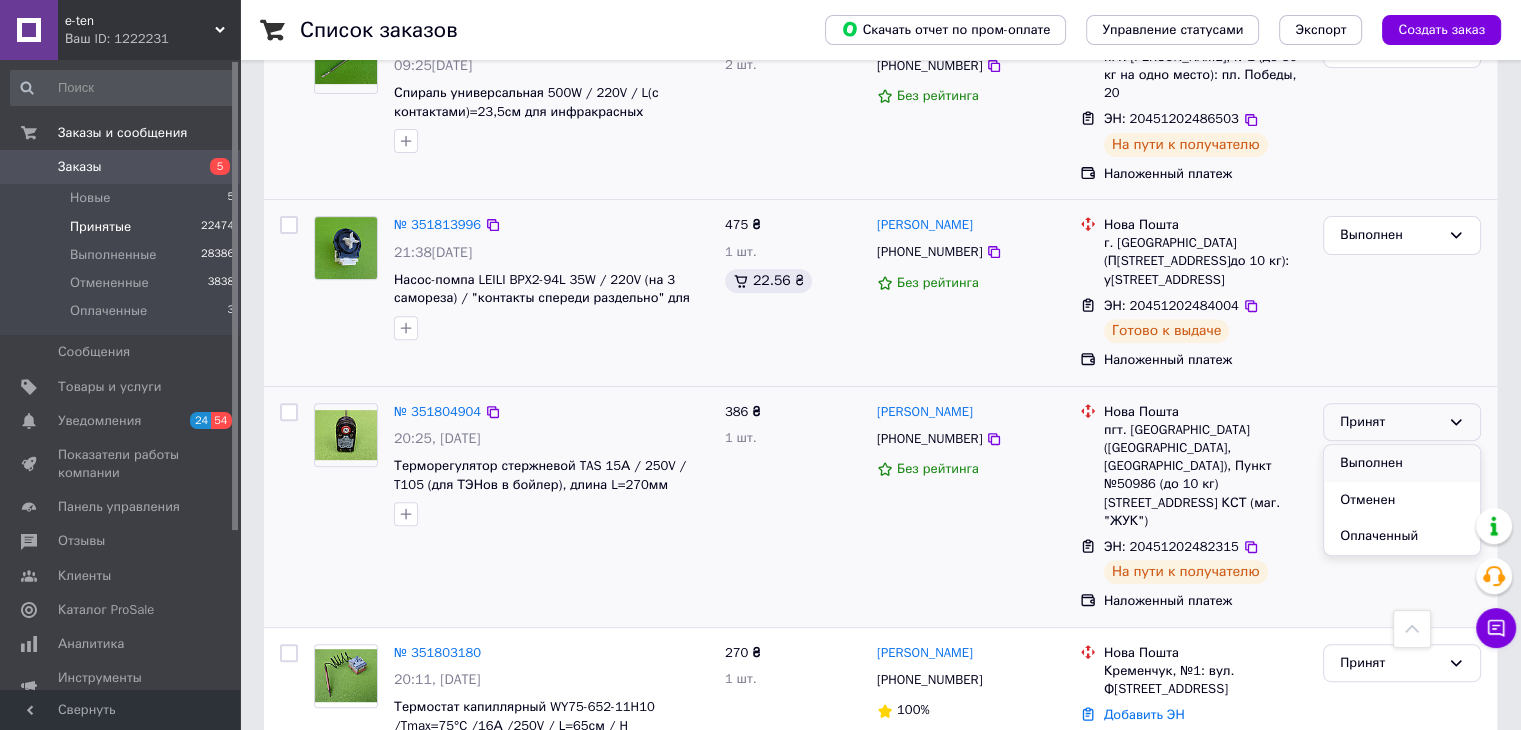 click on "Выполнен" at bounding box center [1402, 463] 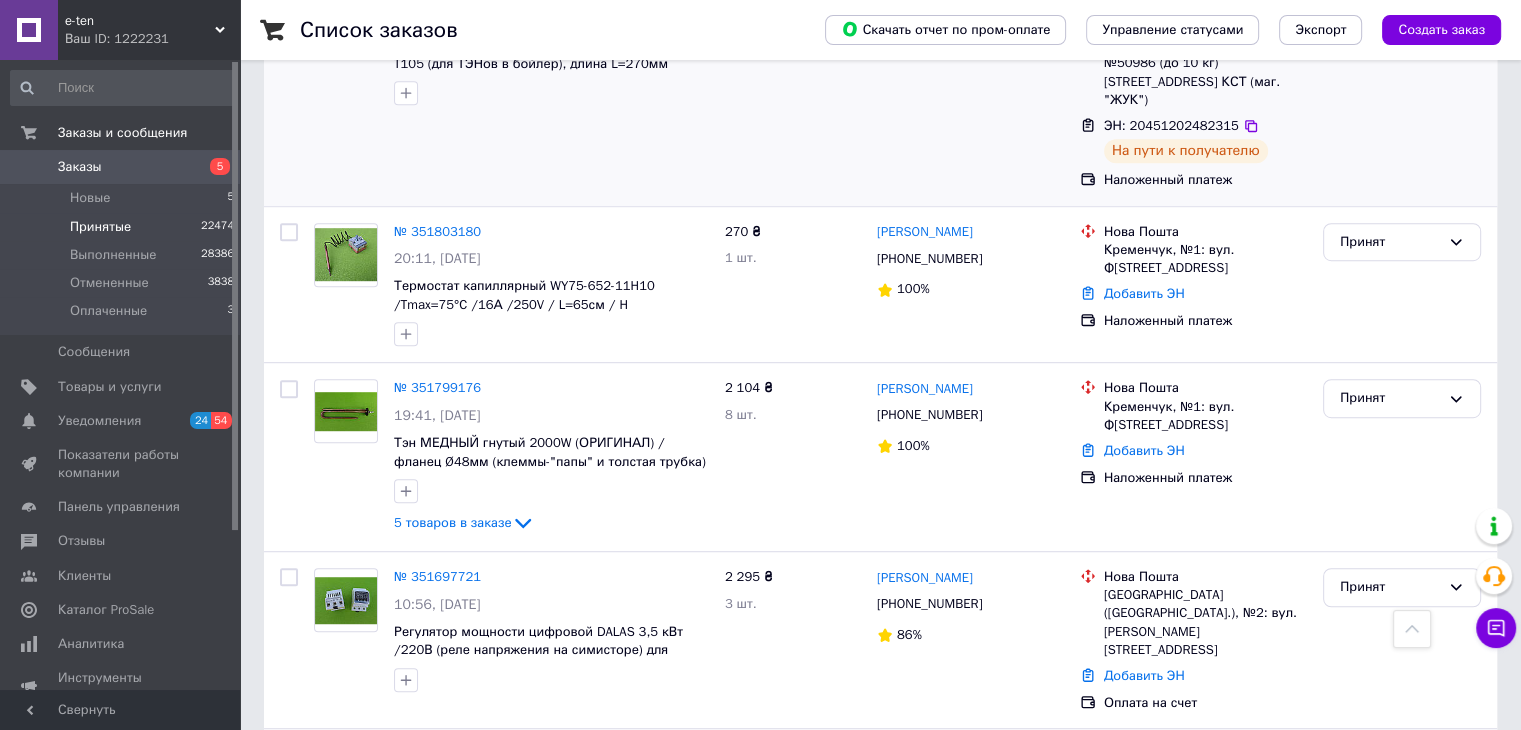 scroll, scrollTop: 1245, scrollLeft: 0, axis: vertical 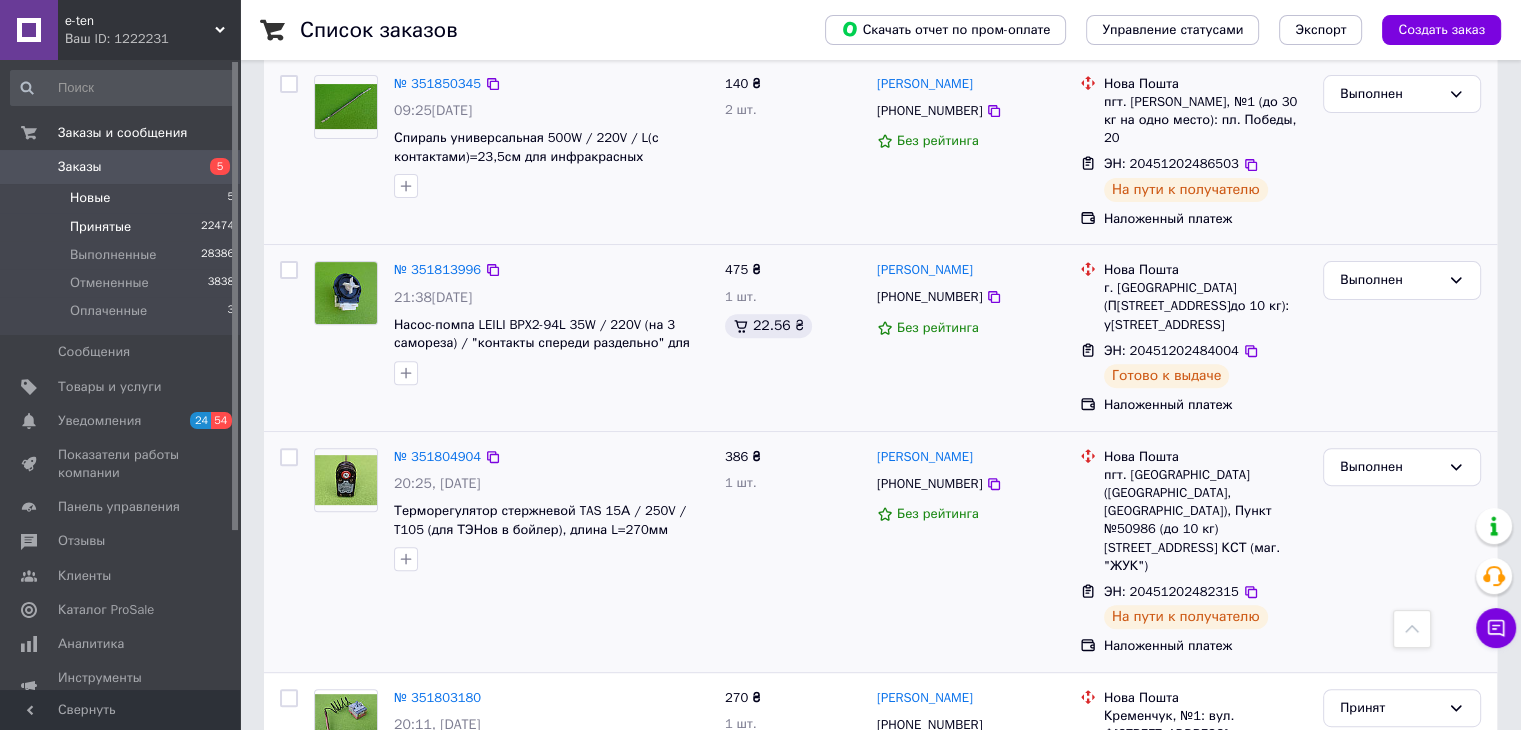 click on "Новые" at bounding box center [90, 198] 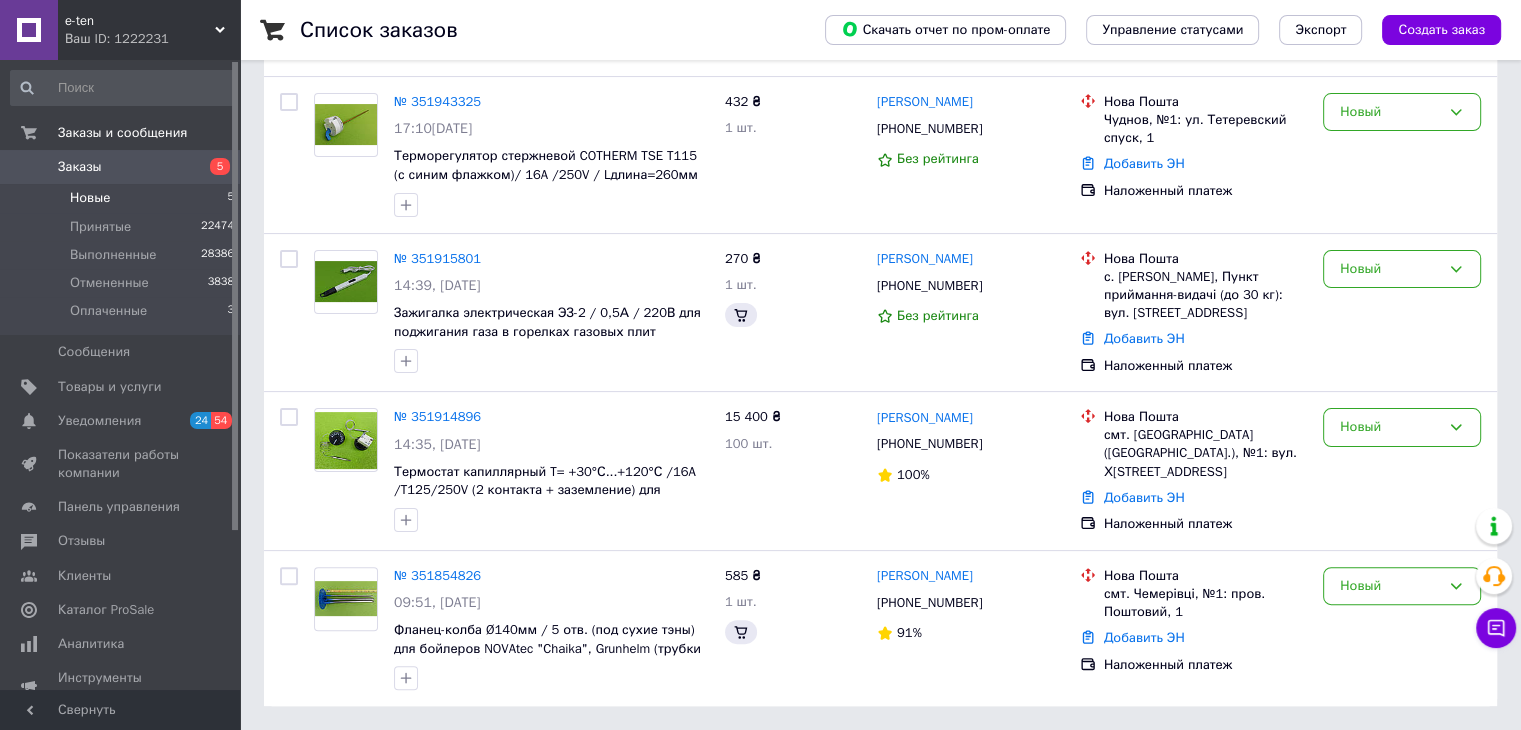 scroll, scrollTop: 0, scrollLeft: 0, axis: both 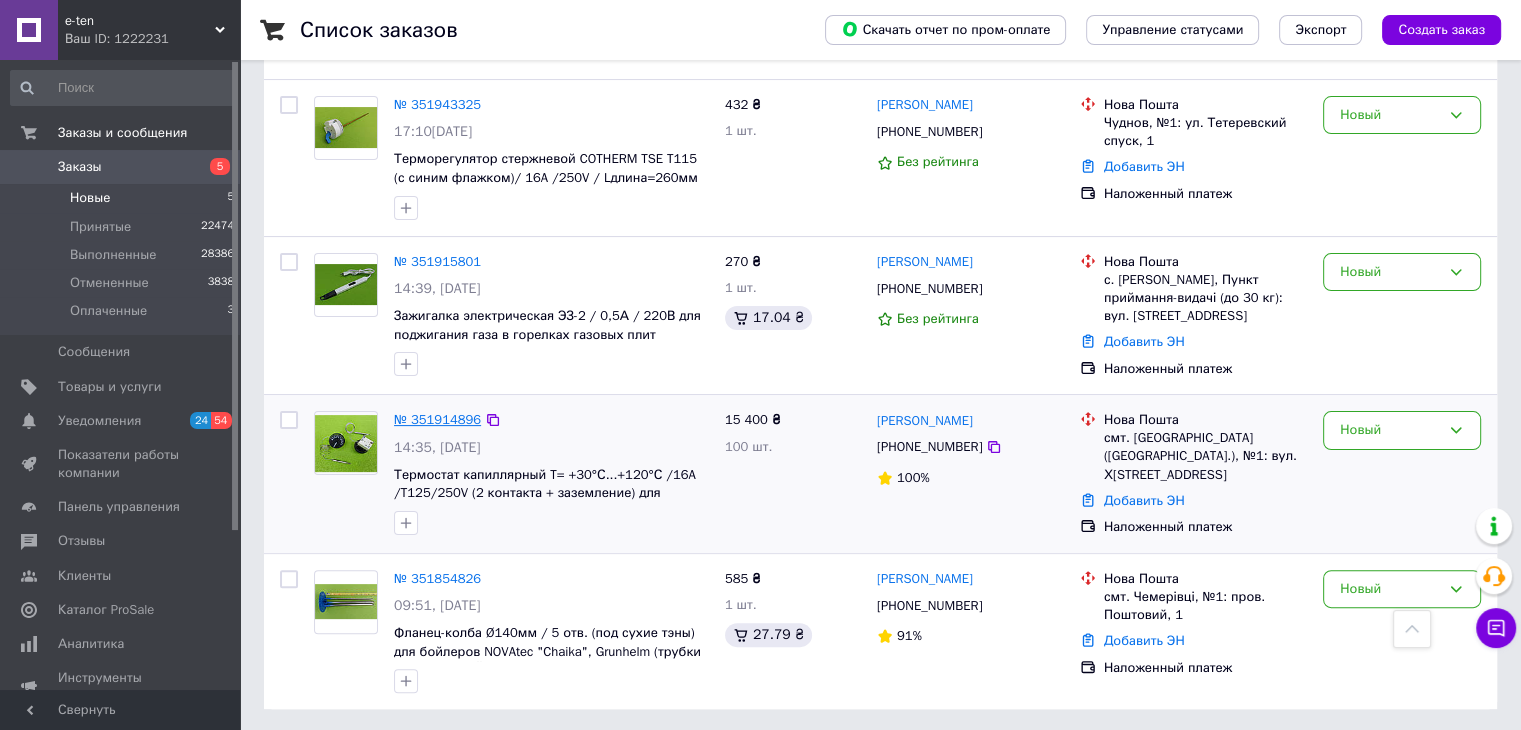 click on "№ 351914896" at bounding box center (437, 419) 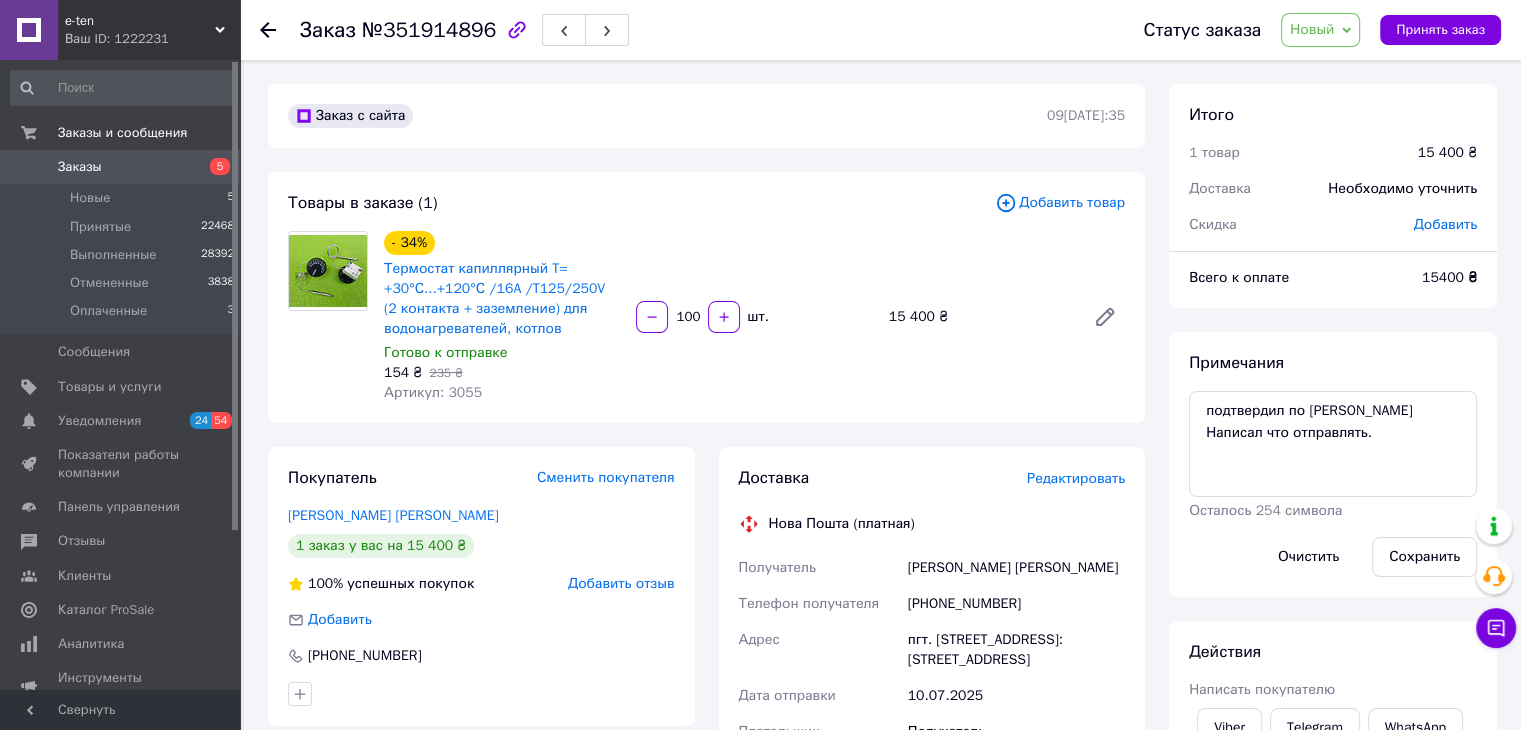 scroll, scrollTop: 638, scrollLeft: 0, axis: vertical 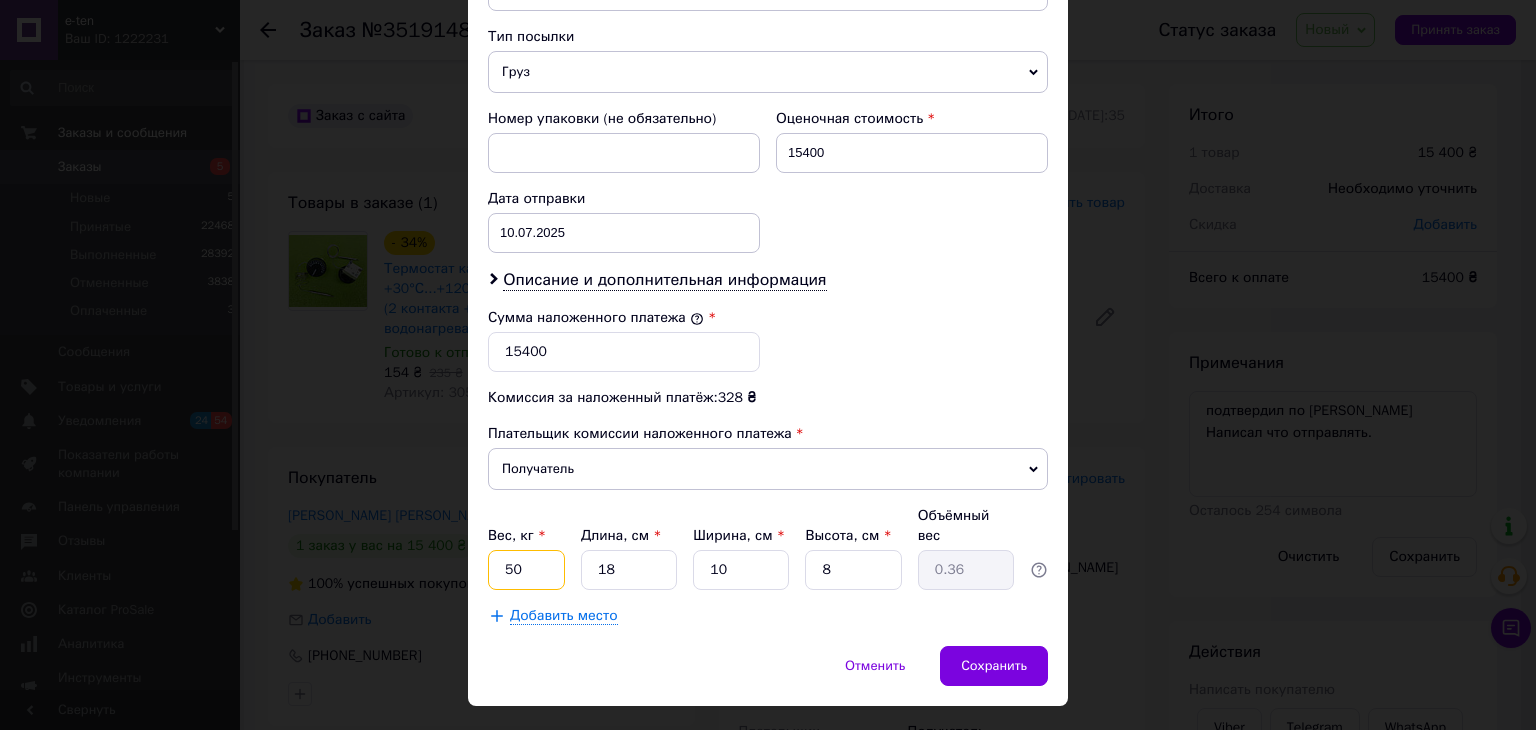 click on "50" at bounding box center (526, 570) 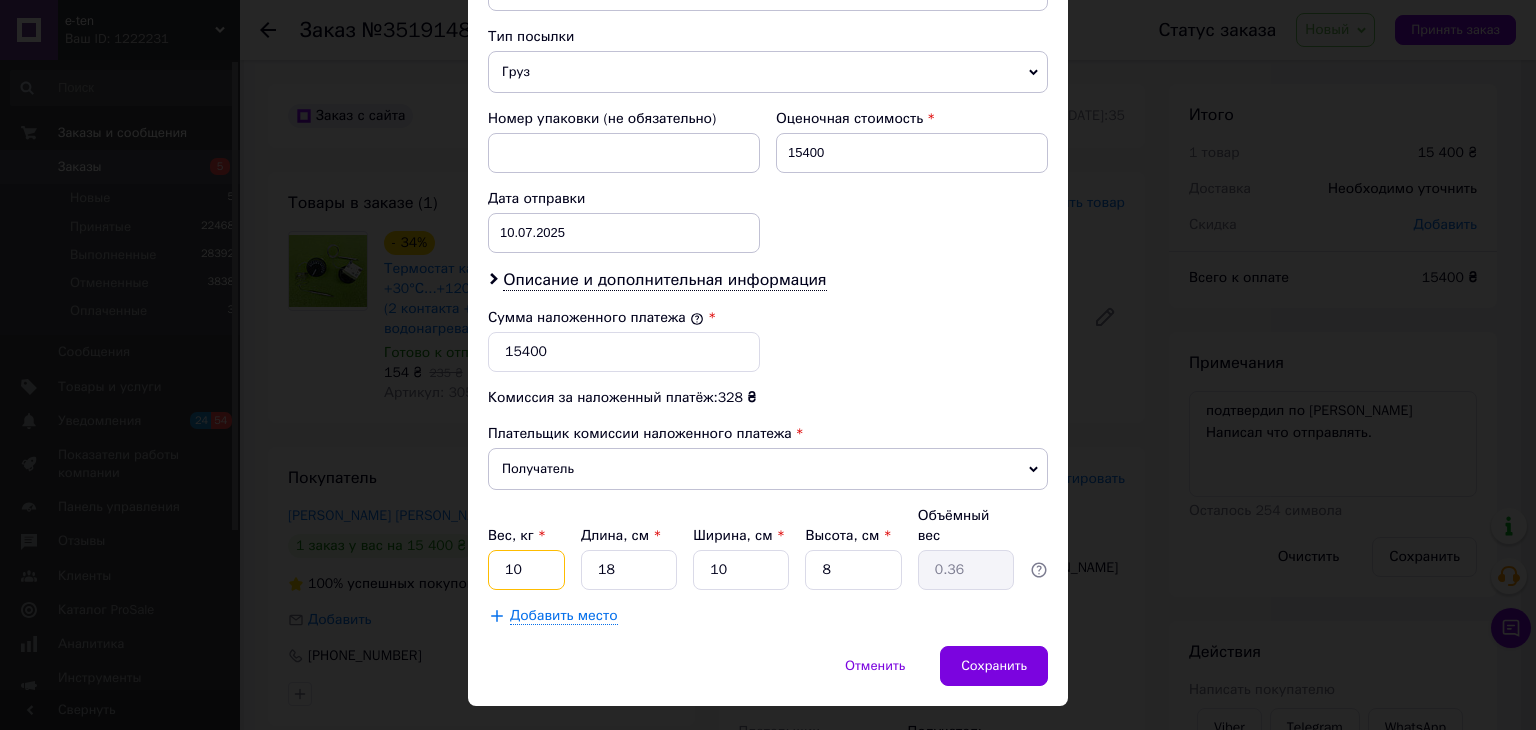 type on "10" 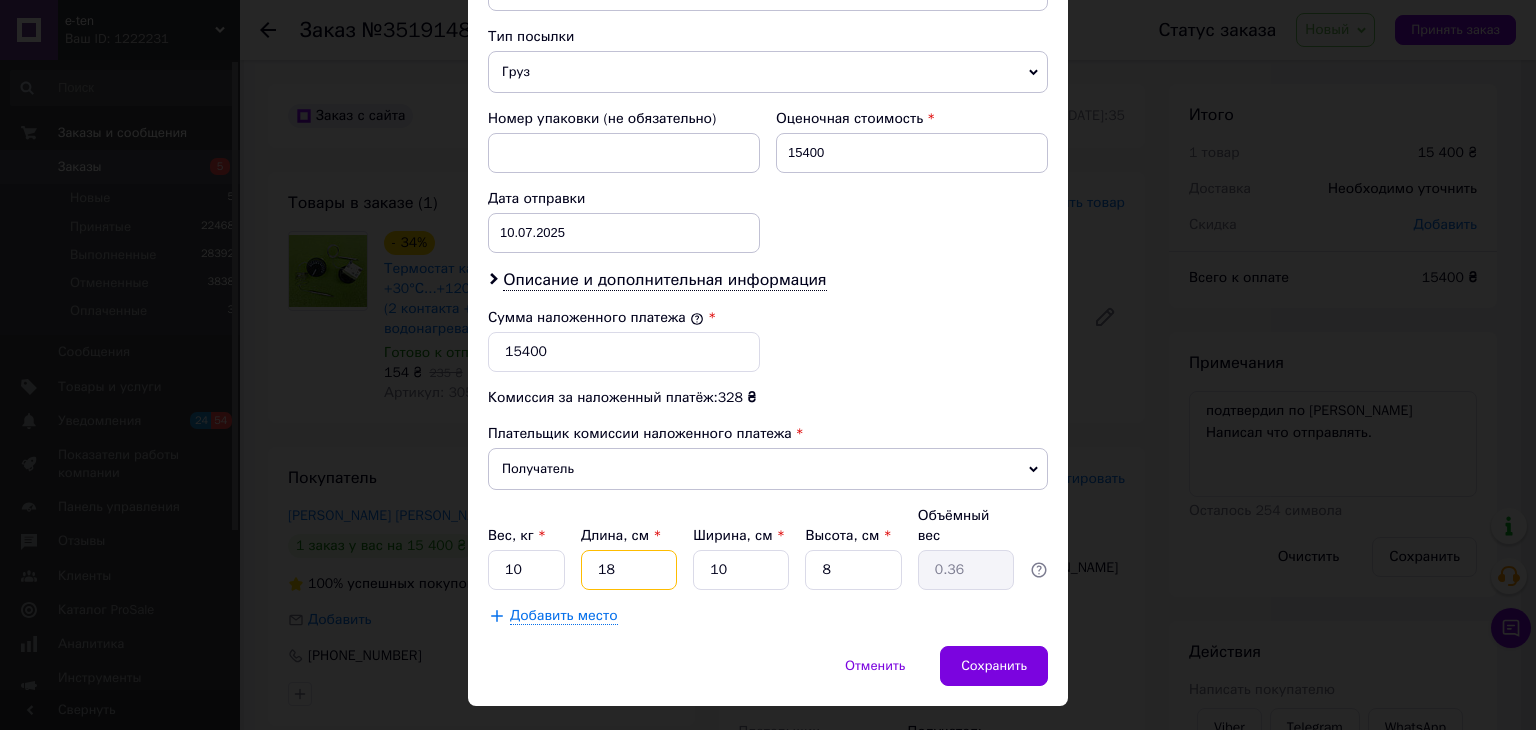 type on "4" 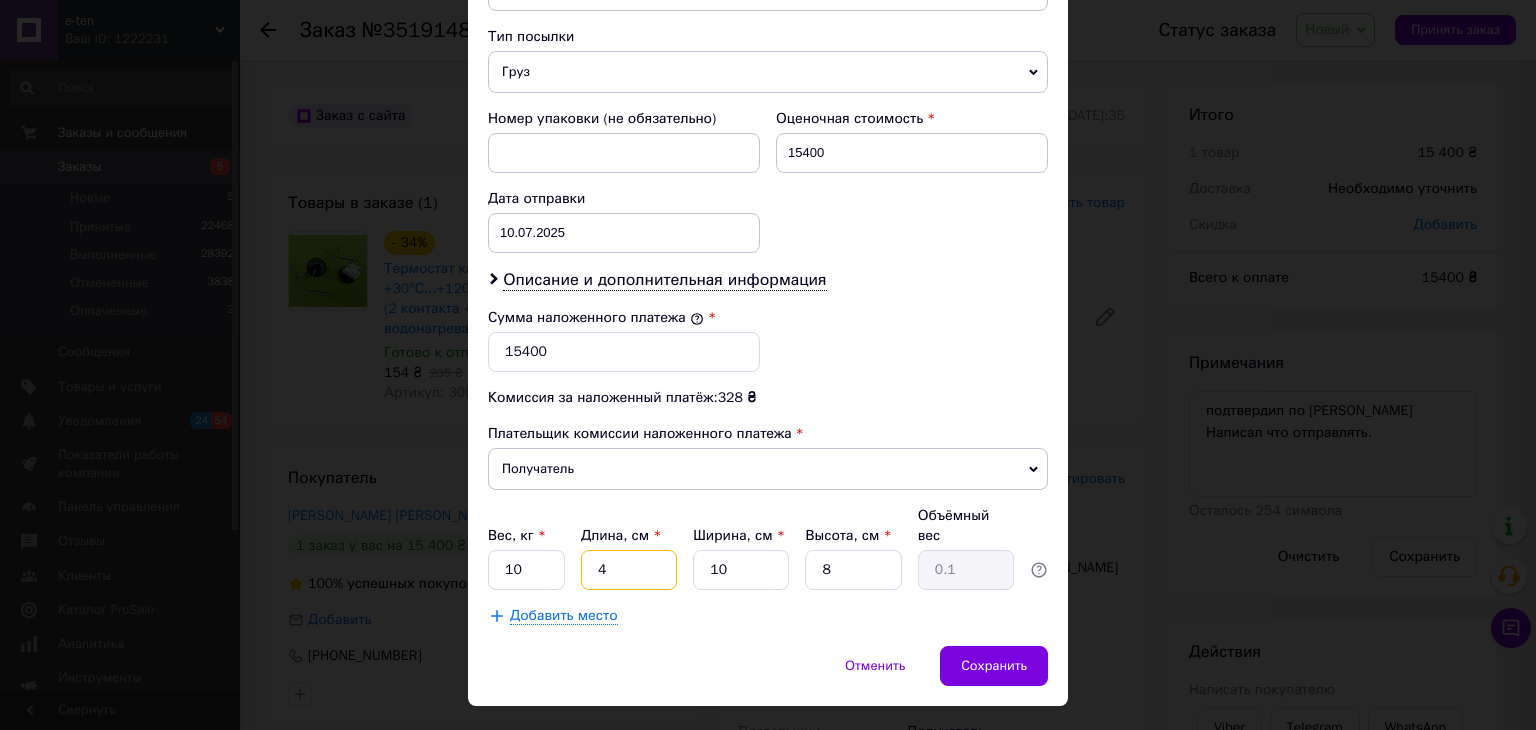 type on "40" 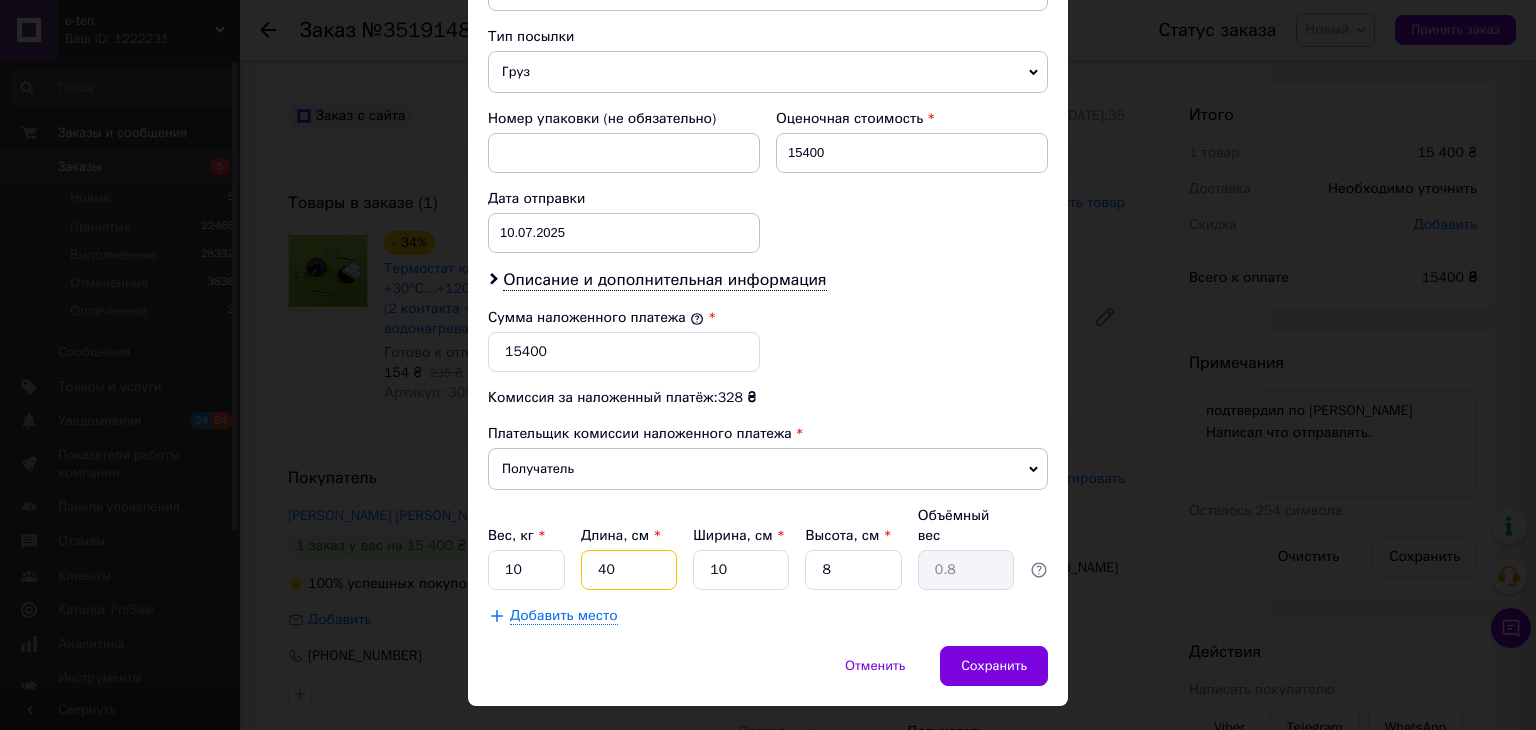 type on "40" 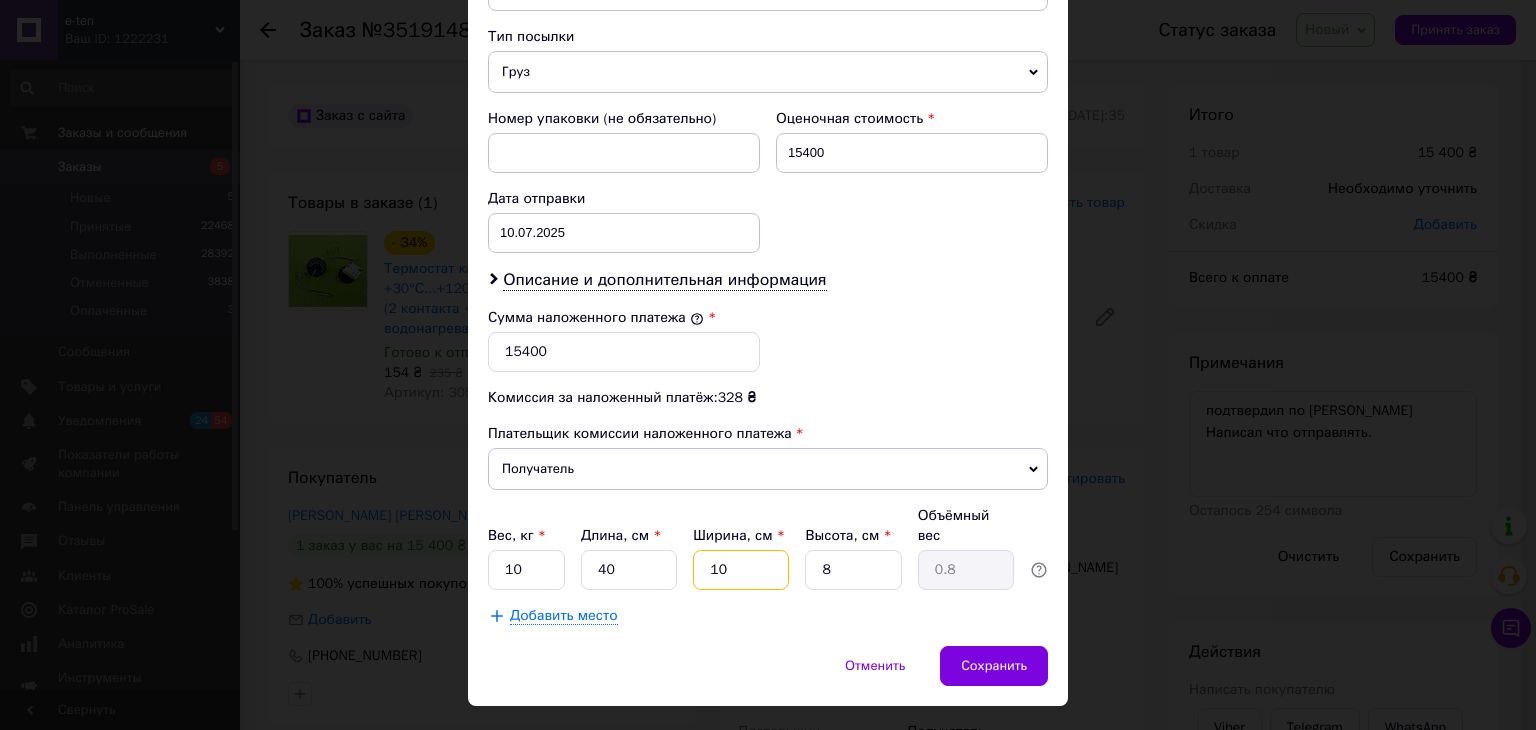 type on "2" 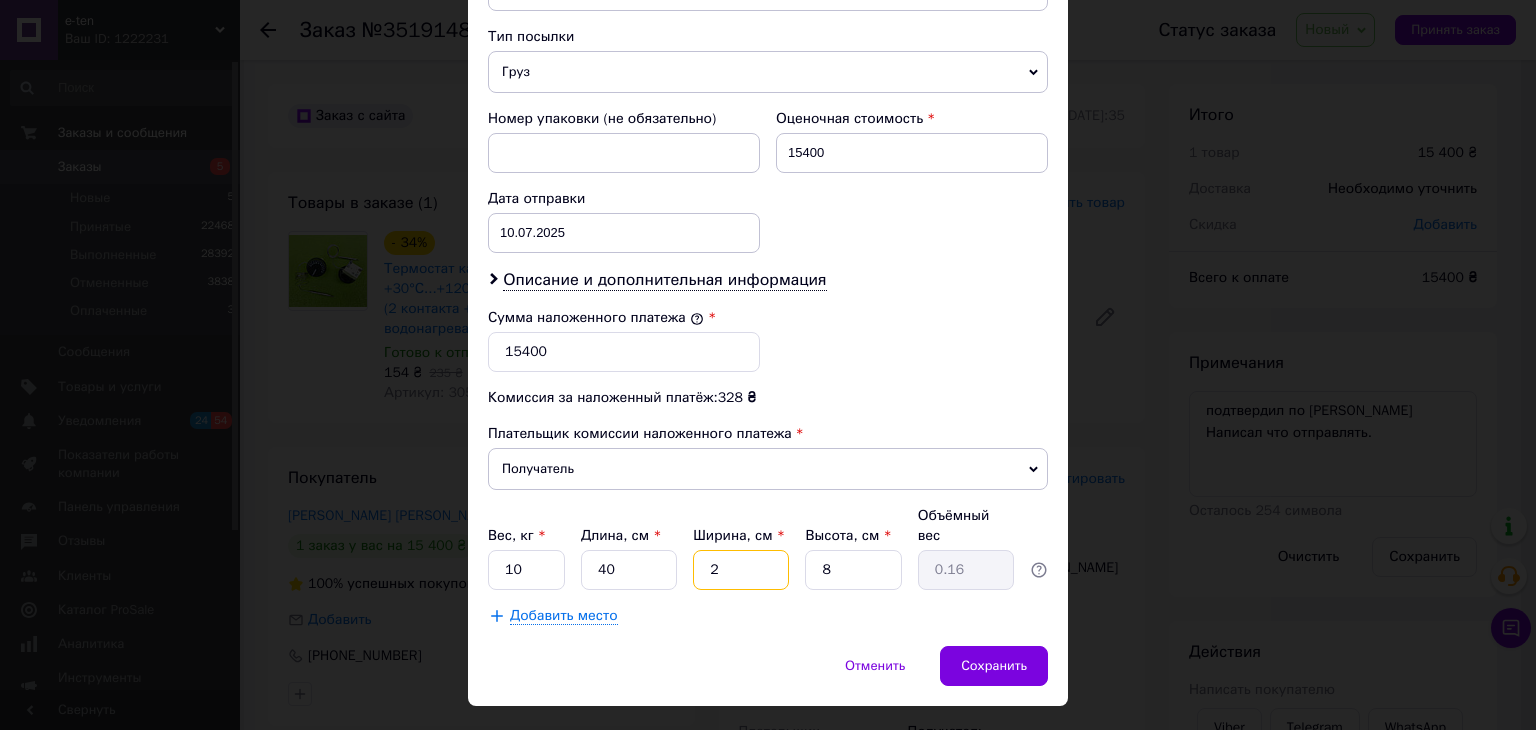type on "25" 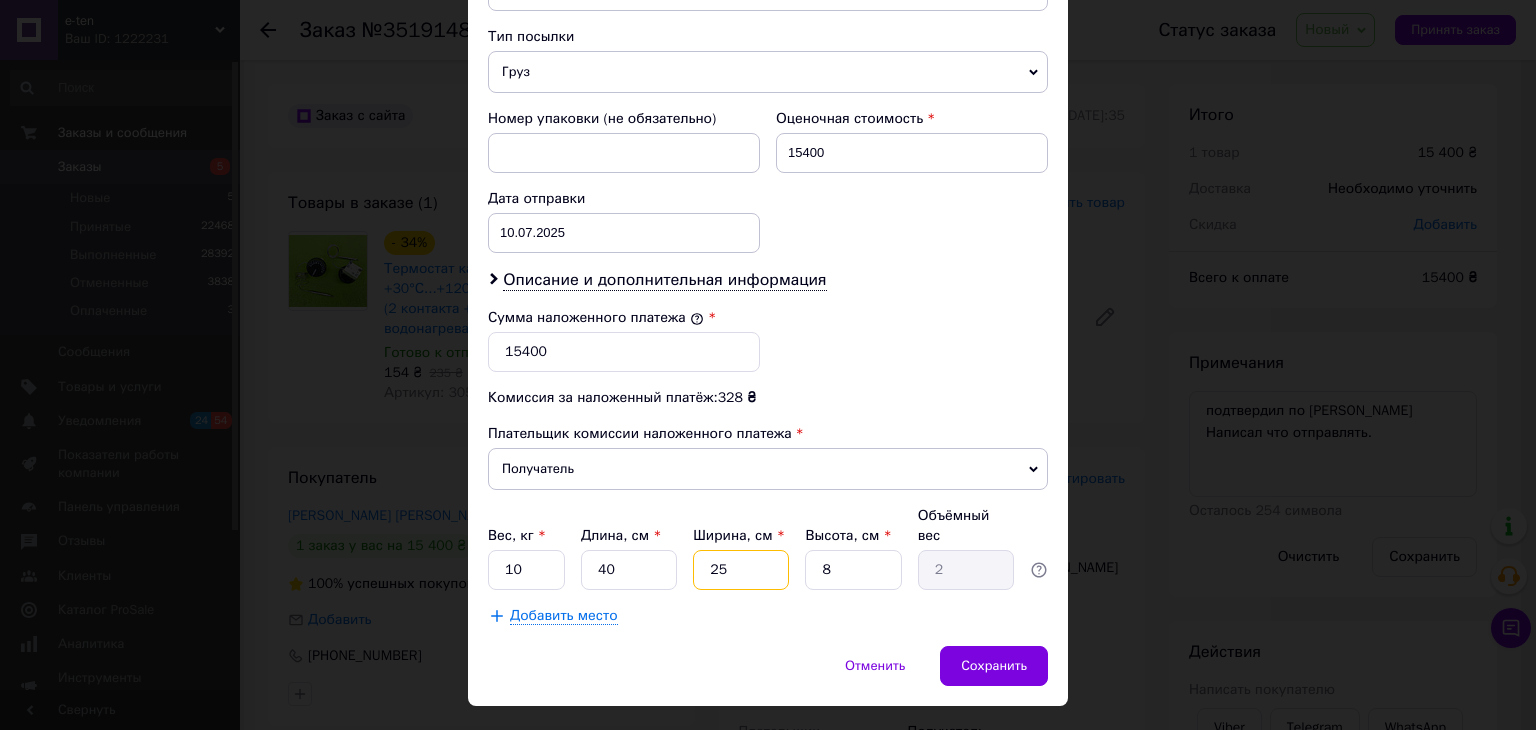 type on "25" 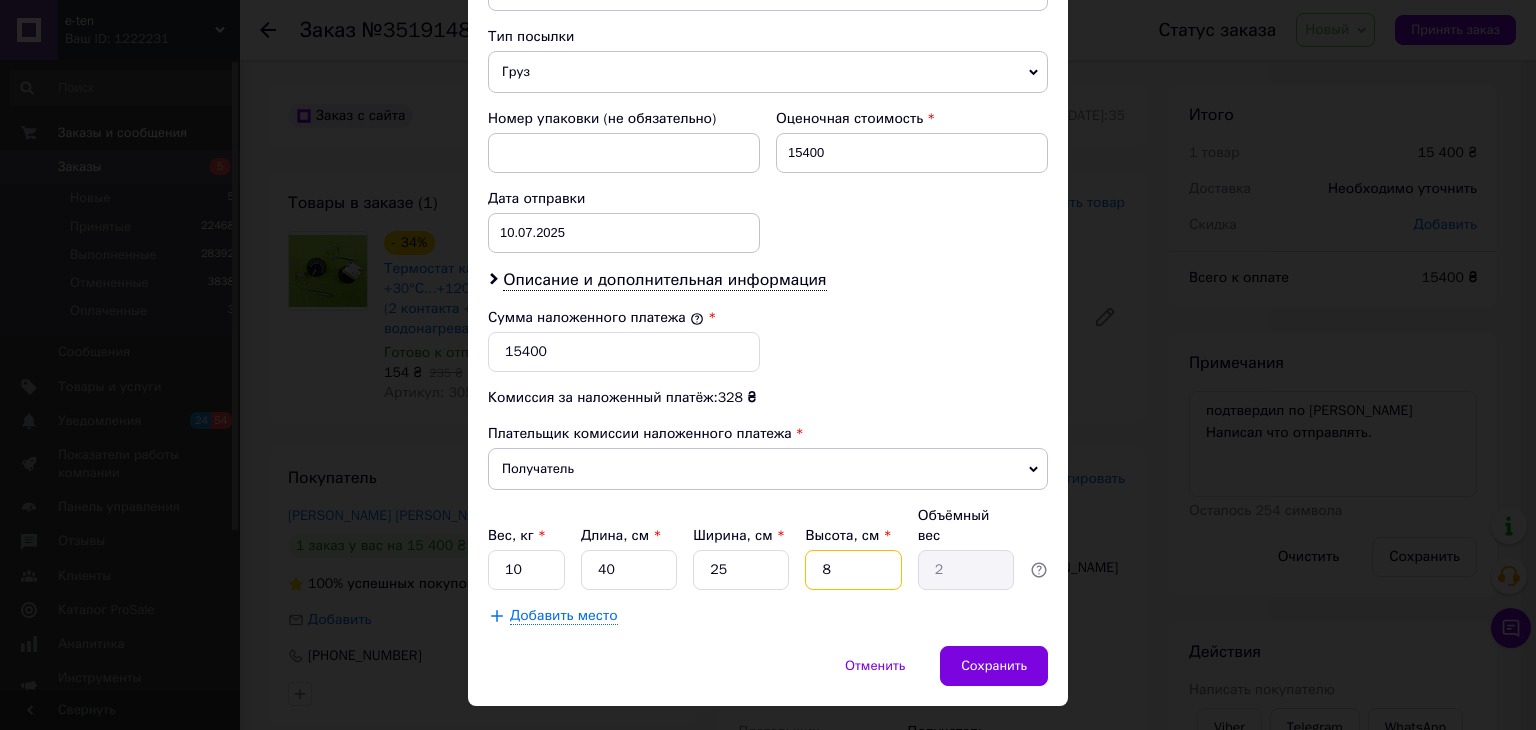 type on "2" 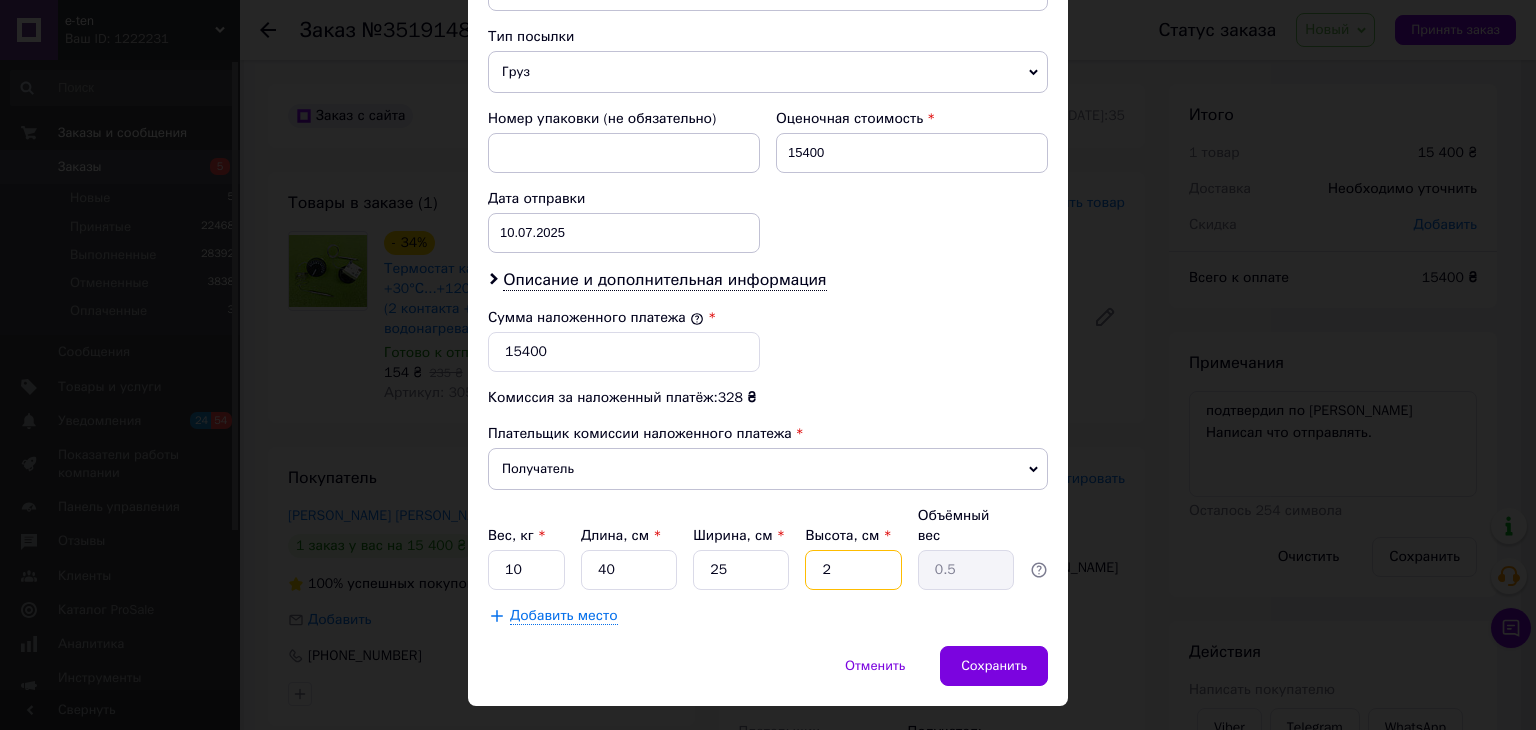 type on "25" 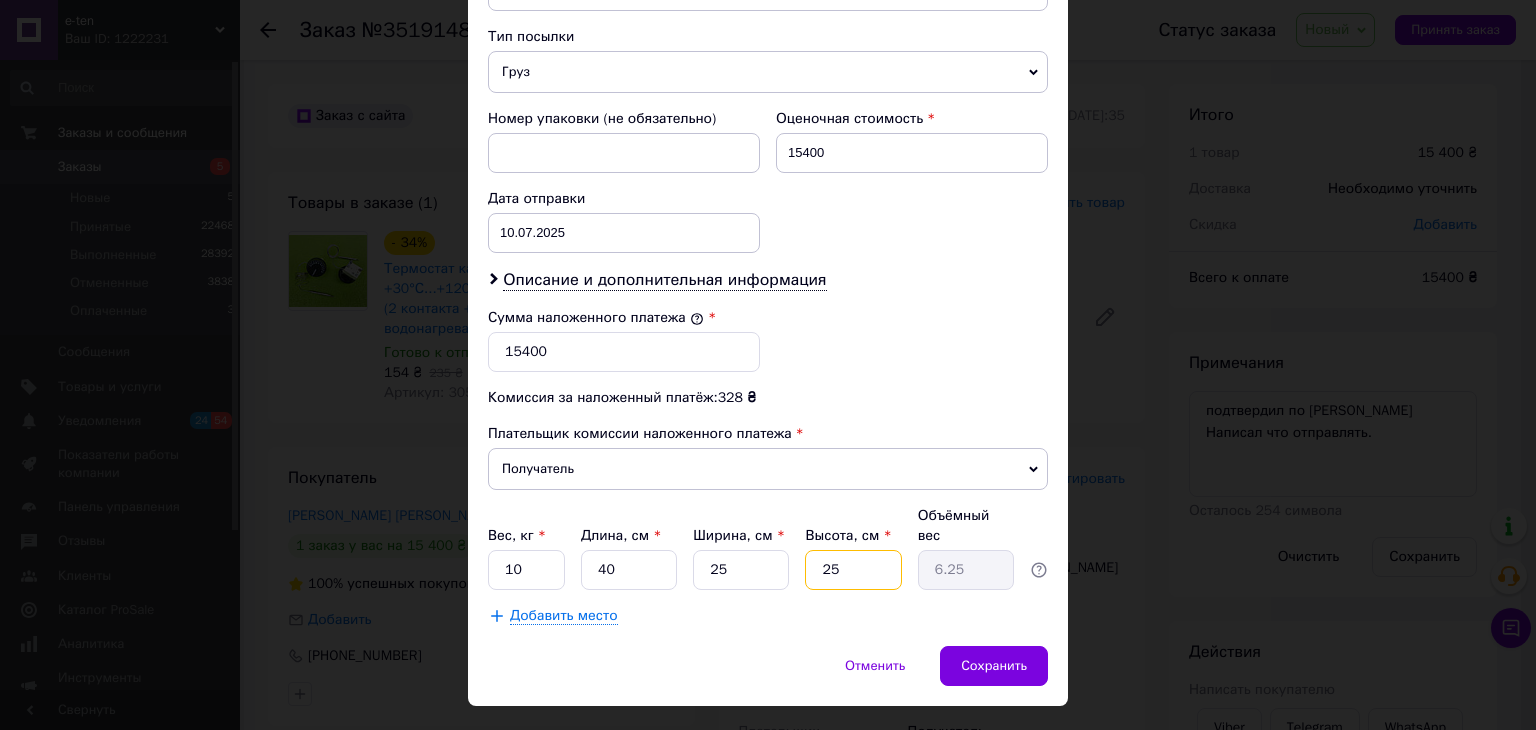 type on "25" 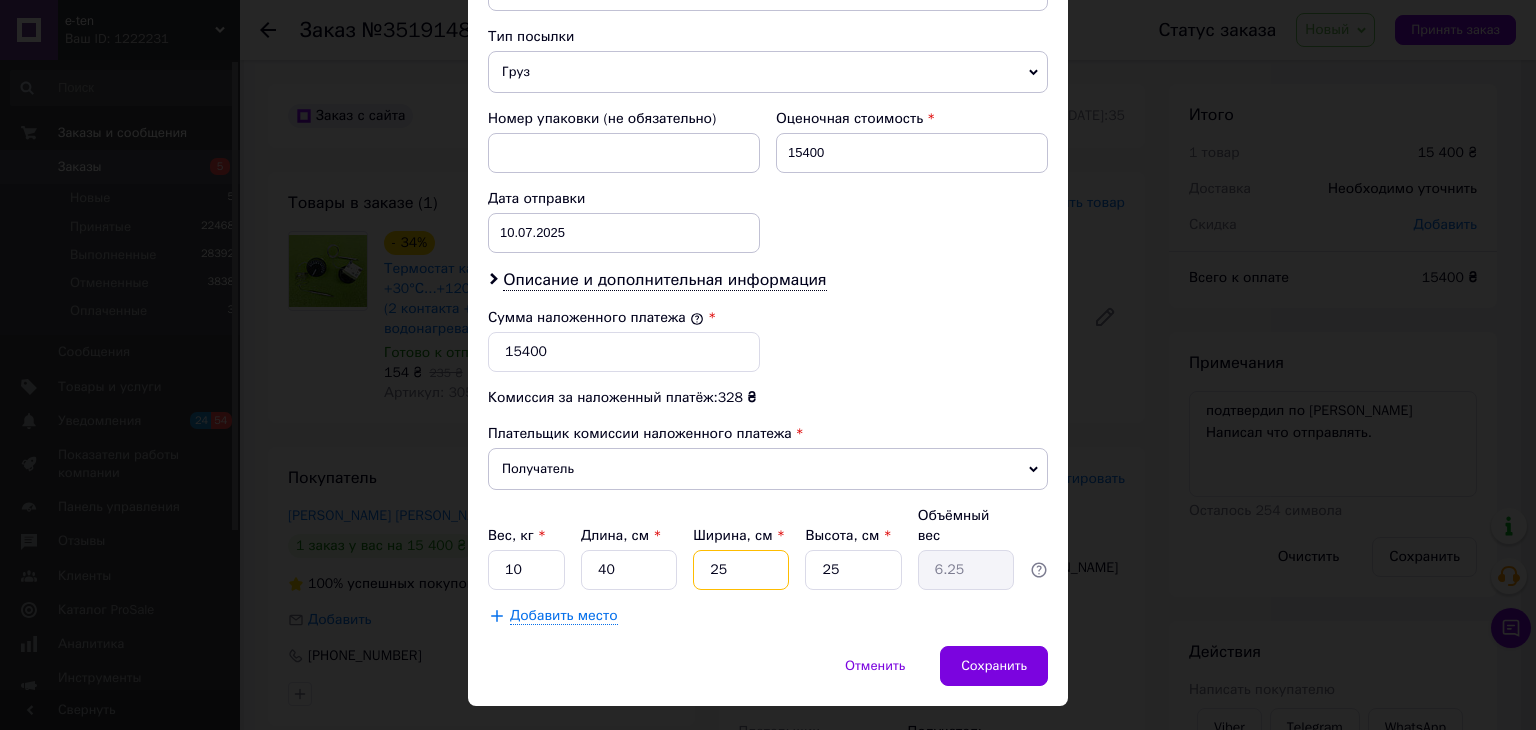 click on "25" at bounding box center (741, 570) 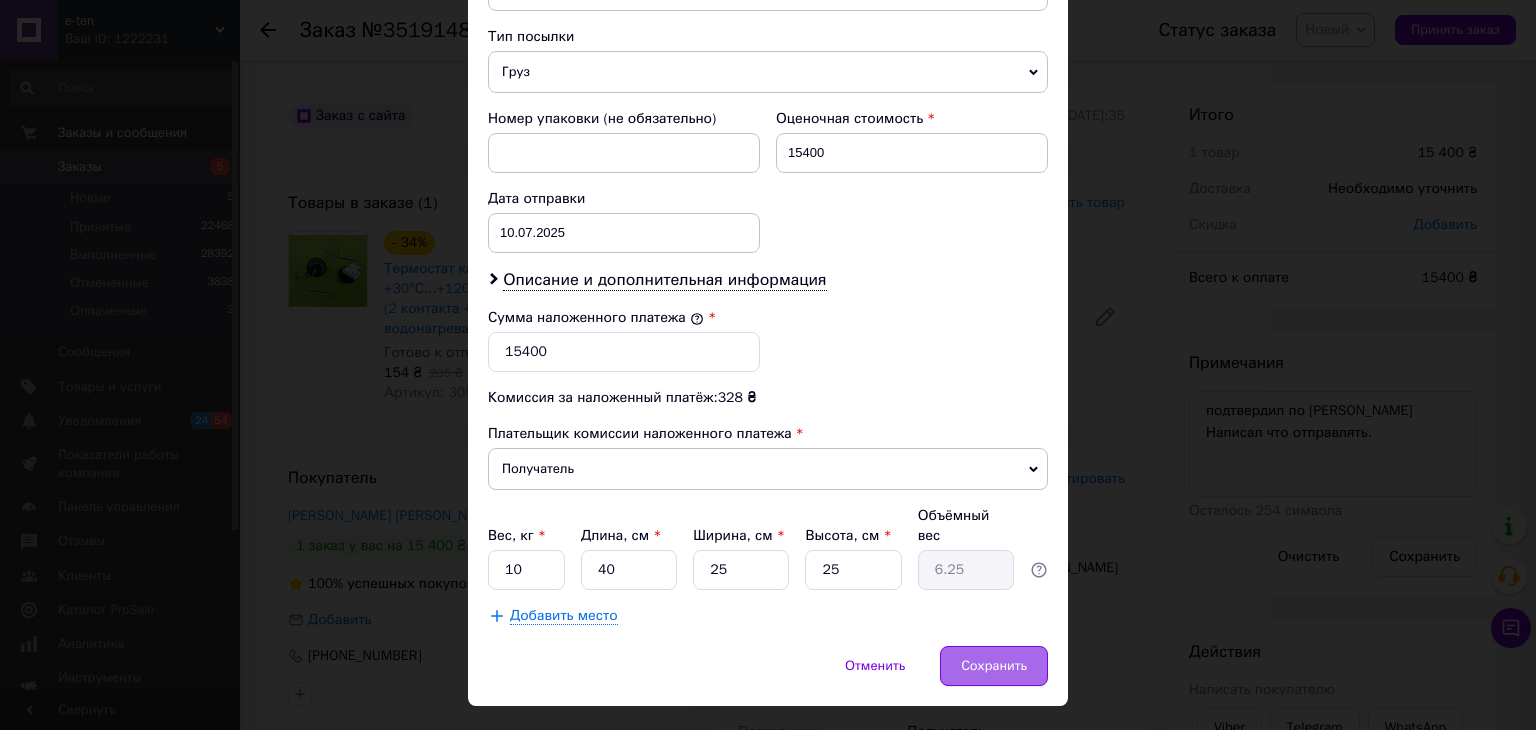 click on "Сохранить" at bounding box center [994, 666] 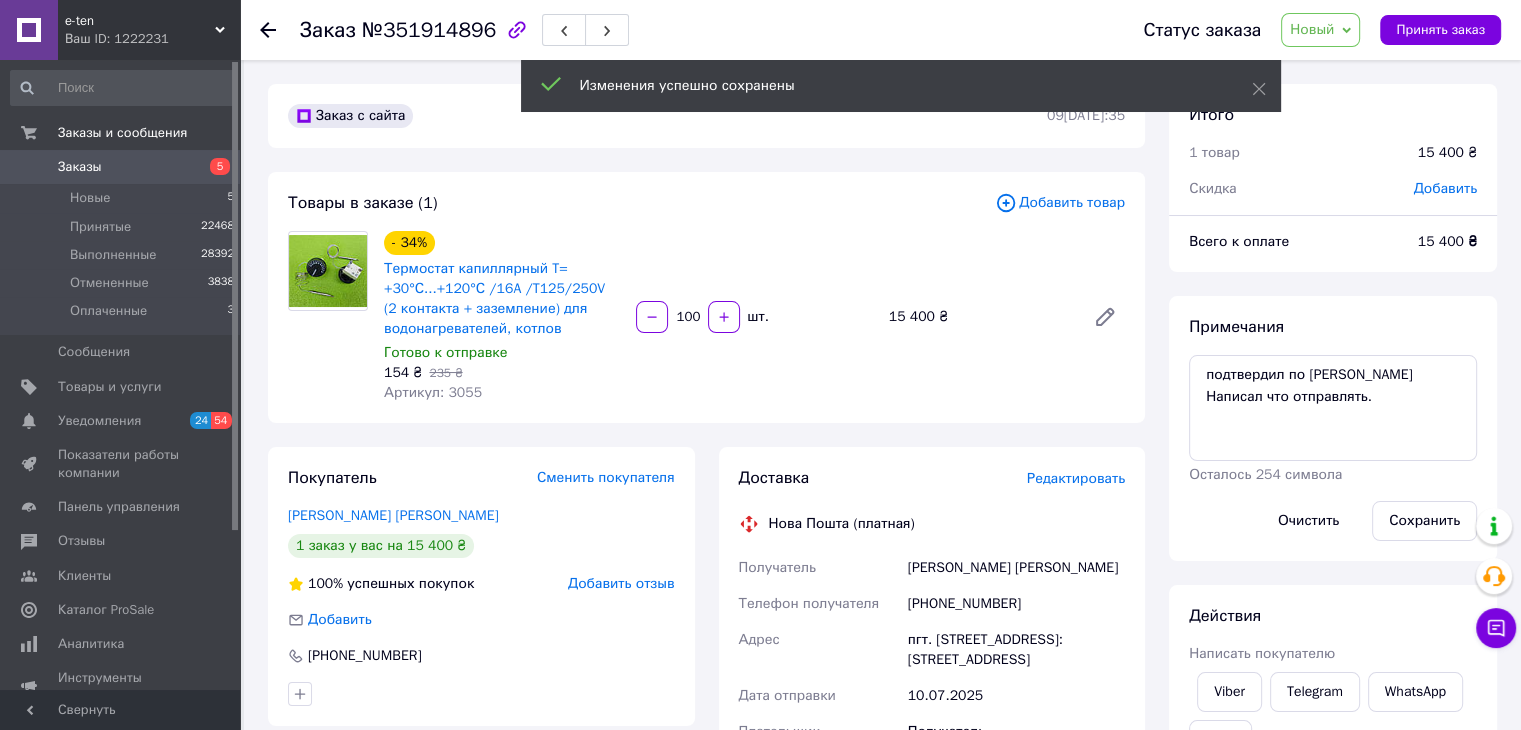 scroll, scrollTop: 638, scrollLeft: 0, axis: vertical 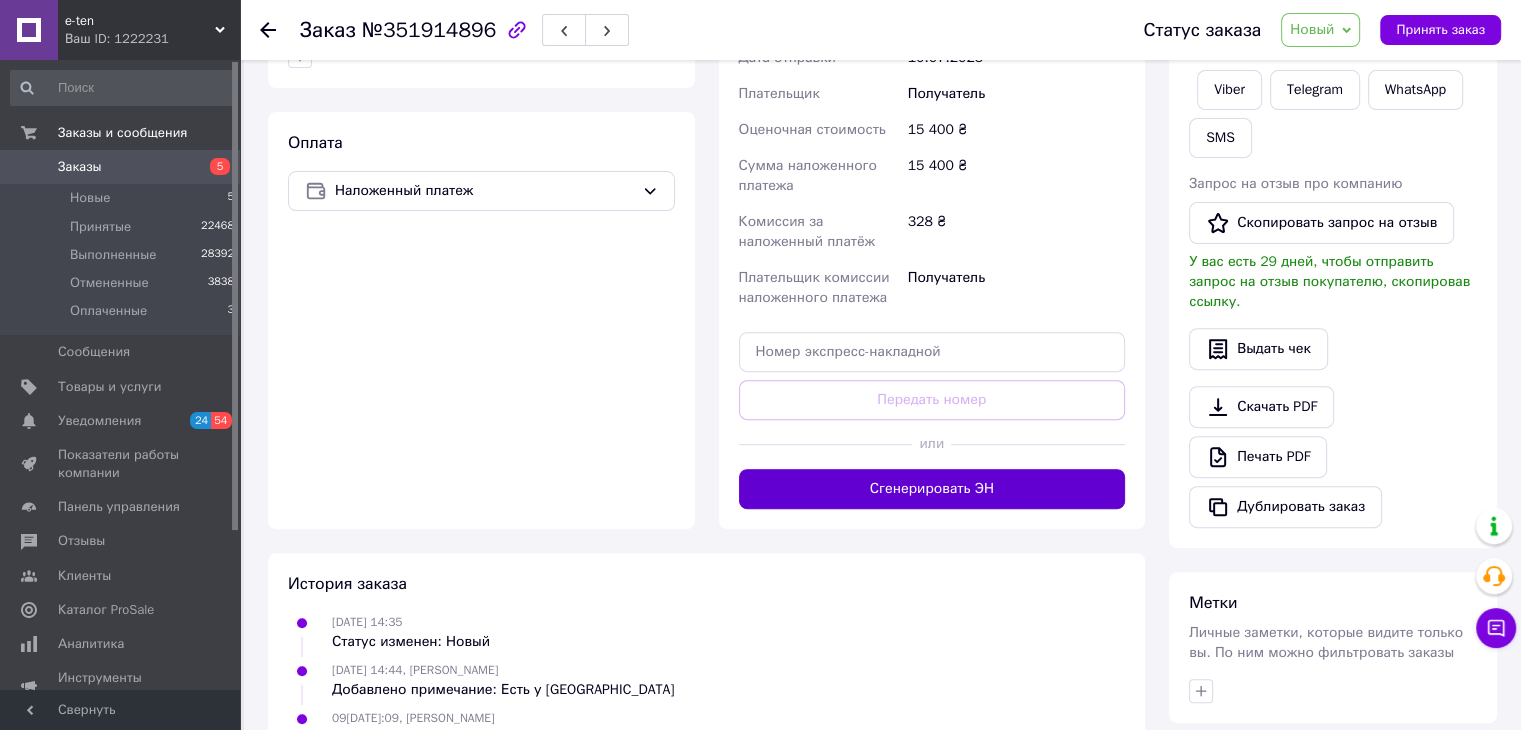 click on "Сгенерировать ЭН" at bounding box center (932, 489) 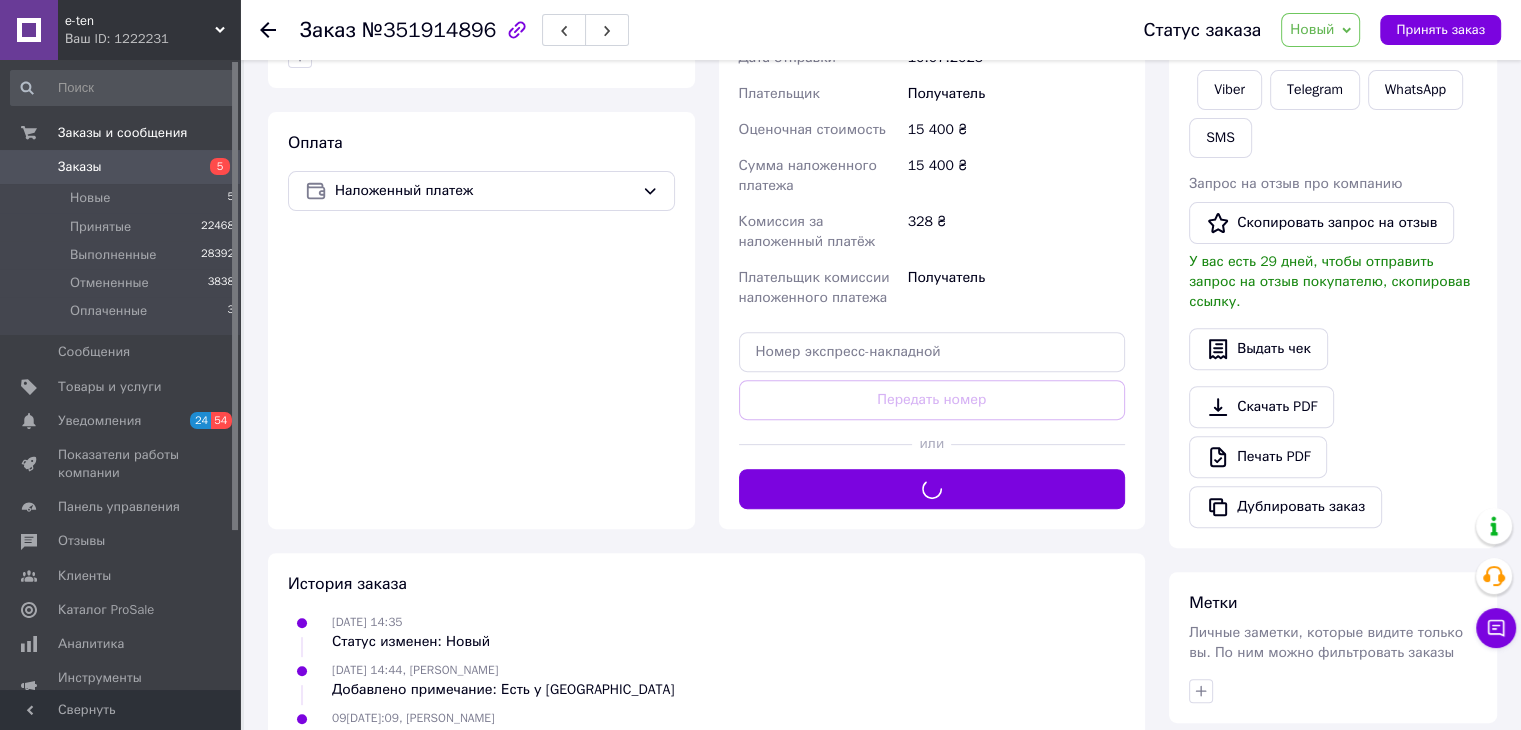 scroll, scrollTop: 0, scrollLeft: 0, axis: both 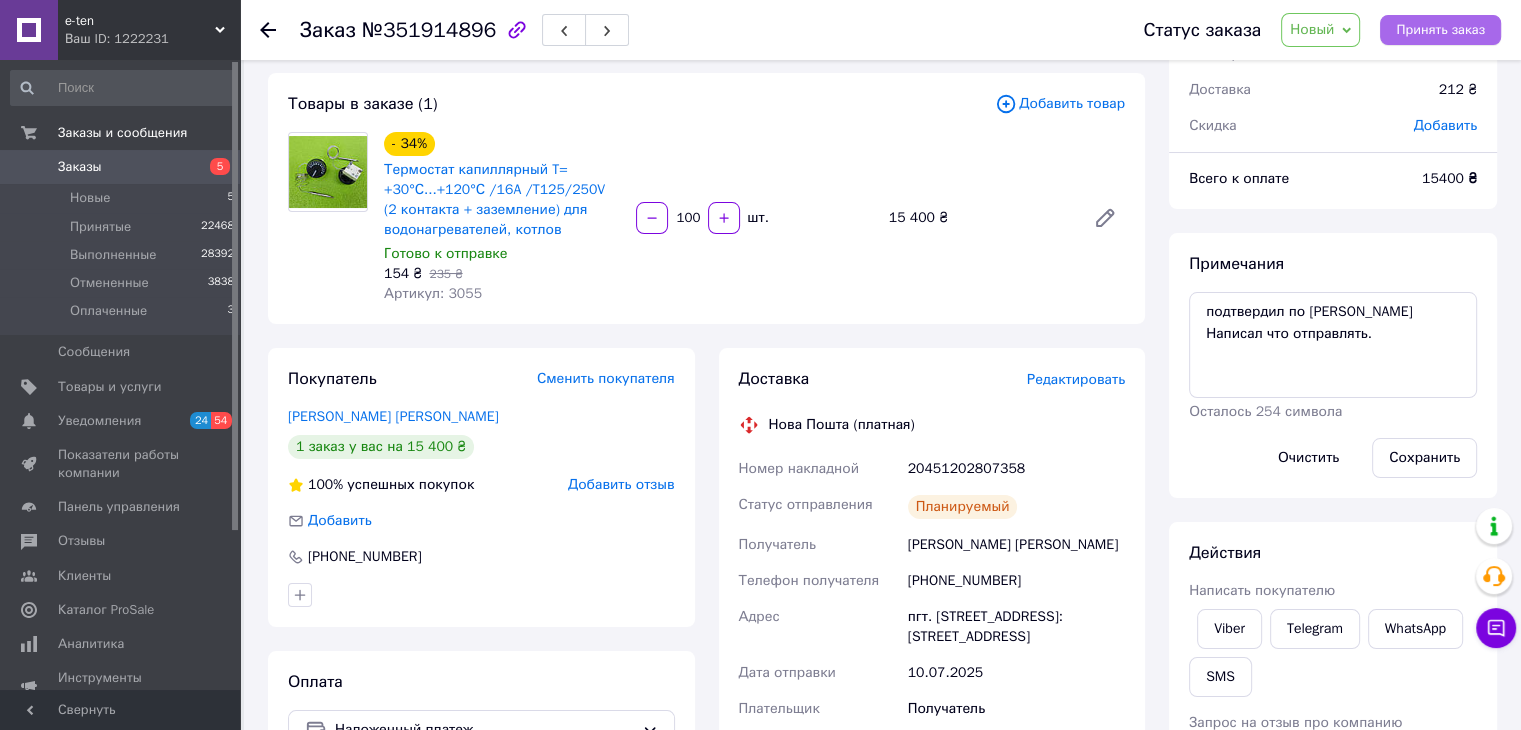 click on "Принять заказ" at bounding box center (1440, 30) 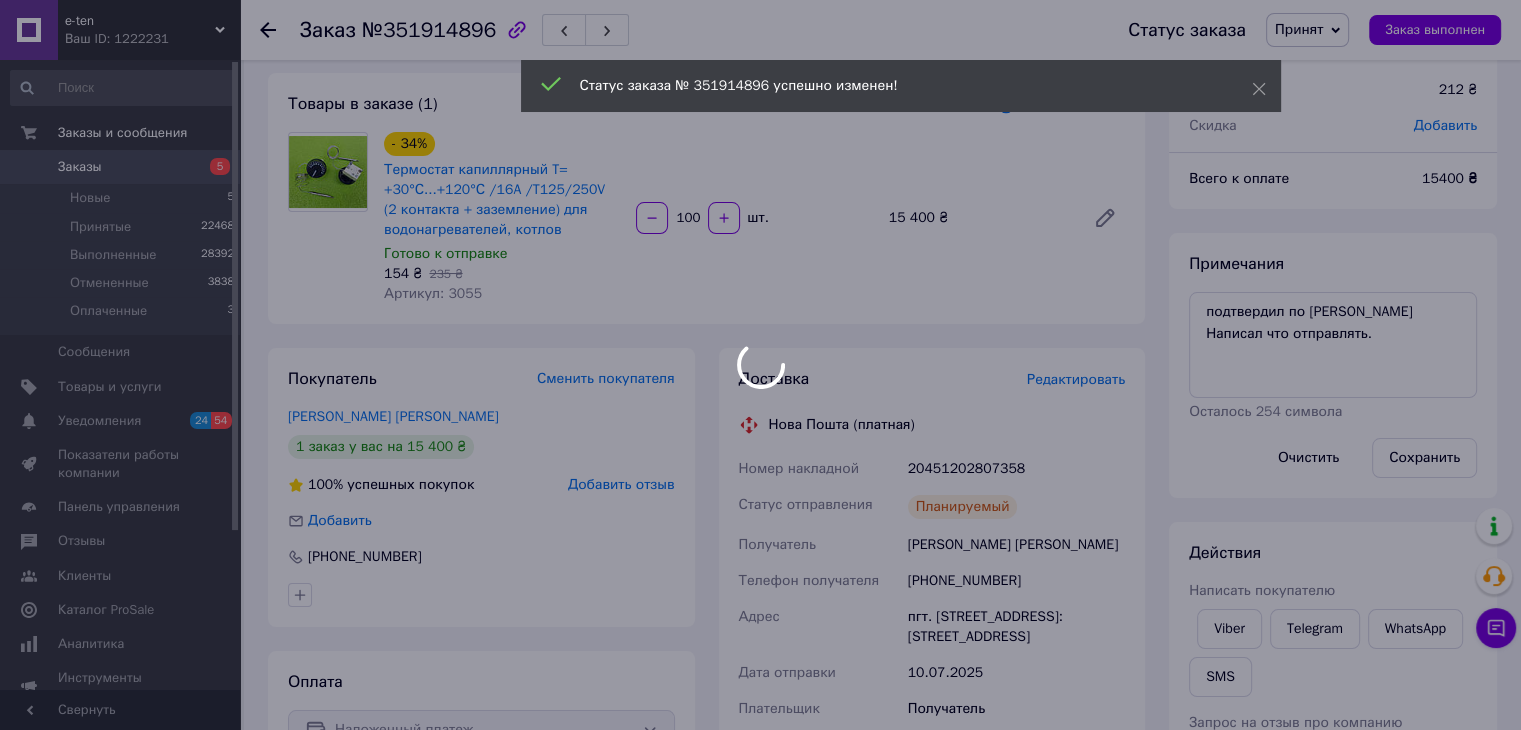 scroll, scrollTop: 15, scrollLeft: 0, axis: vertical 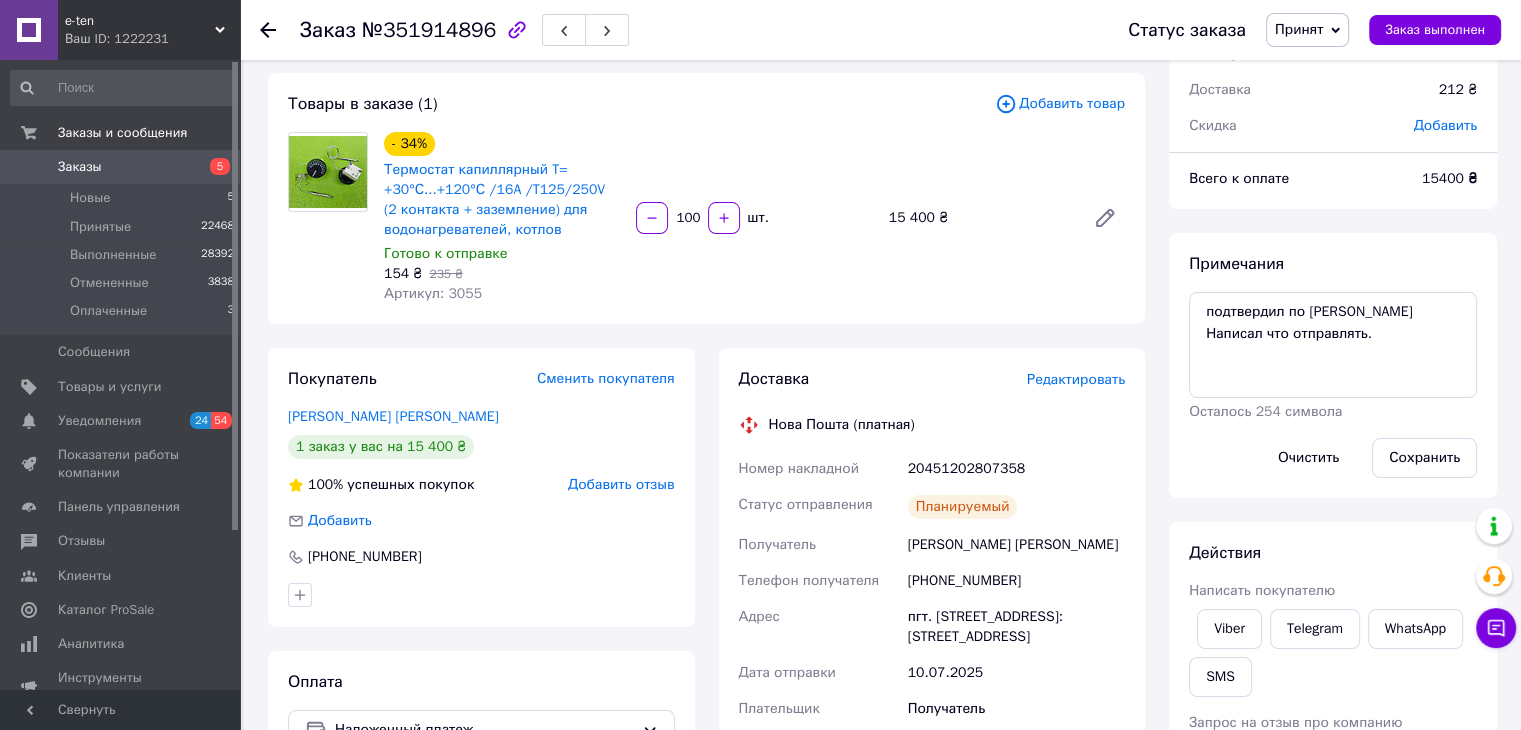 click on "20451202807358" at bounding box center (1016, 469) 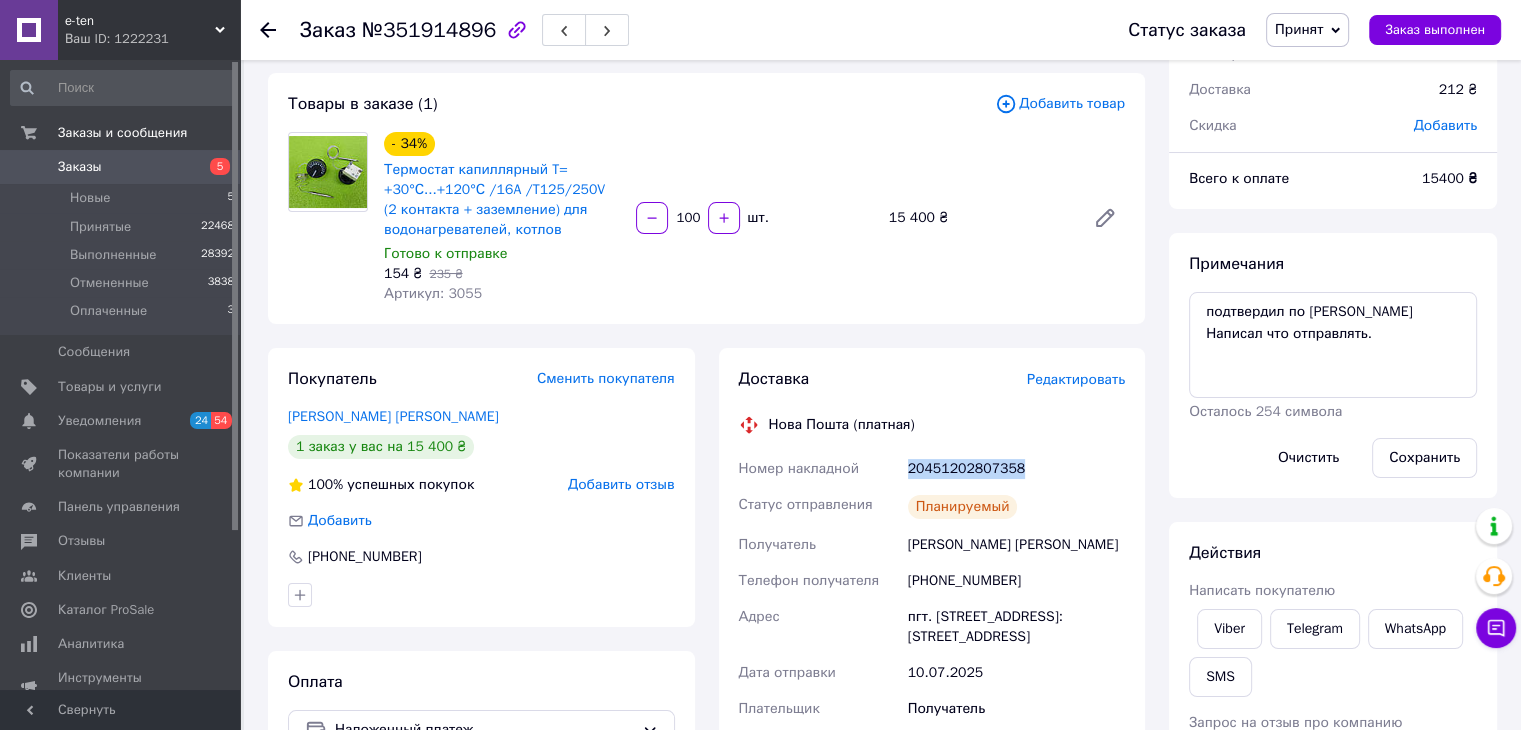 click on "20451202807358" at bounding box center (1016, 469) 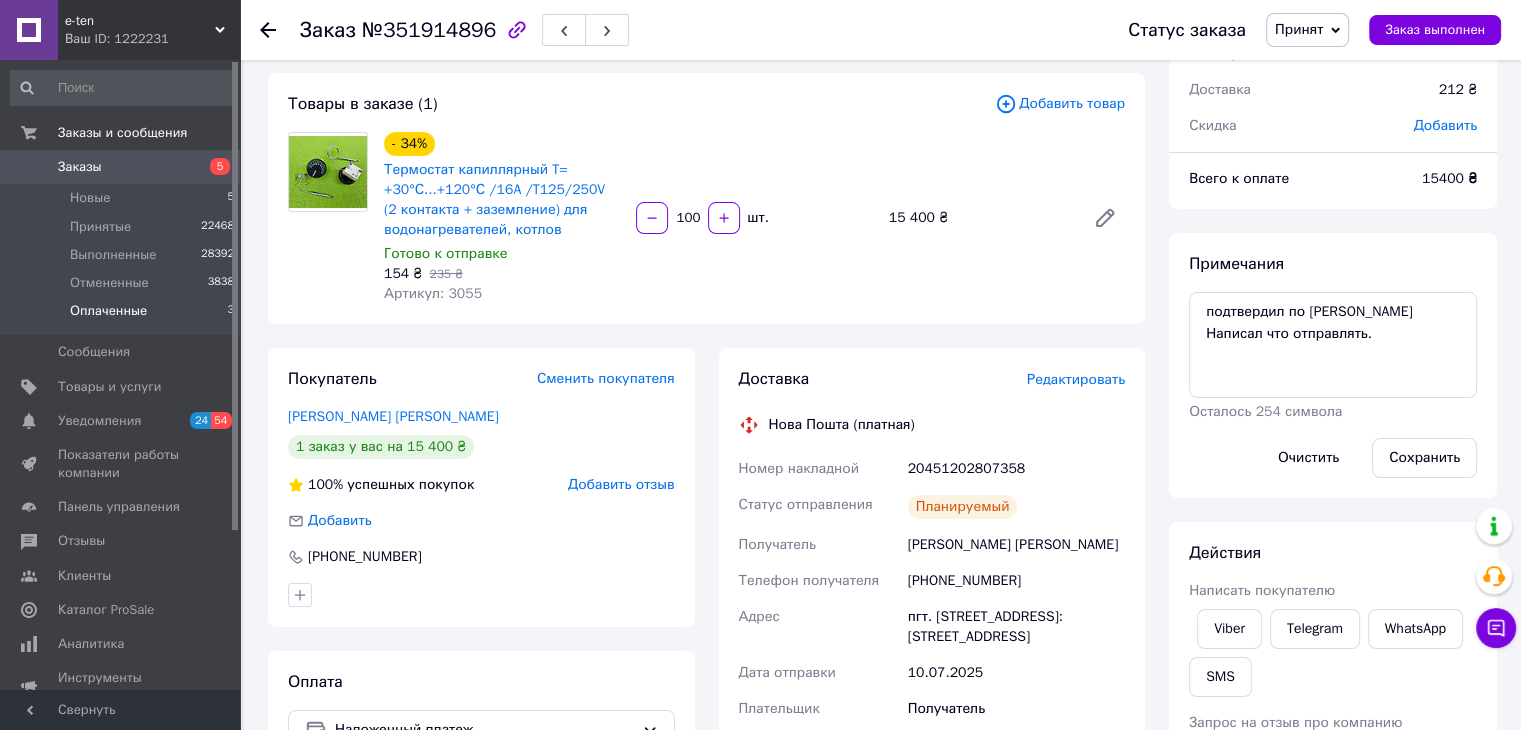 click on "Оплаченные" at bounding box center (108, 311) 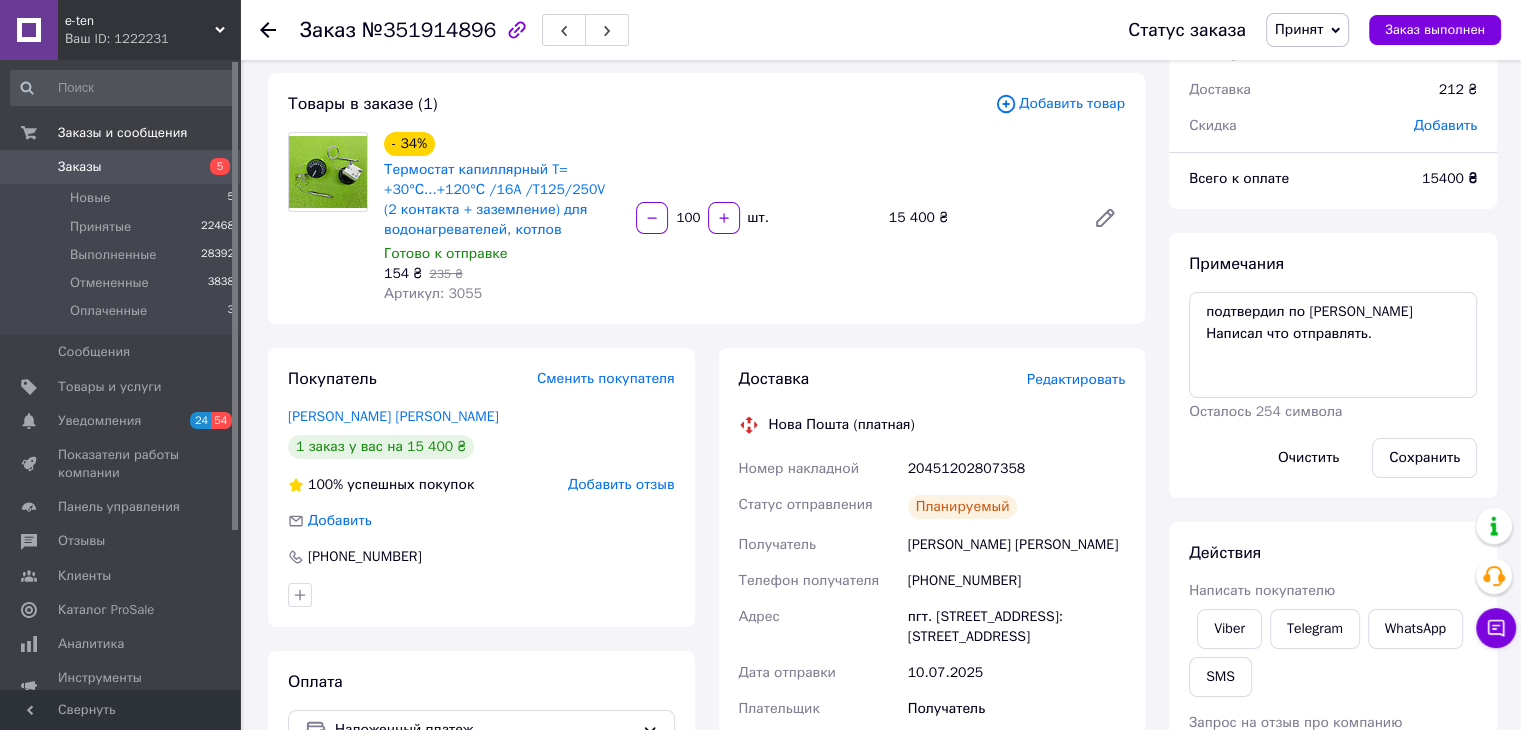 scroll, scrollTop: 0, scrollLeft: 0, axis: both 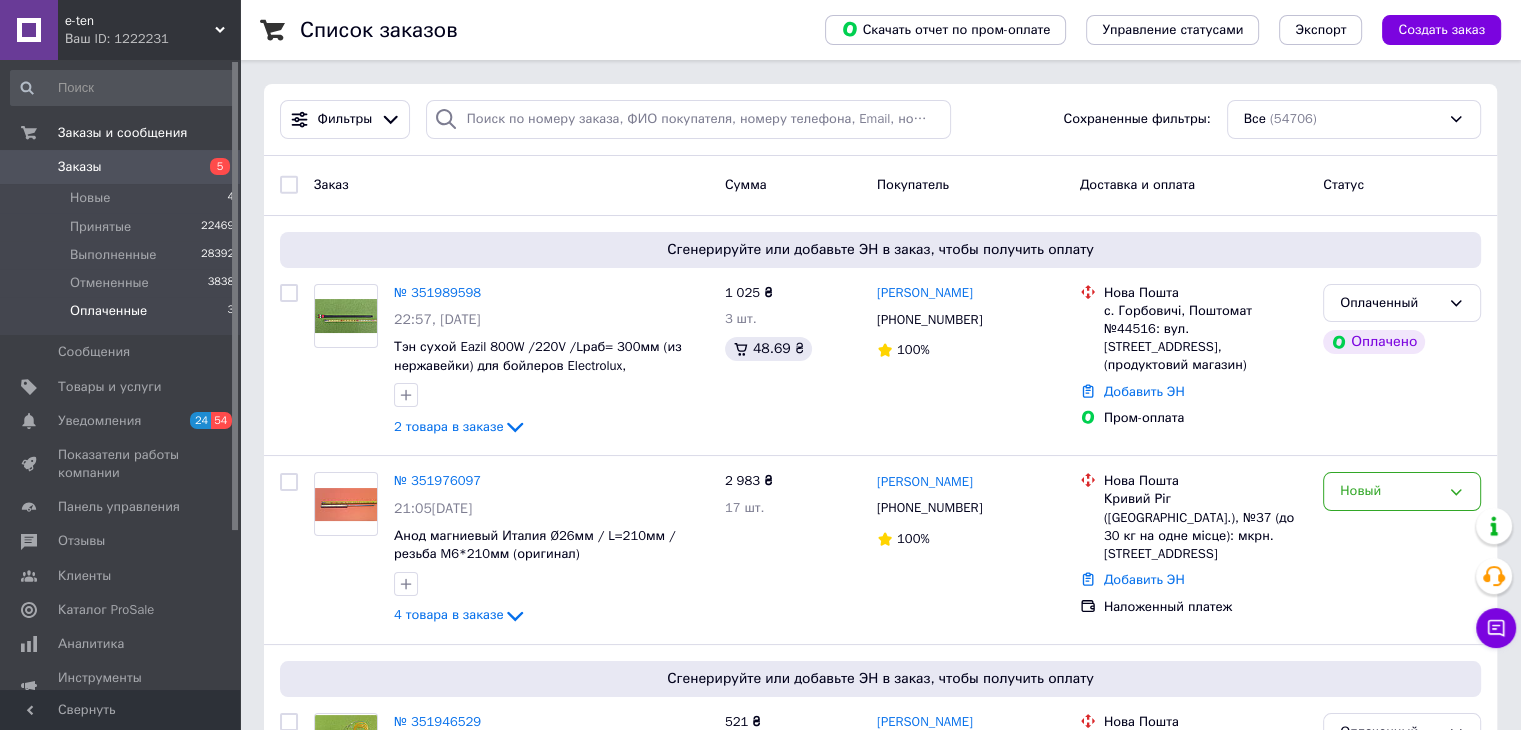 click on "Оплаченные" at bounding box center [108, 311] 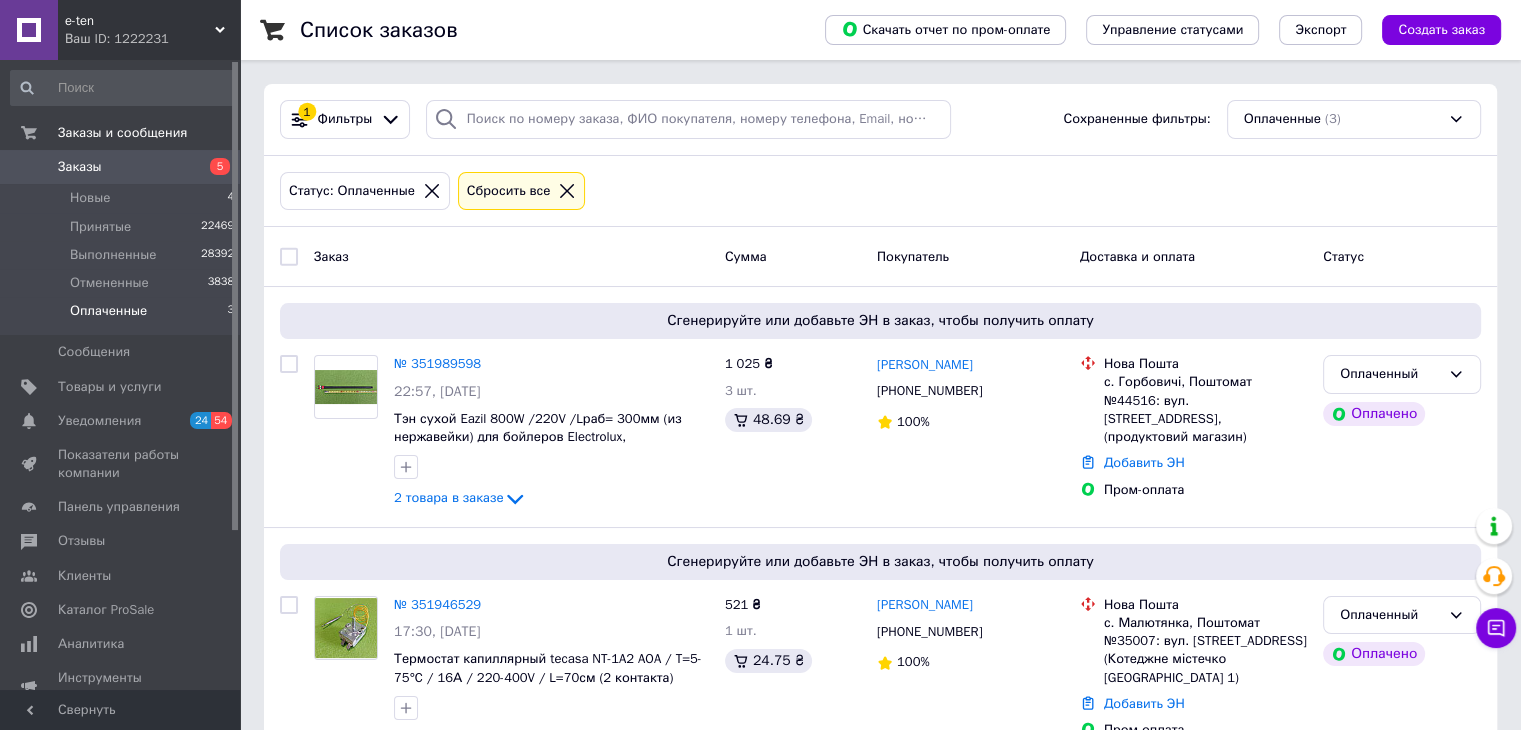 scroll, scrollTop: 271, scrollLeft: 0, axis: vertical 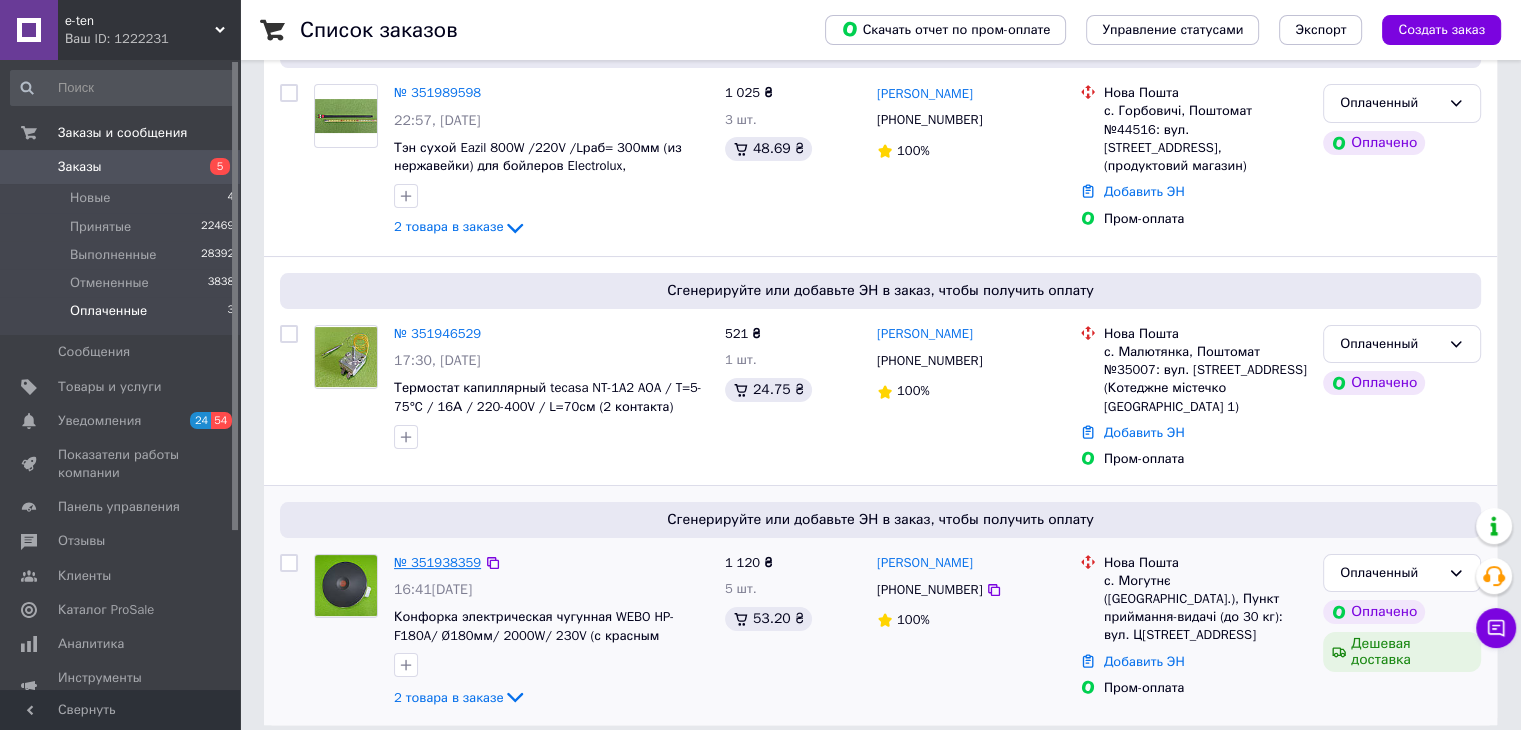 click on "№ 351938359" at bounding box center [437, 562] 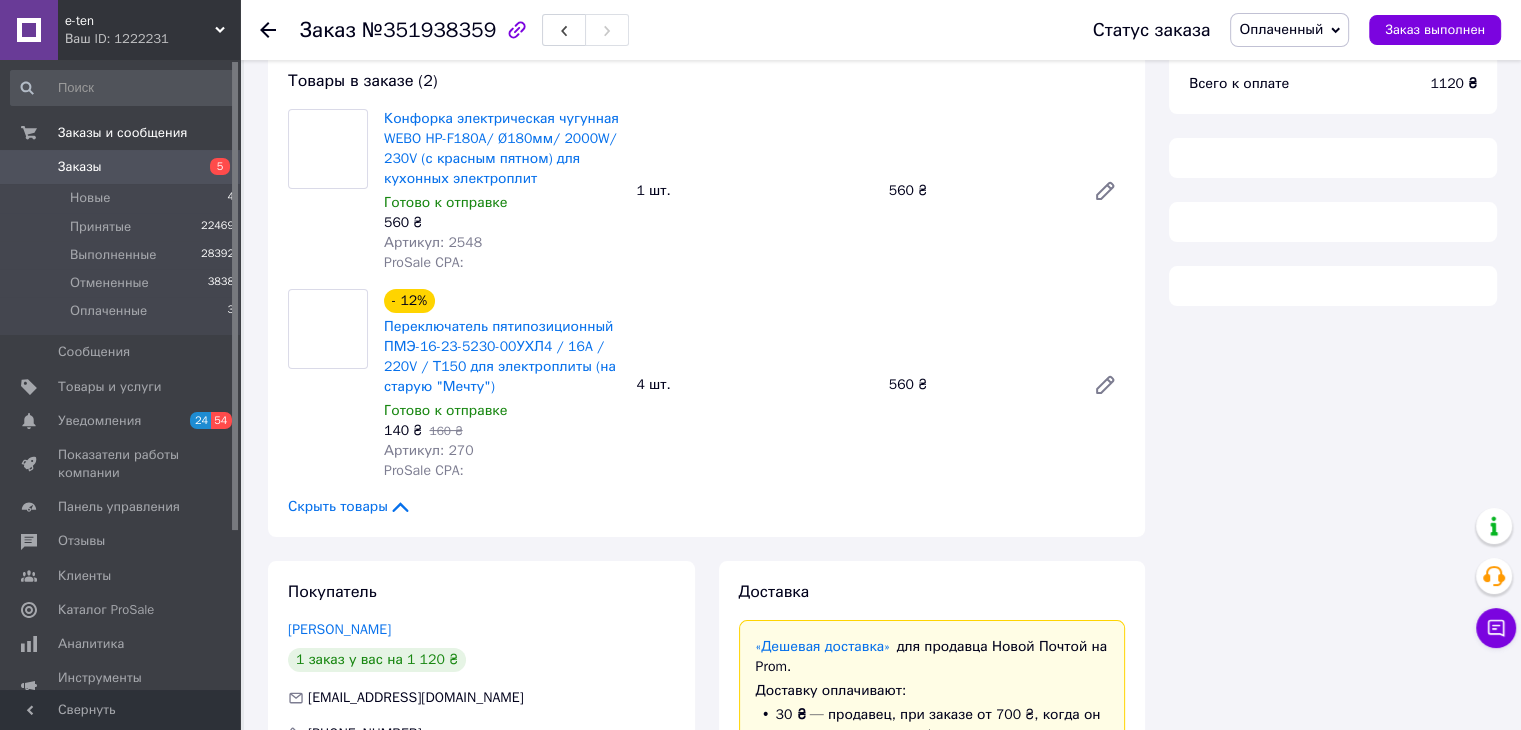 scroll, scrollTop: 271, scrollLeft: 0, axis: vertical 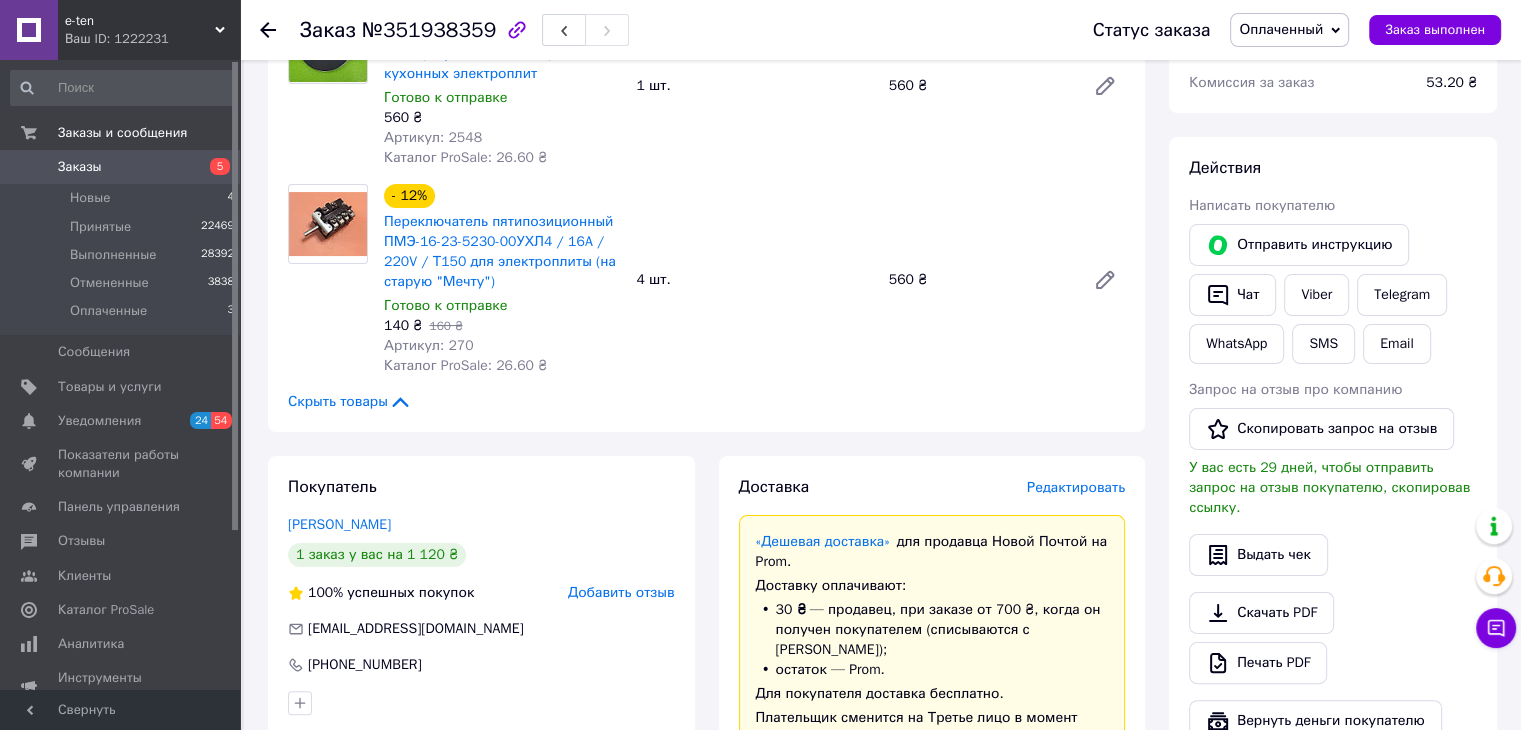 click on "Редактировать" at bounding box center (1076, 487) 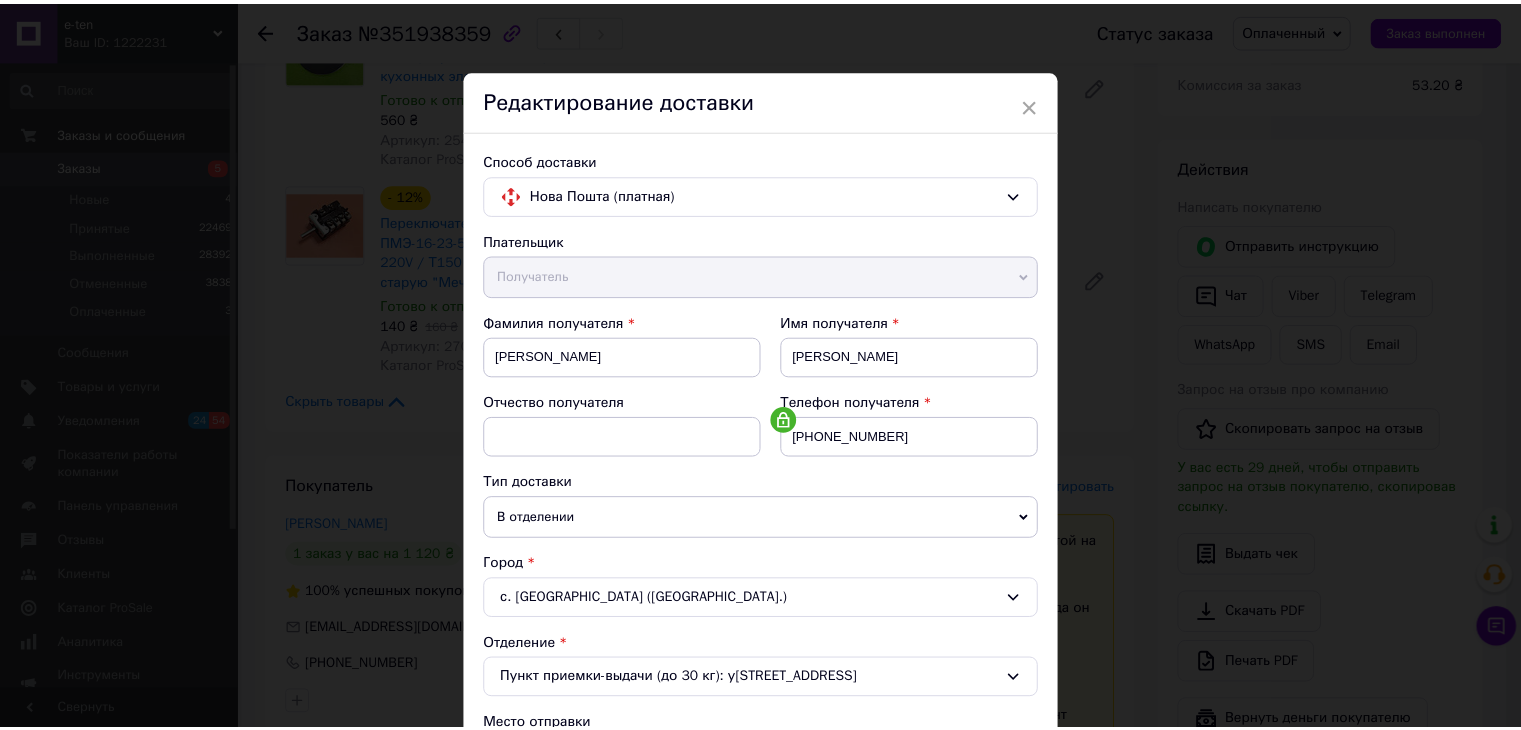 scroll, scrollTop: 592, scrollLeft: 0, axis: vertical 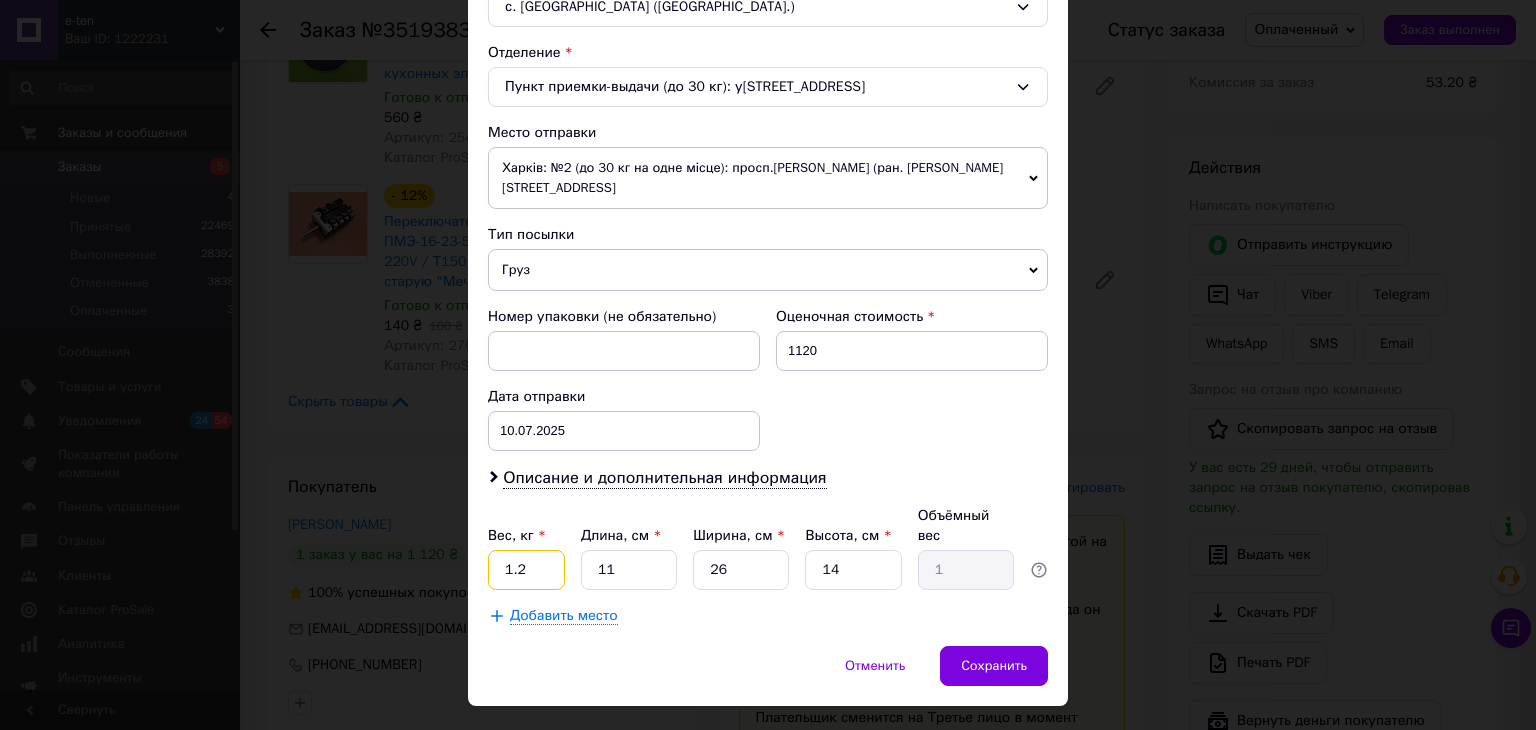 click on "1.2" at bounding box center (526, 570) 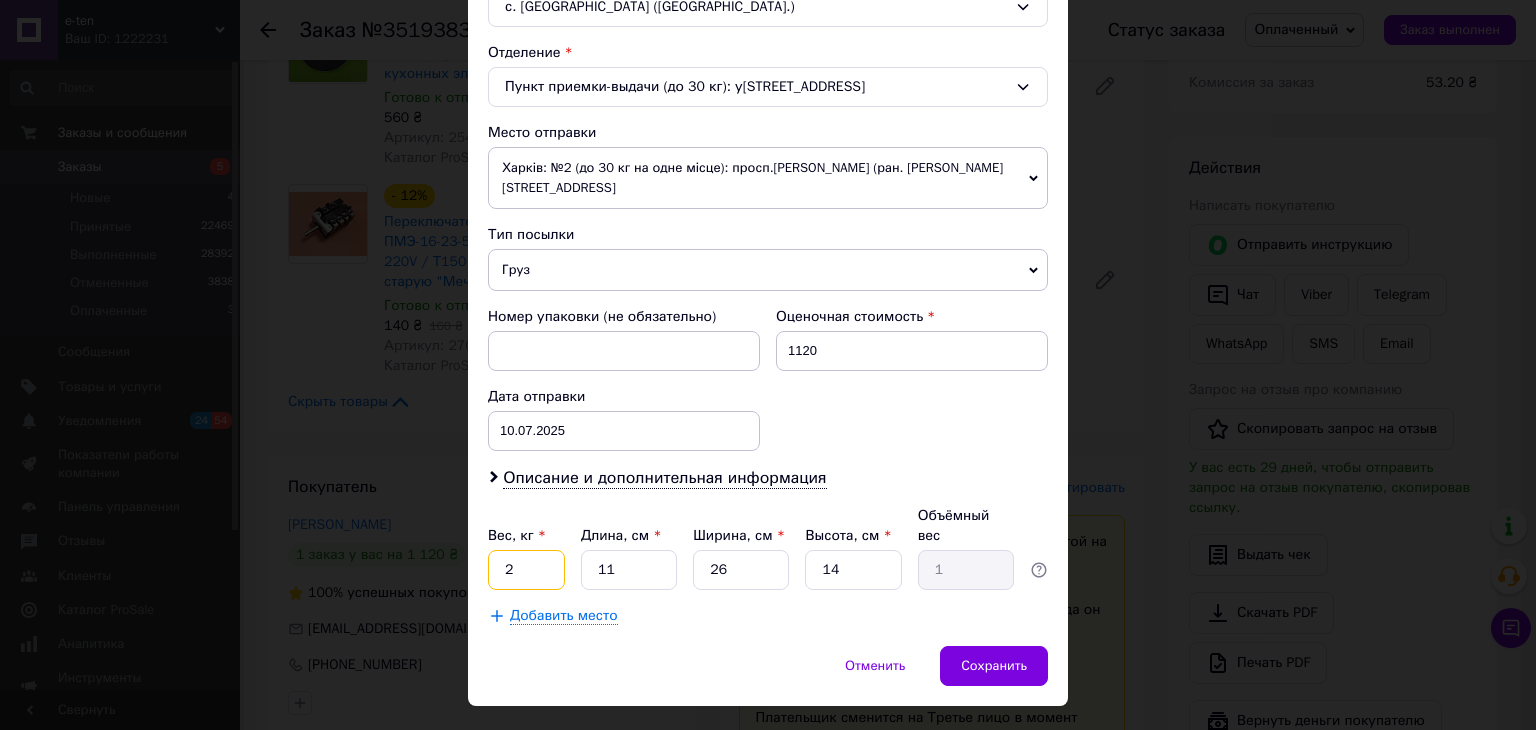type on "2" 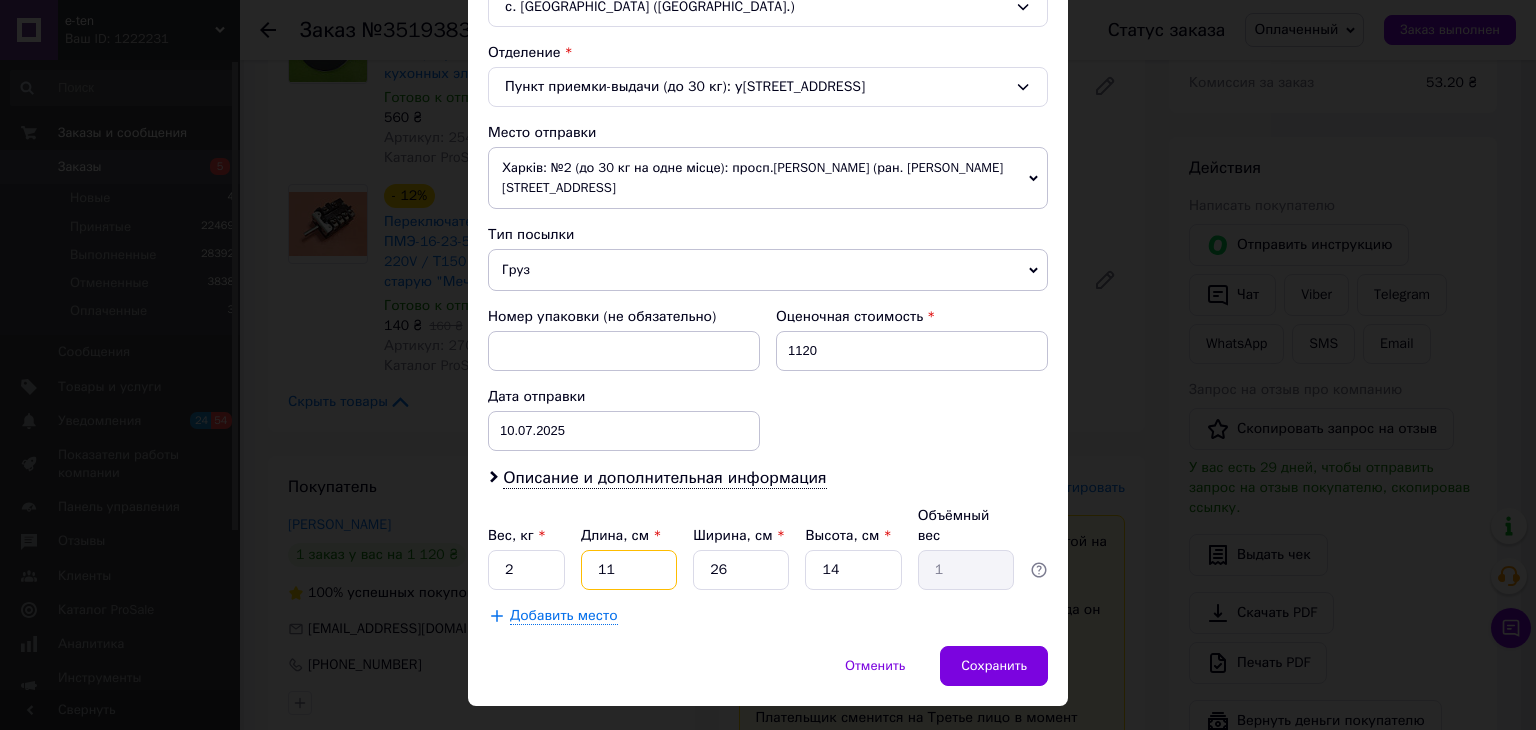 type on "3" 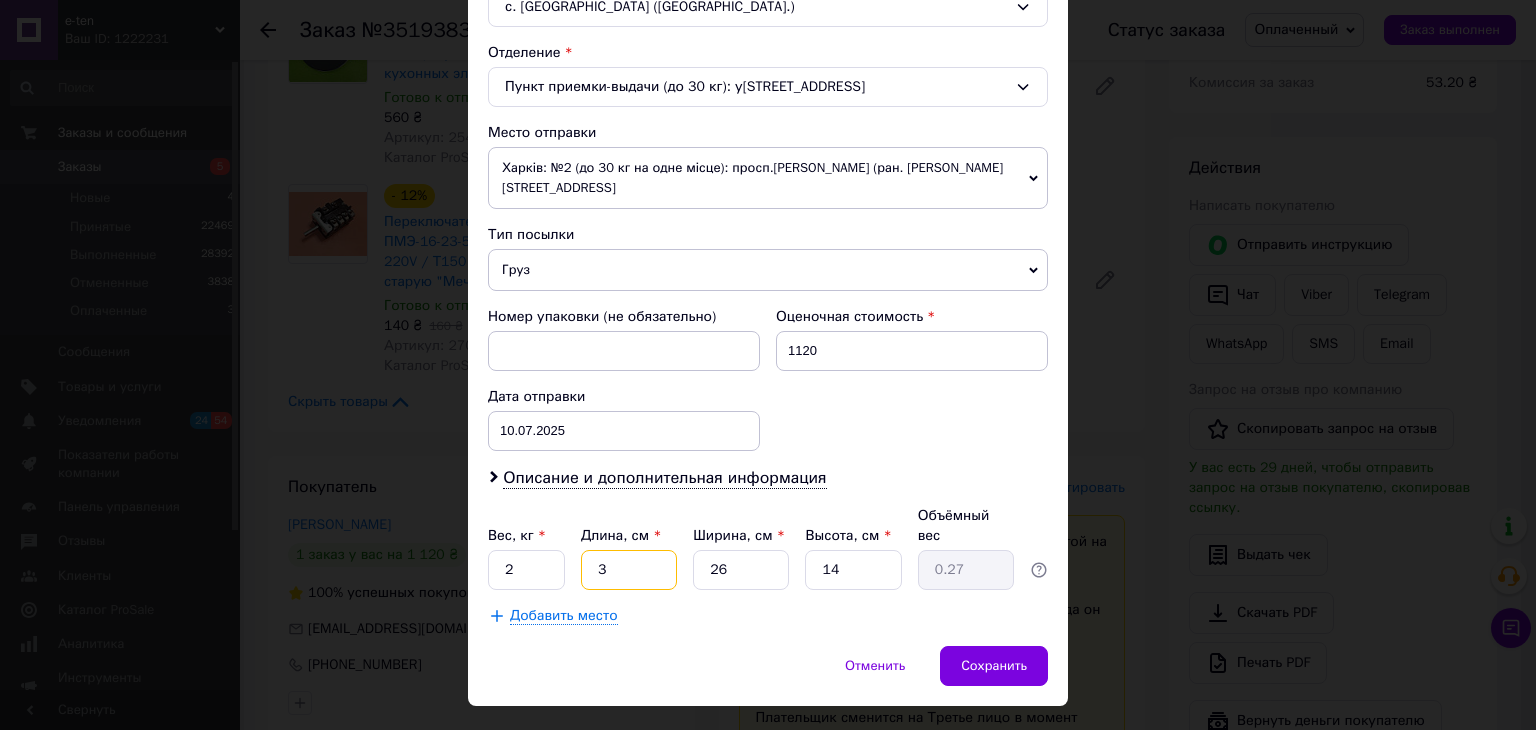 type on "30" 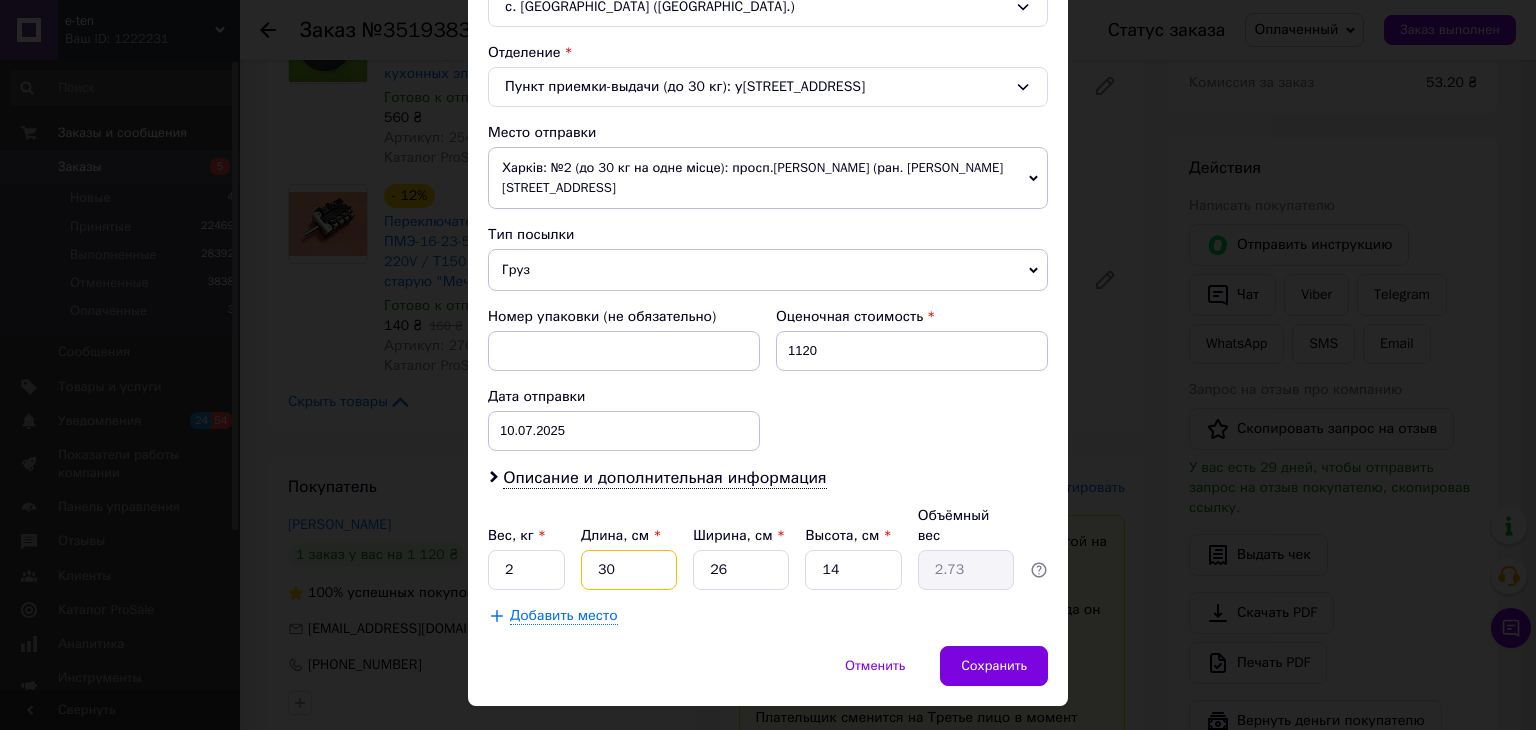 type on "30" 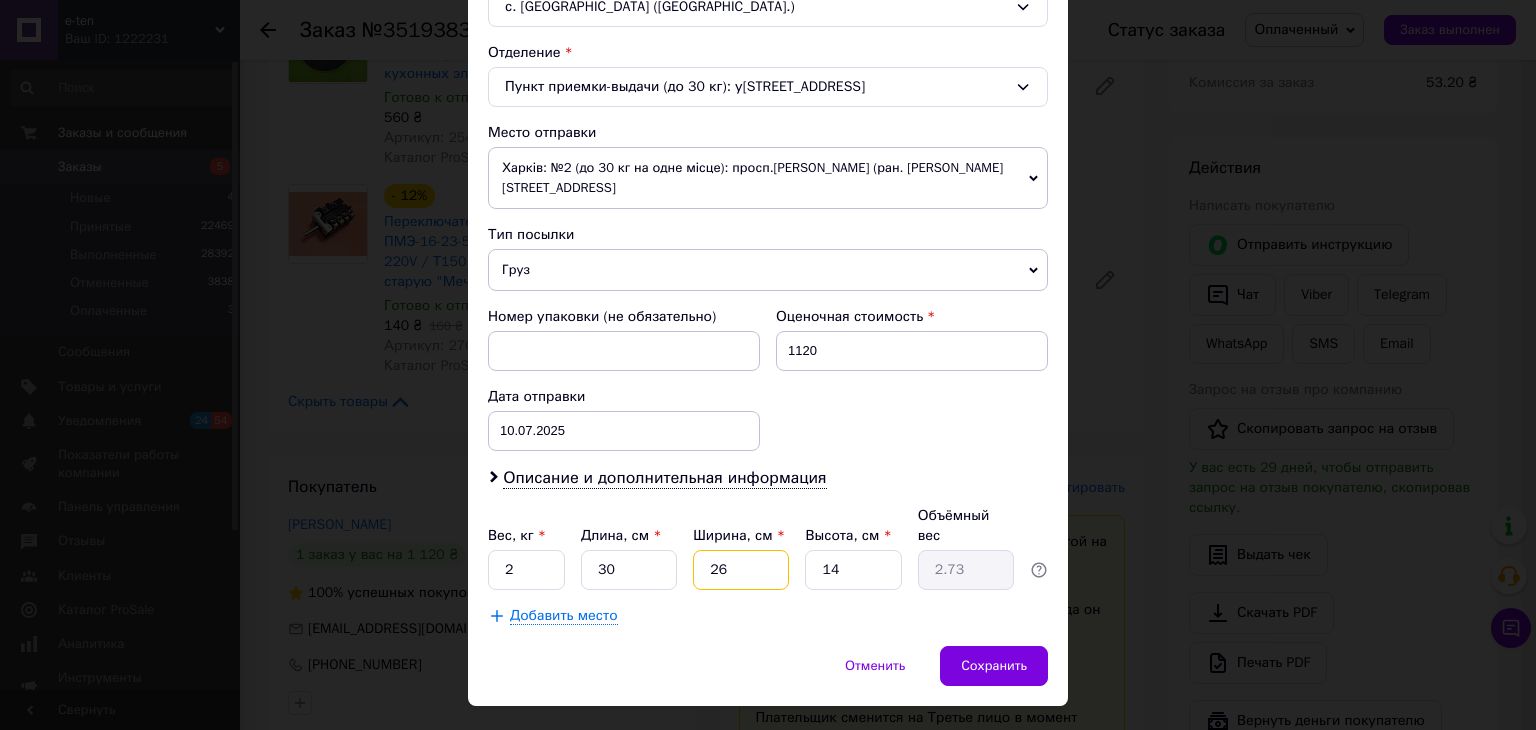 type on "2" 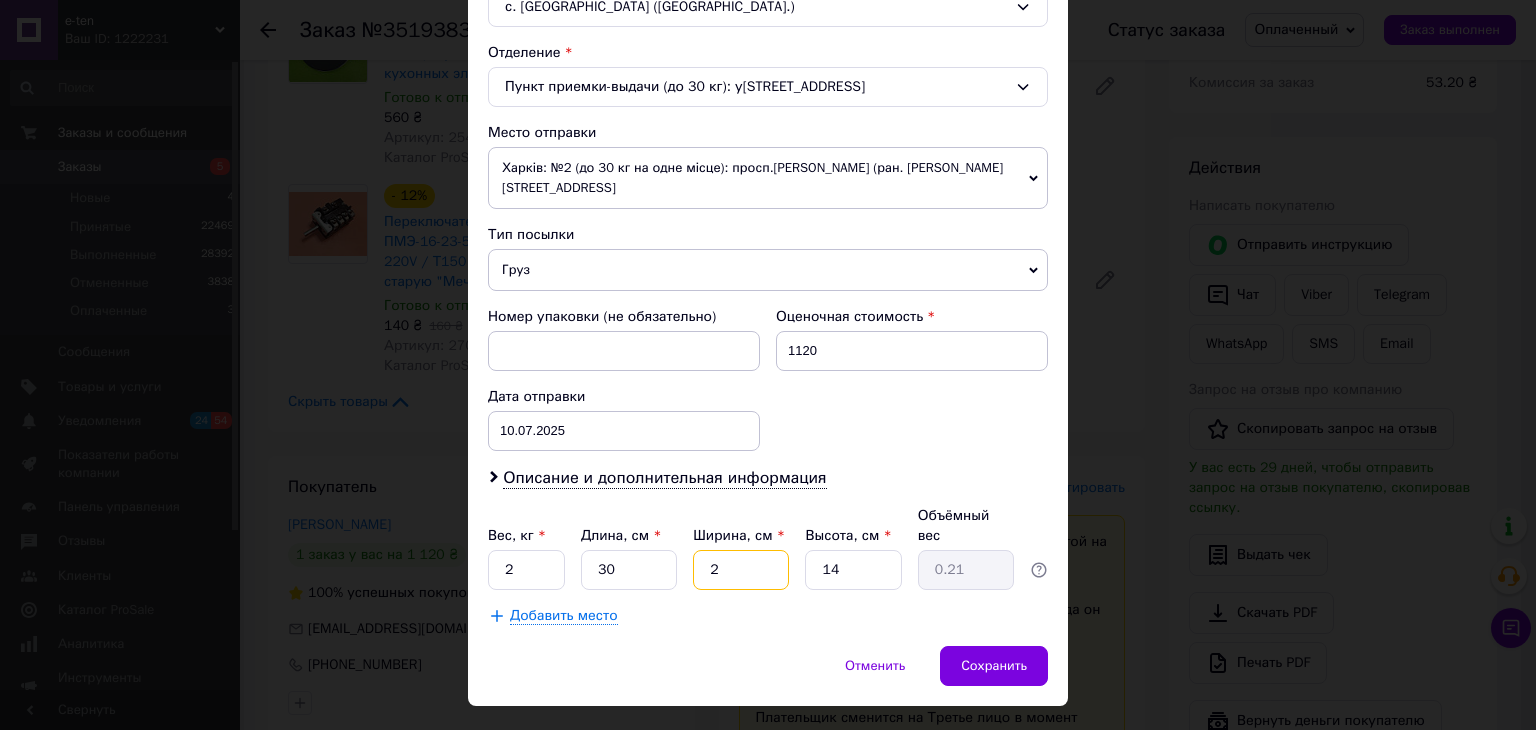 type on "25" 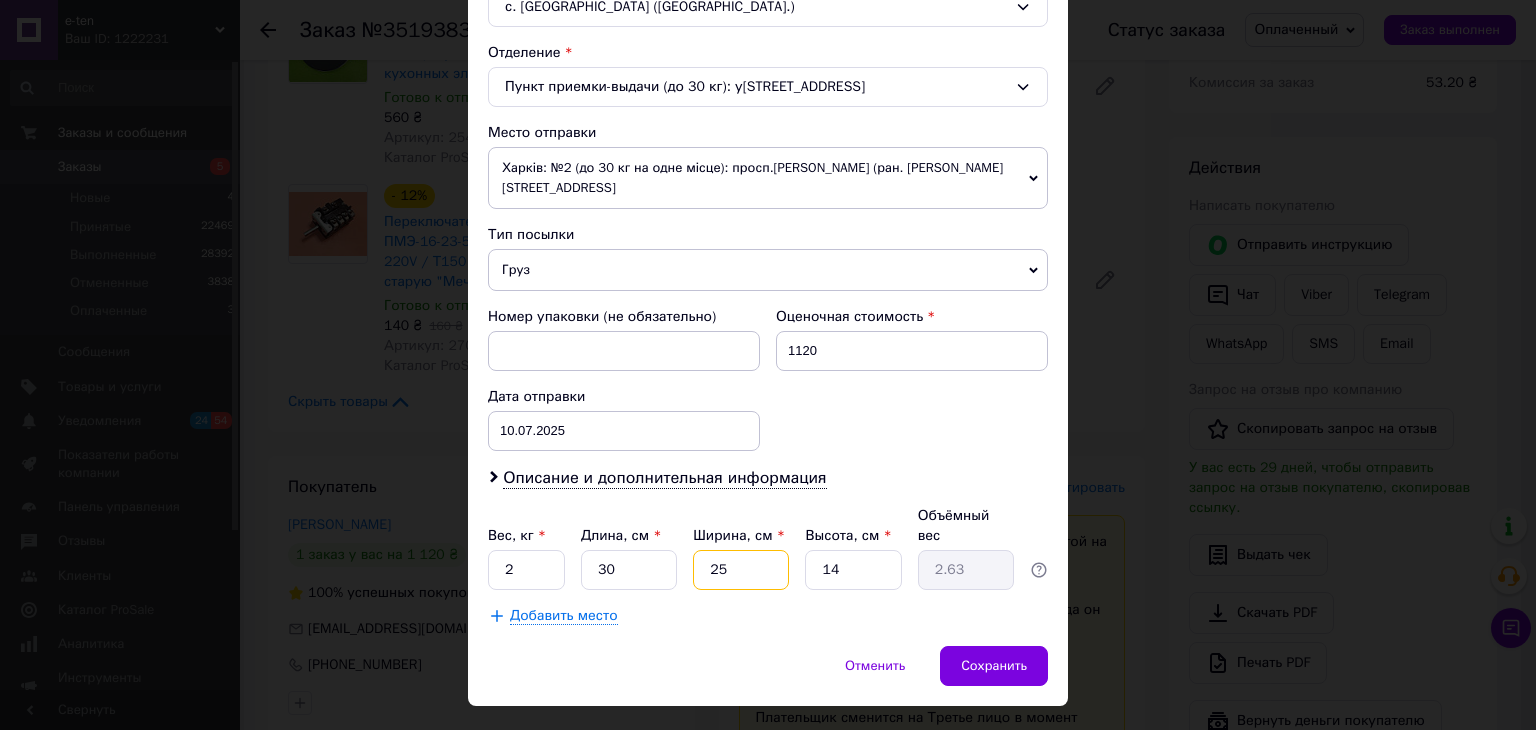 type on "25" 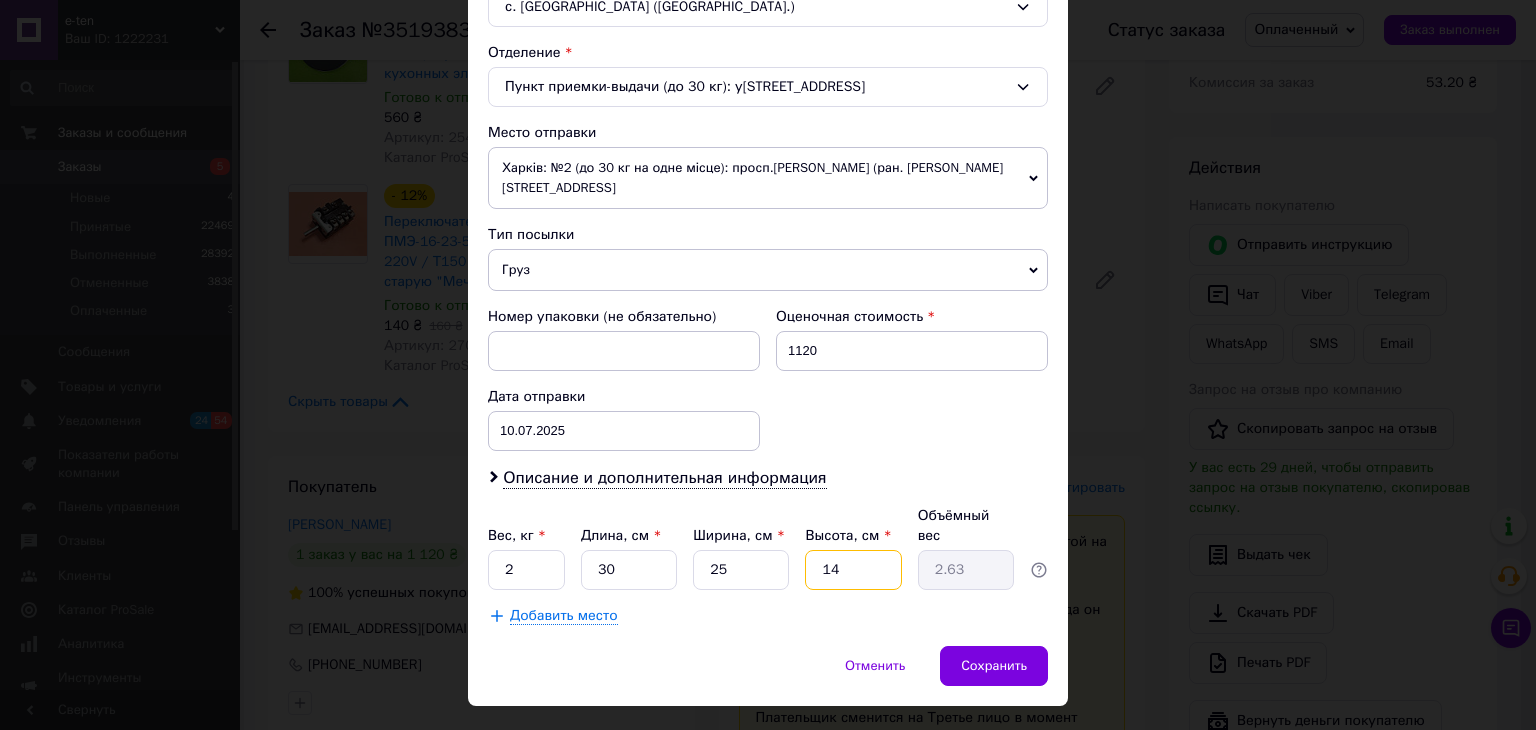 type on "1" 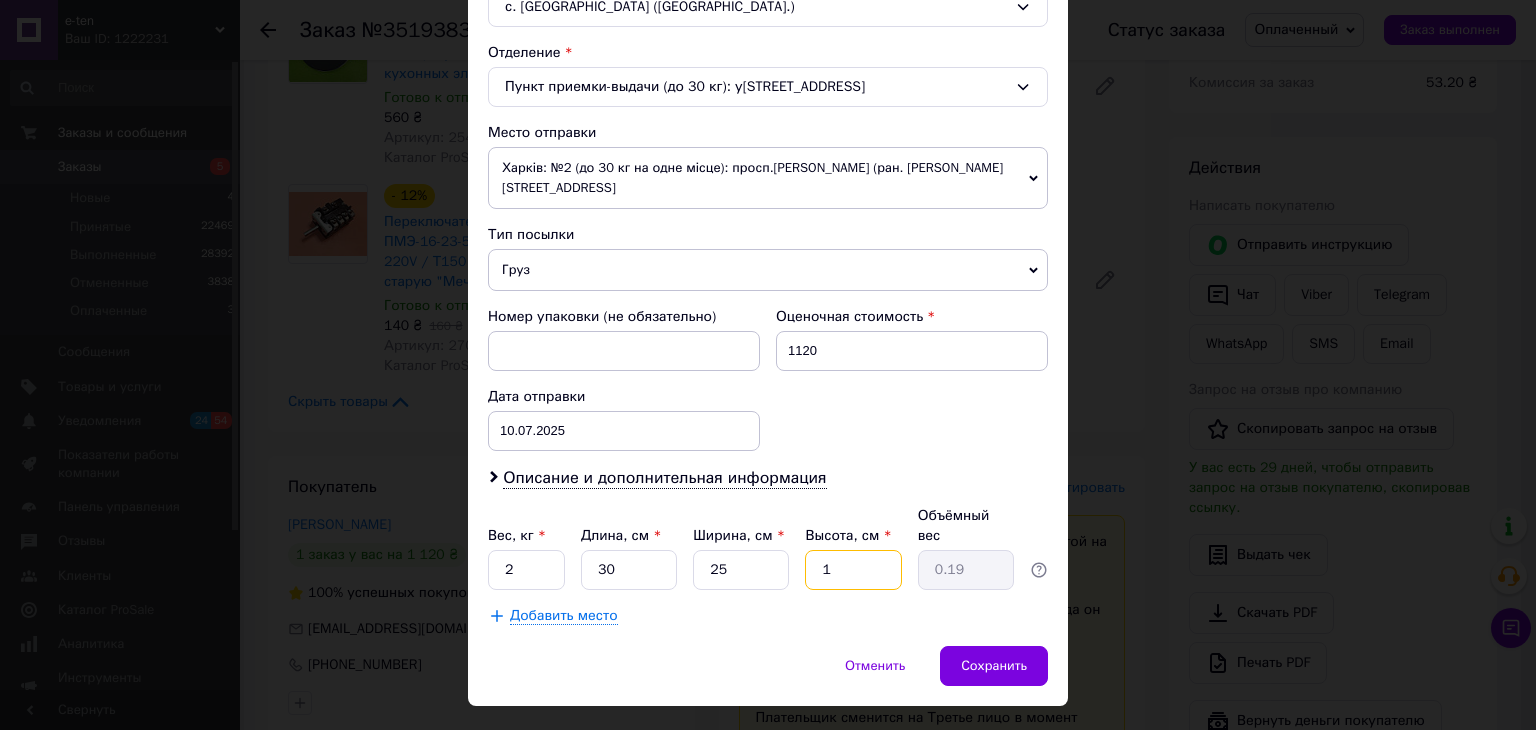 type on "15" 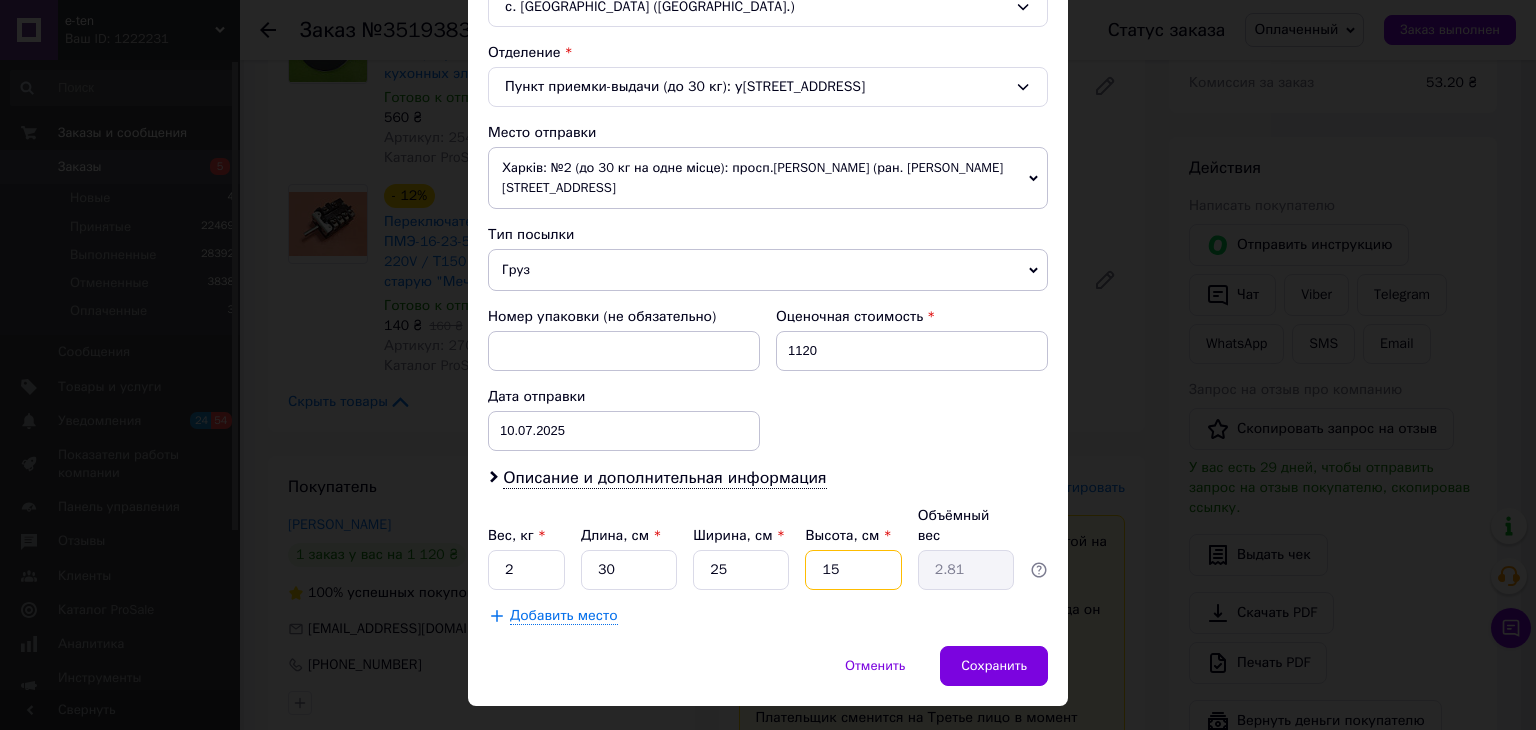 type on "1" 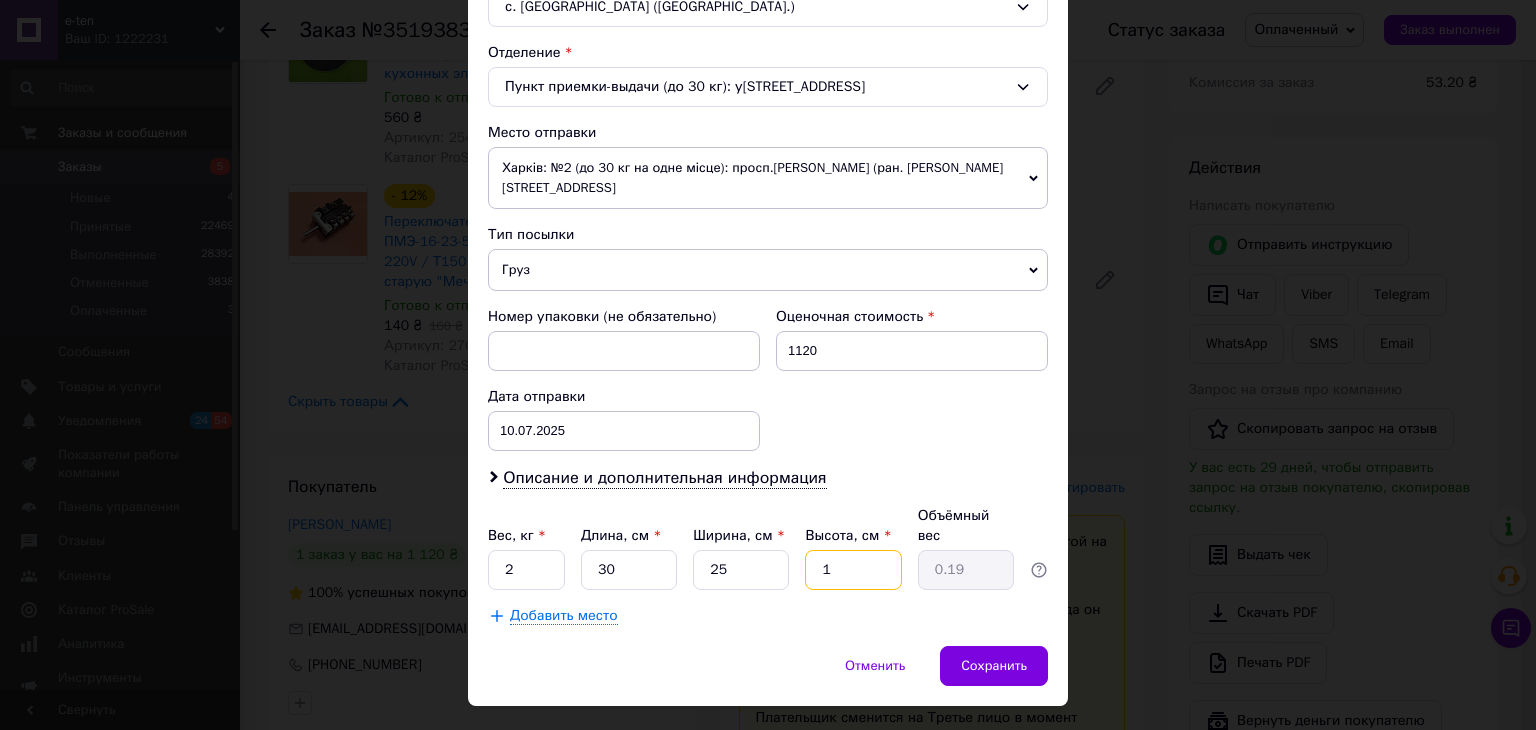 type on "12" 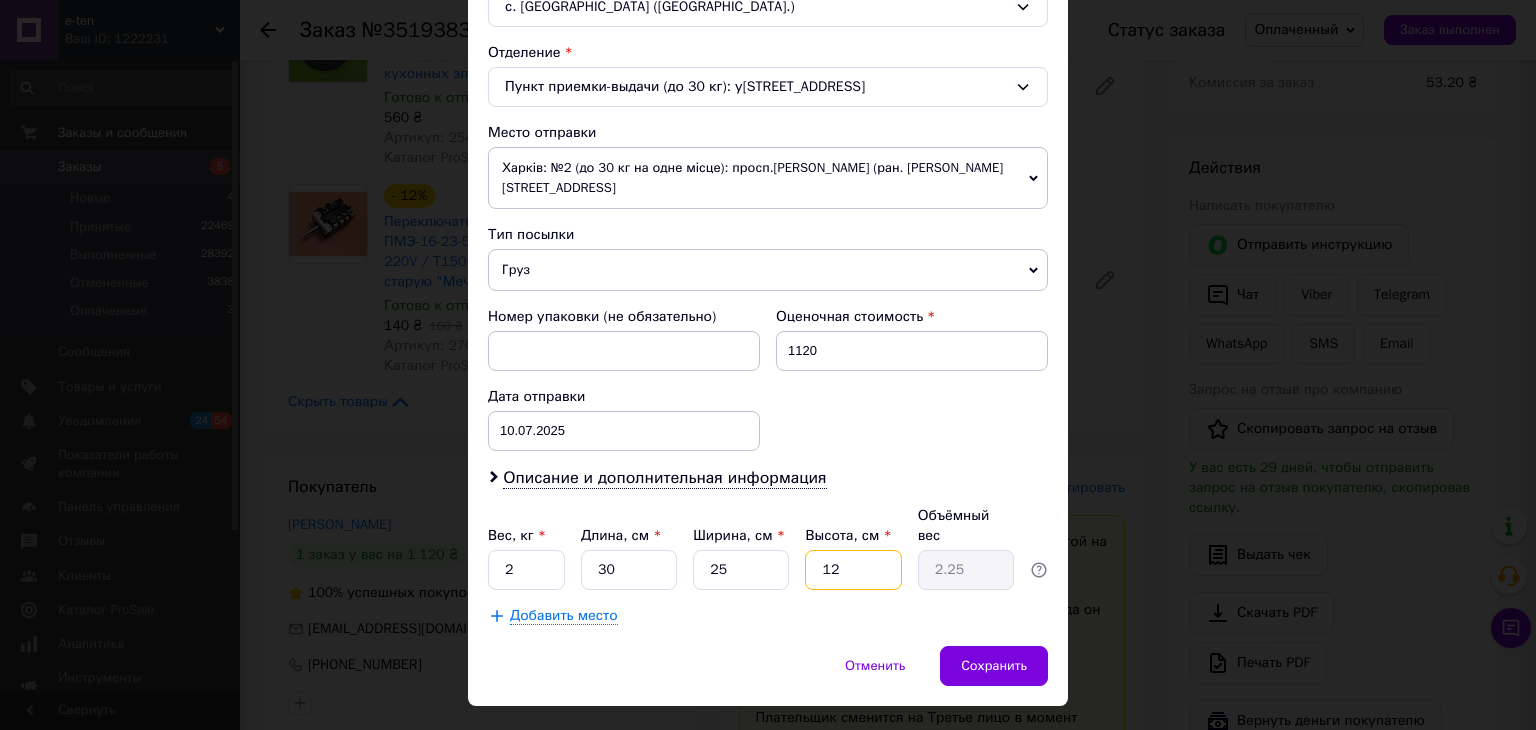 type on "12" 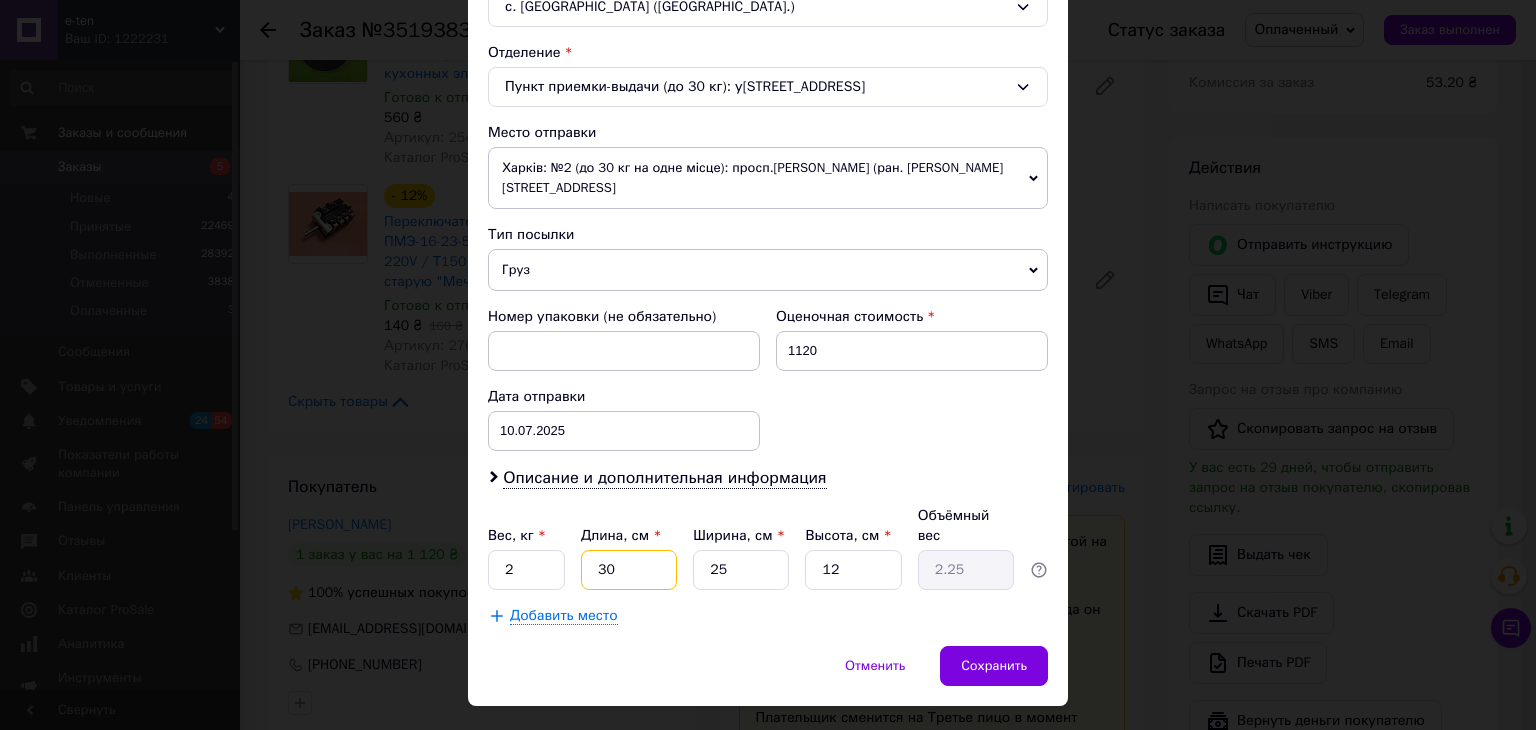 click on "30" at bounding box center (629, 570) 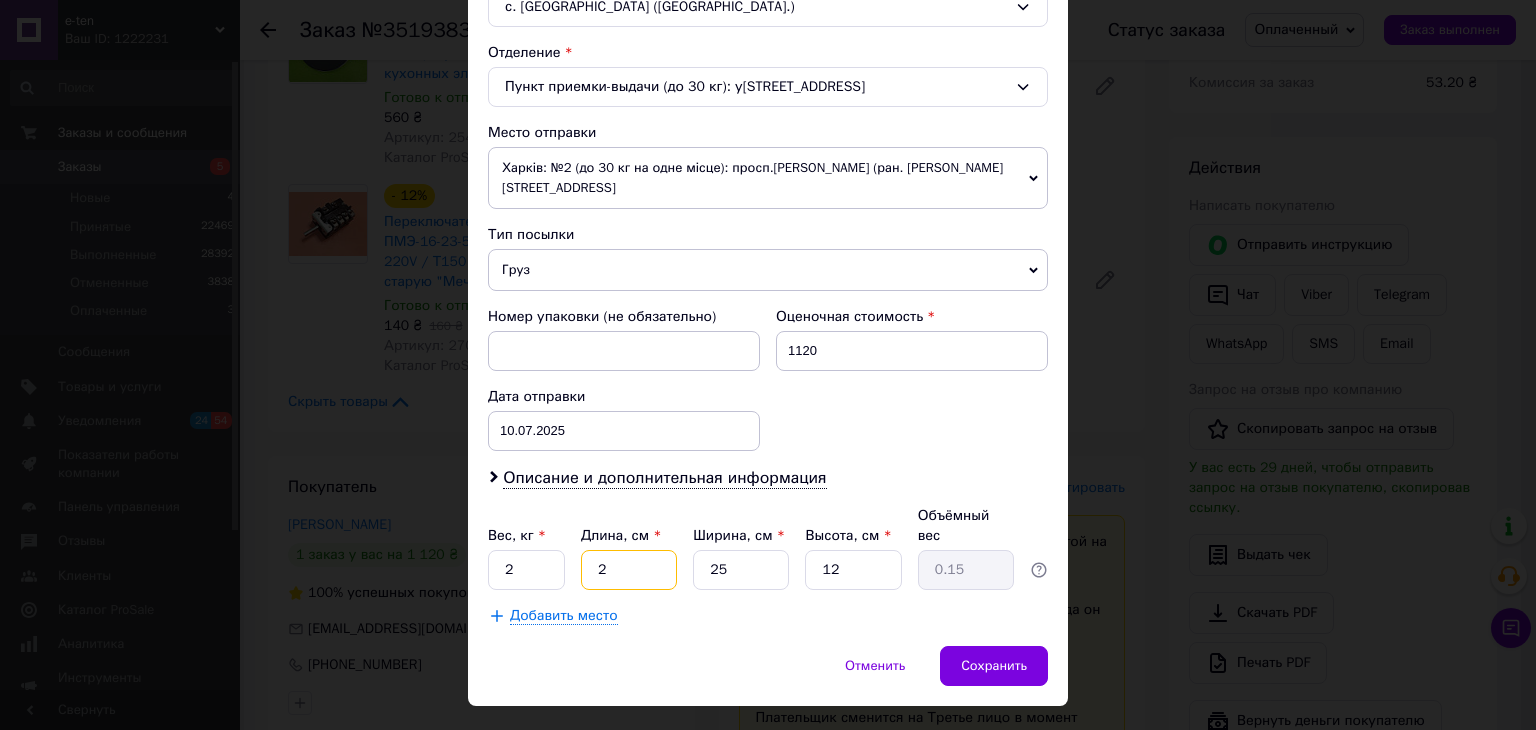 type on "28" 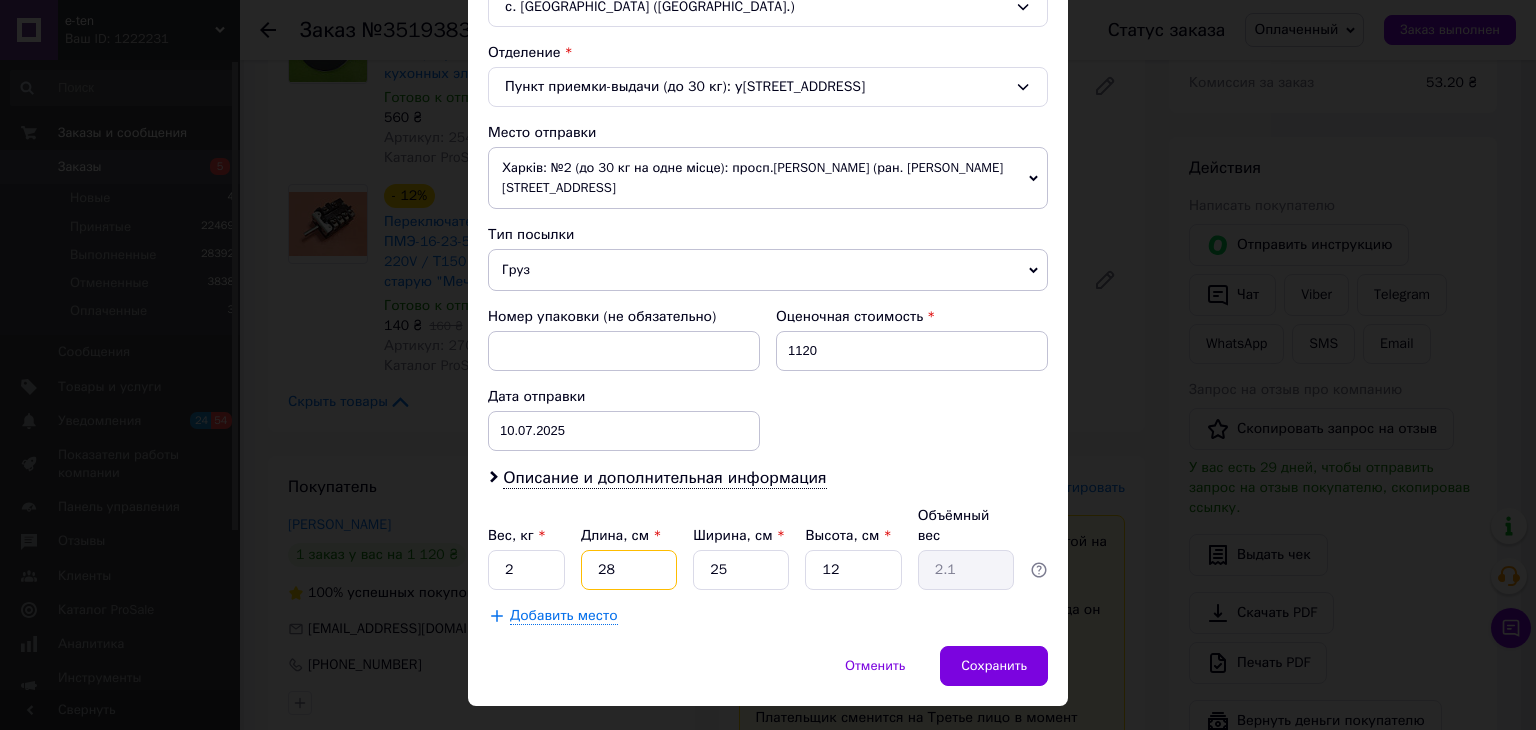 type on "28" 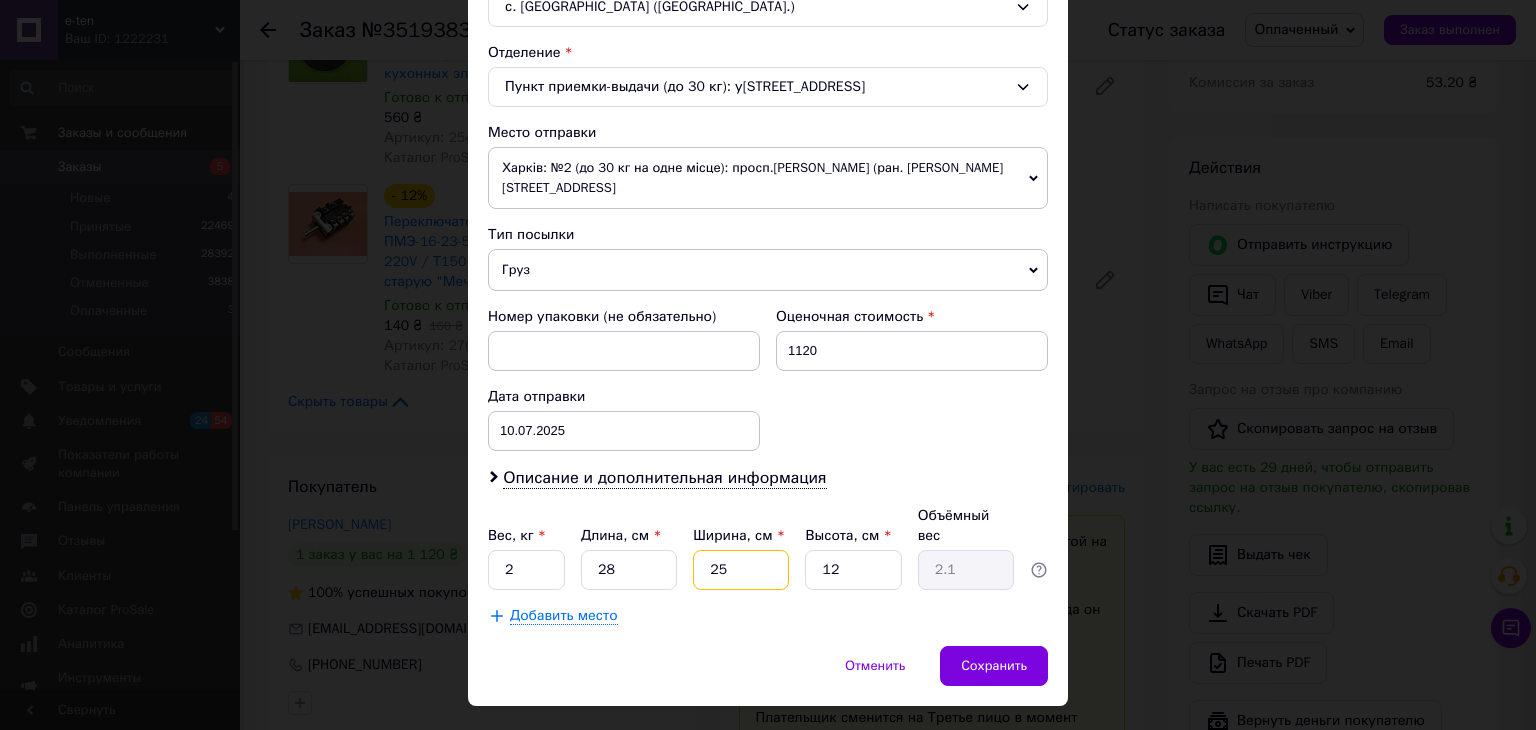 click on "25" at bounding box center [741, 570] 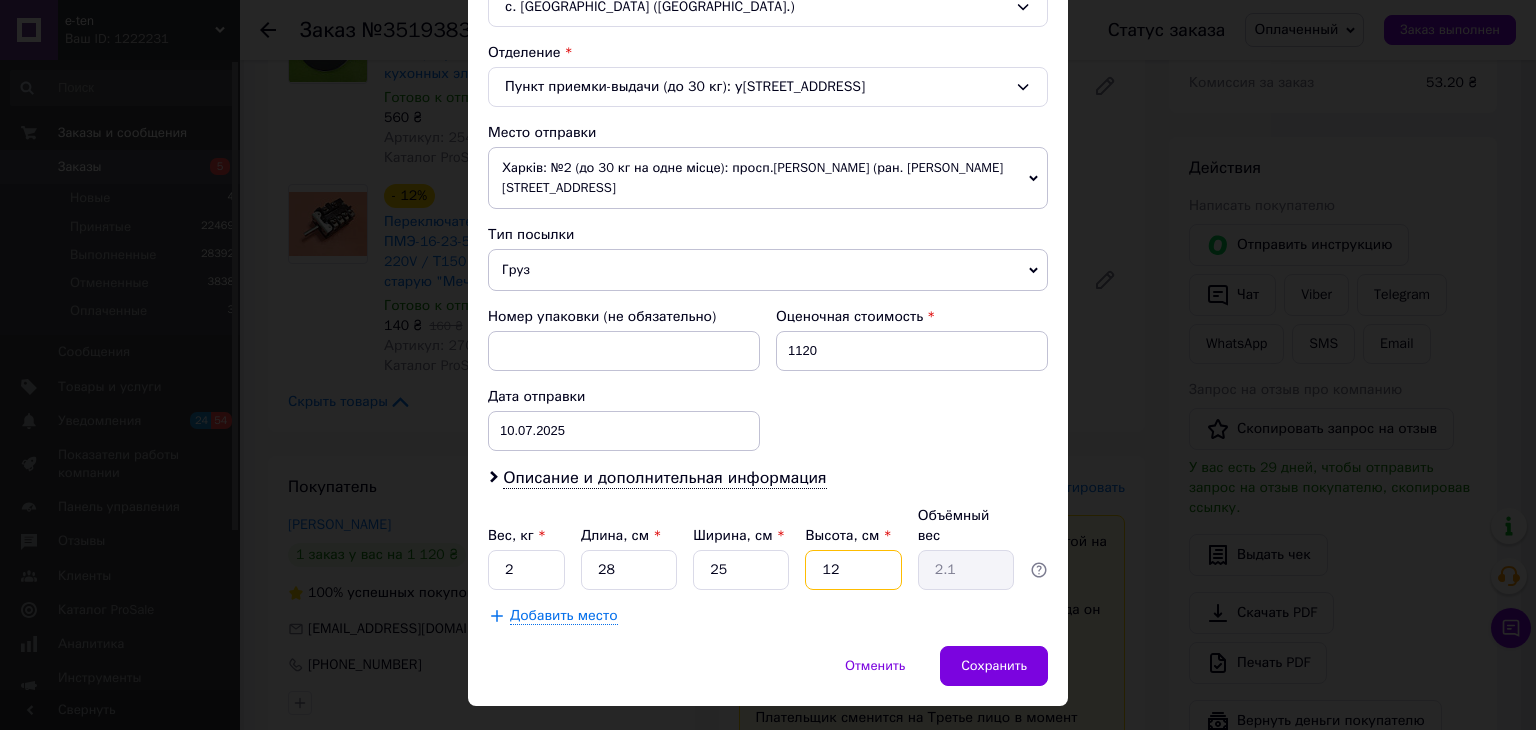 click on "12" at bounding box center [853, 570] 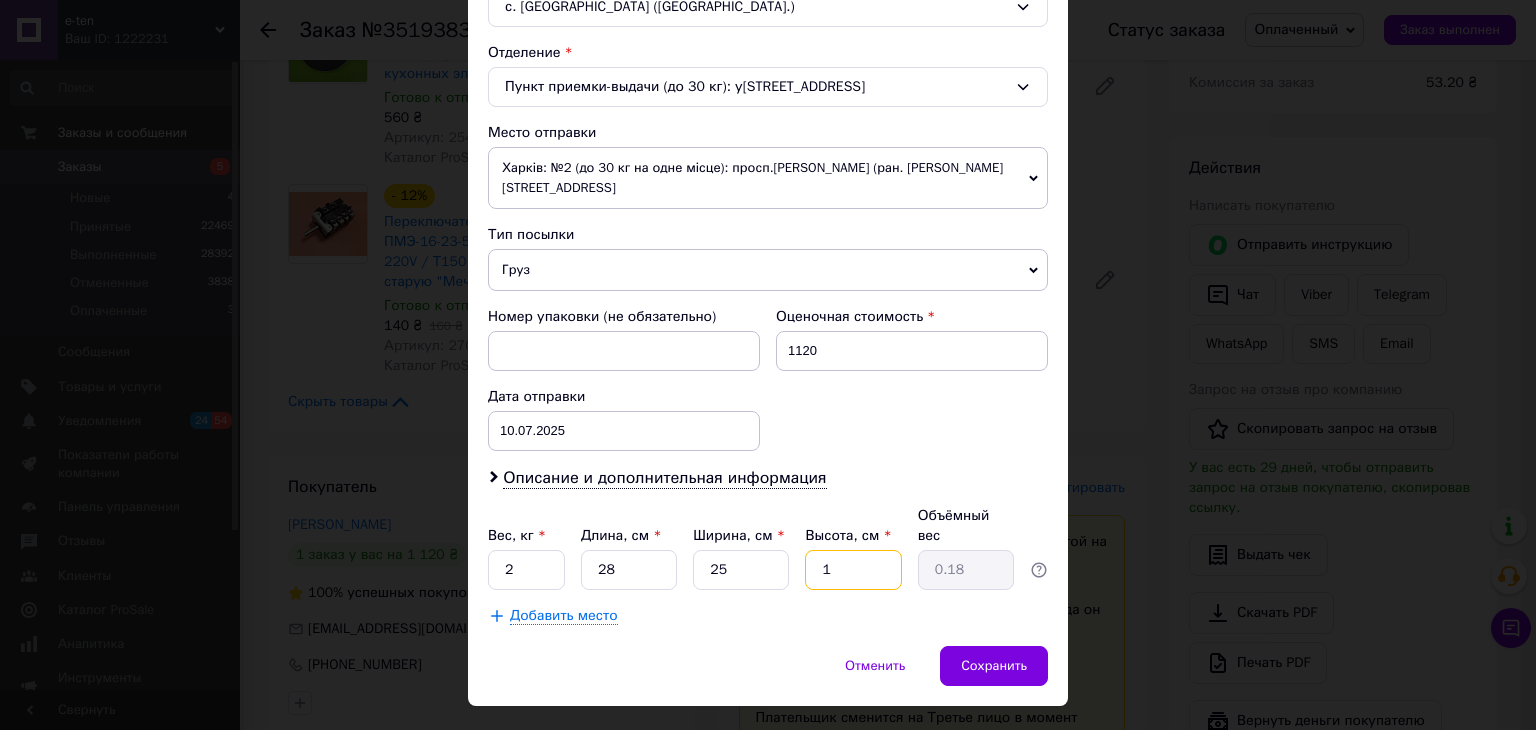 type on "10" 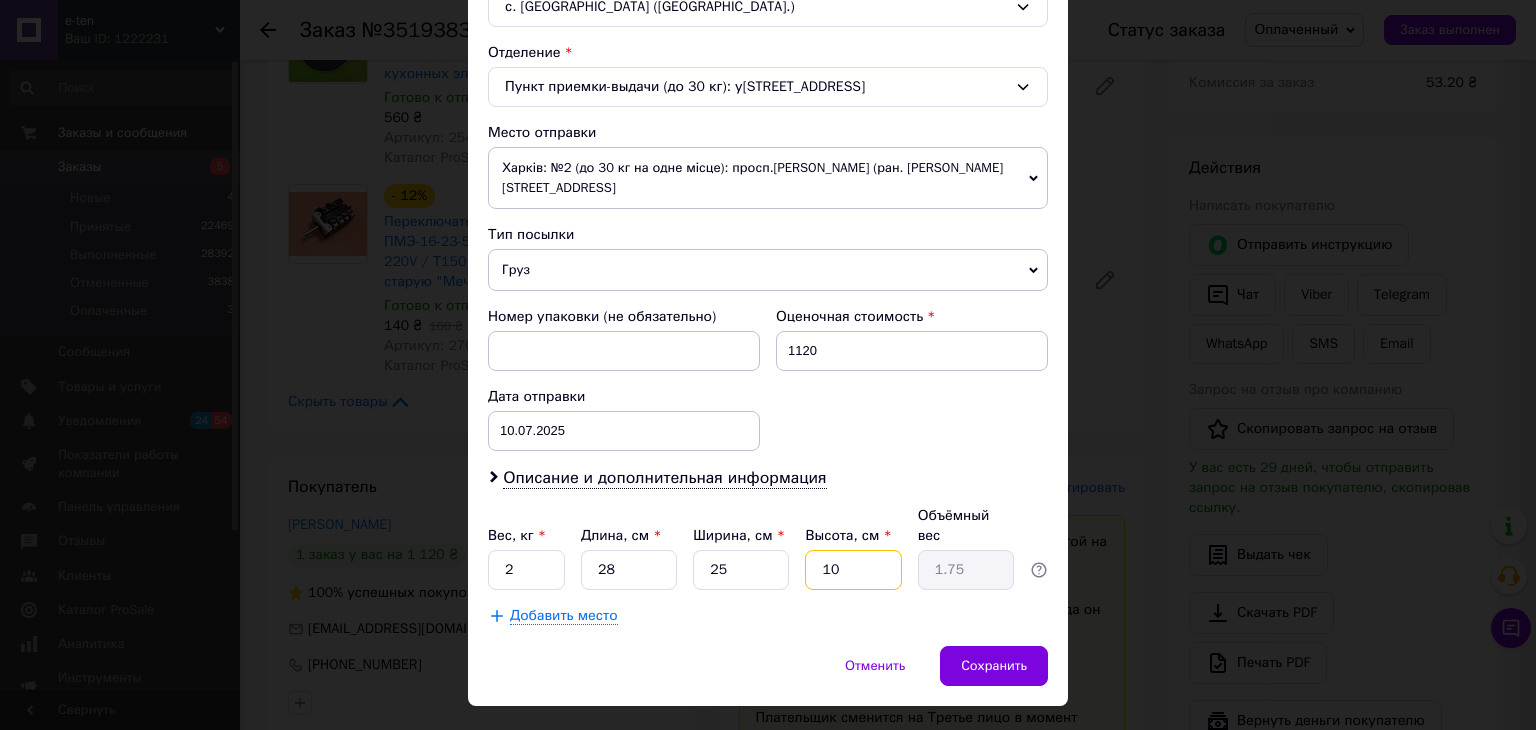 type on "1" 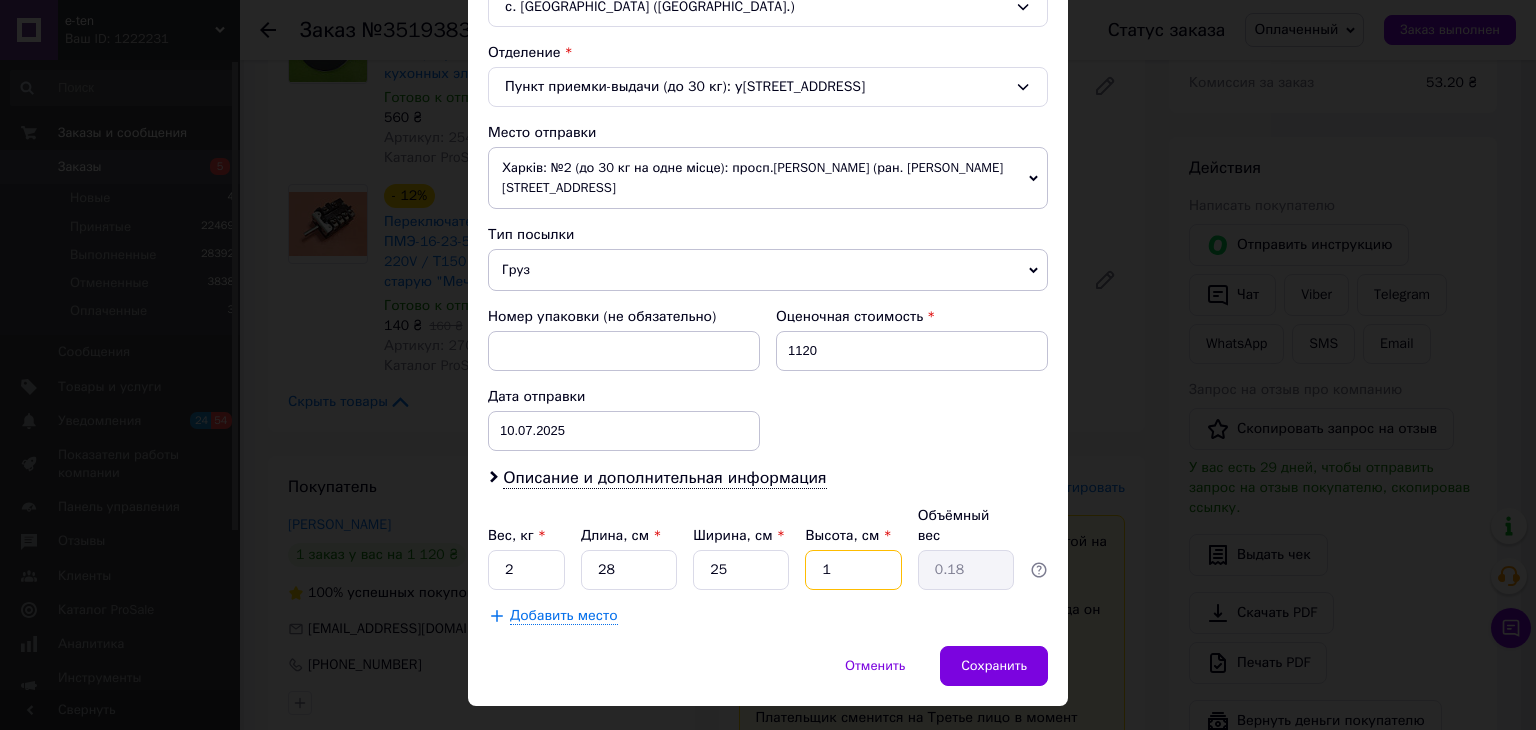 type on "12" 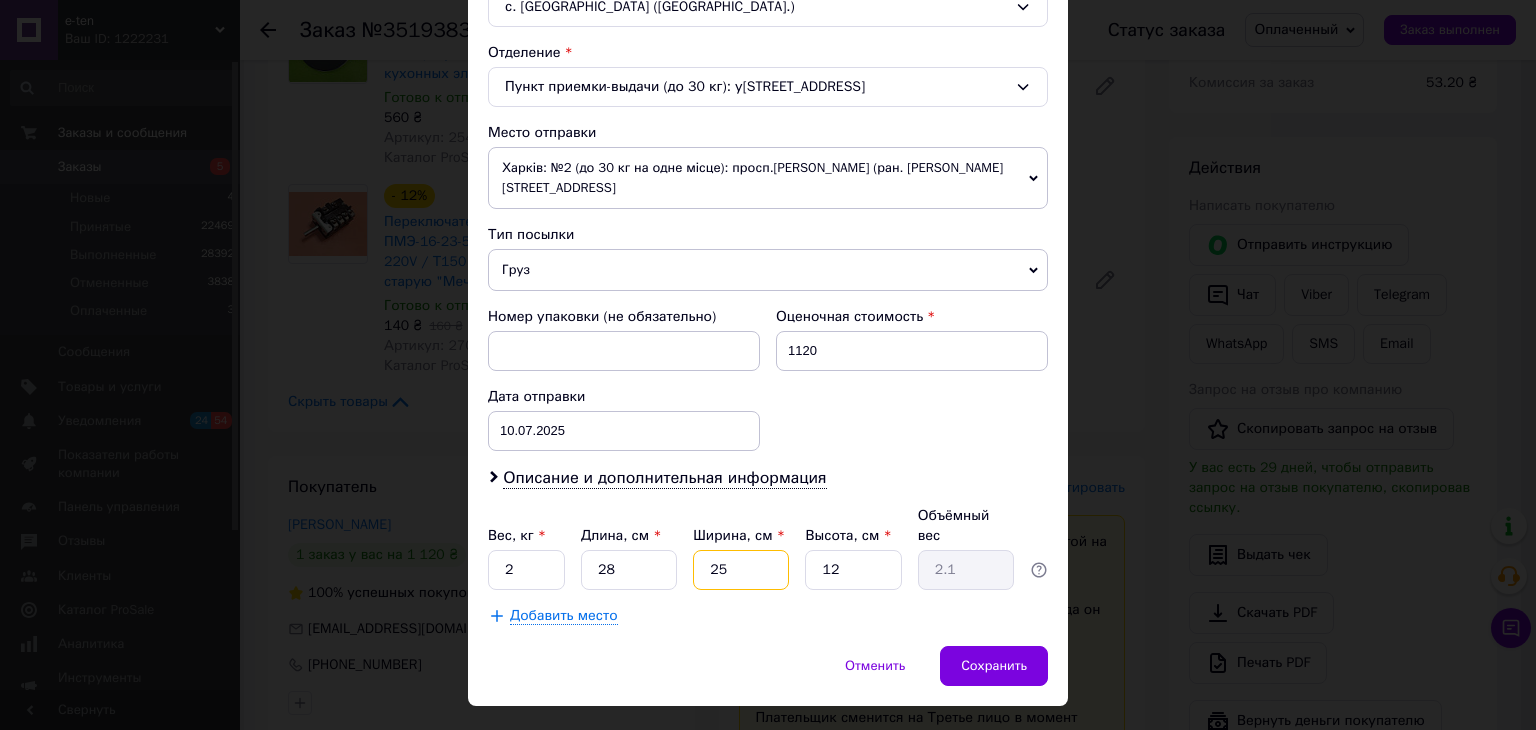 click on "25" at bounding box center (741, 570) 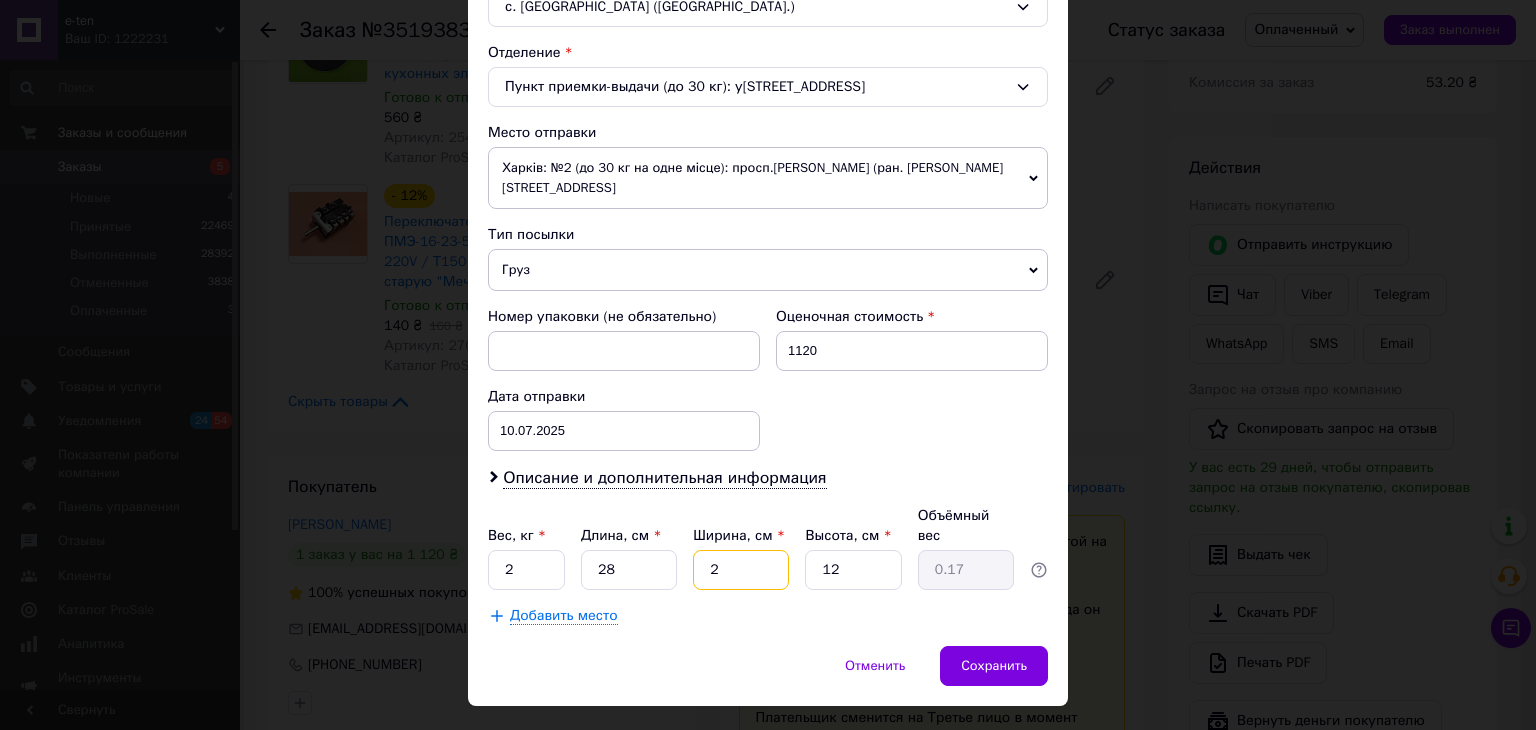 type on "24" 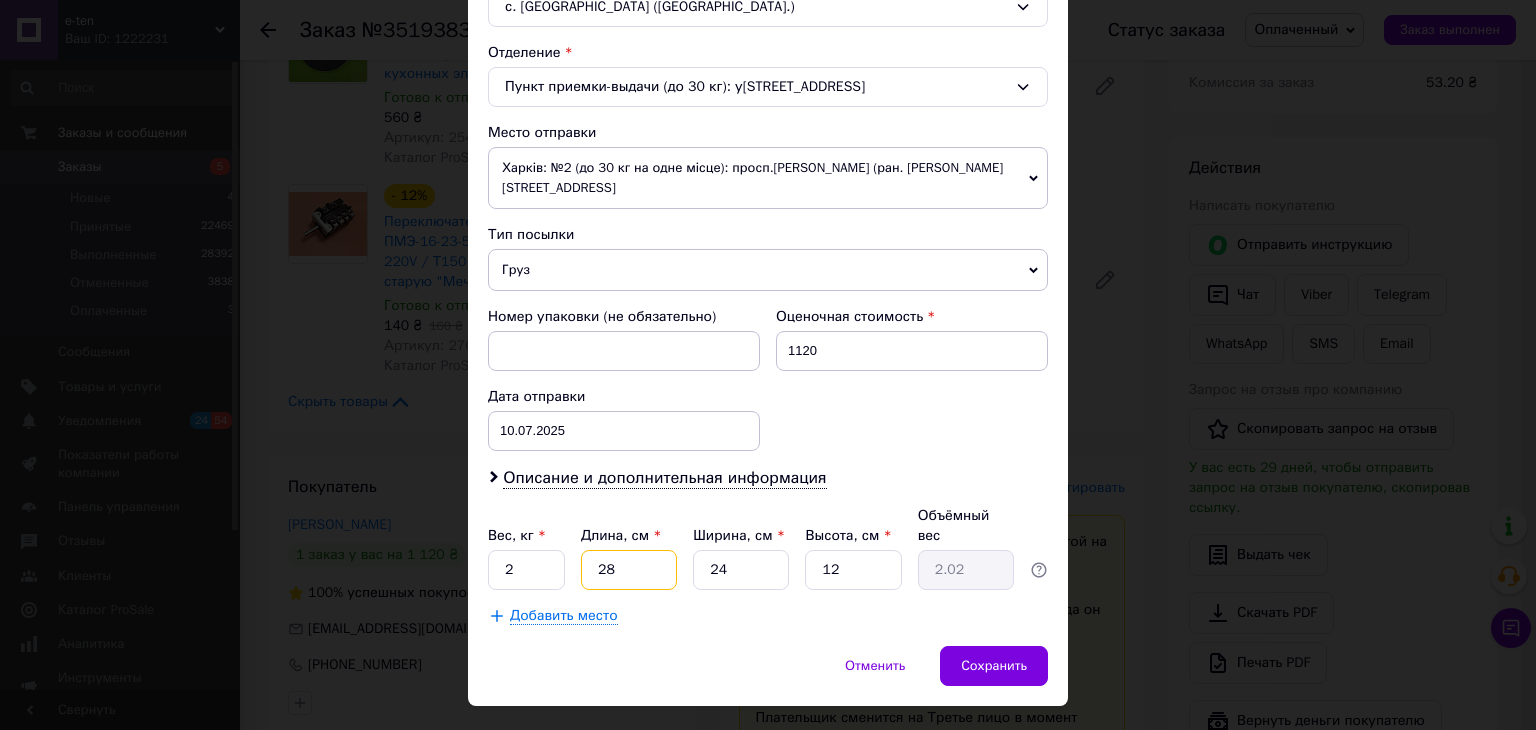 click on "28" at bounding box center [629, 570] 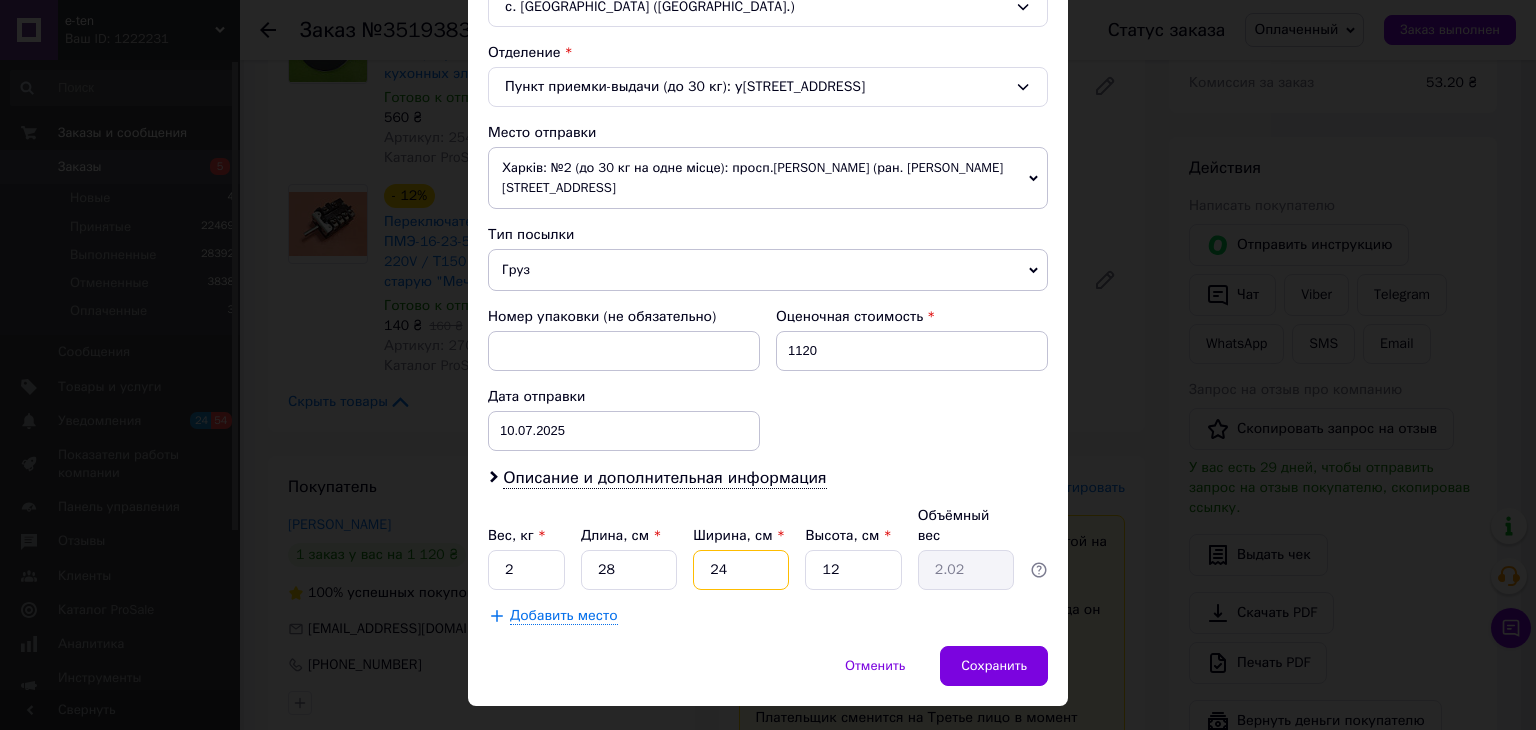 click on "24" at bounding box center [741, 570] 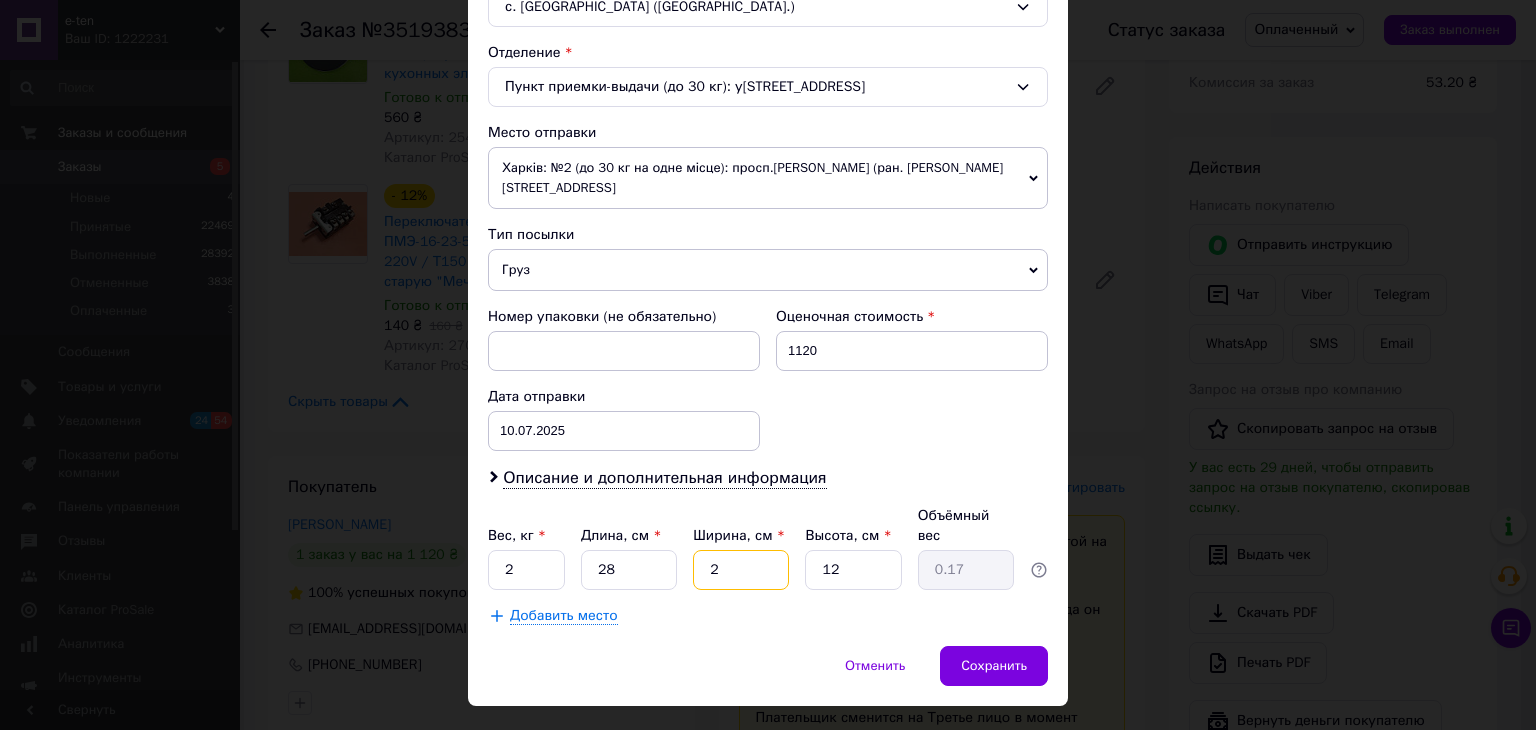 type on "23" 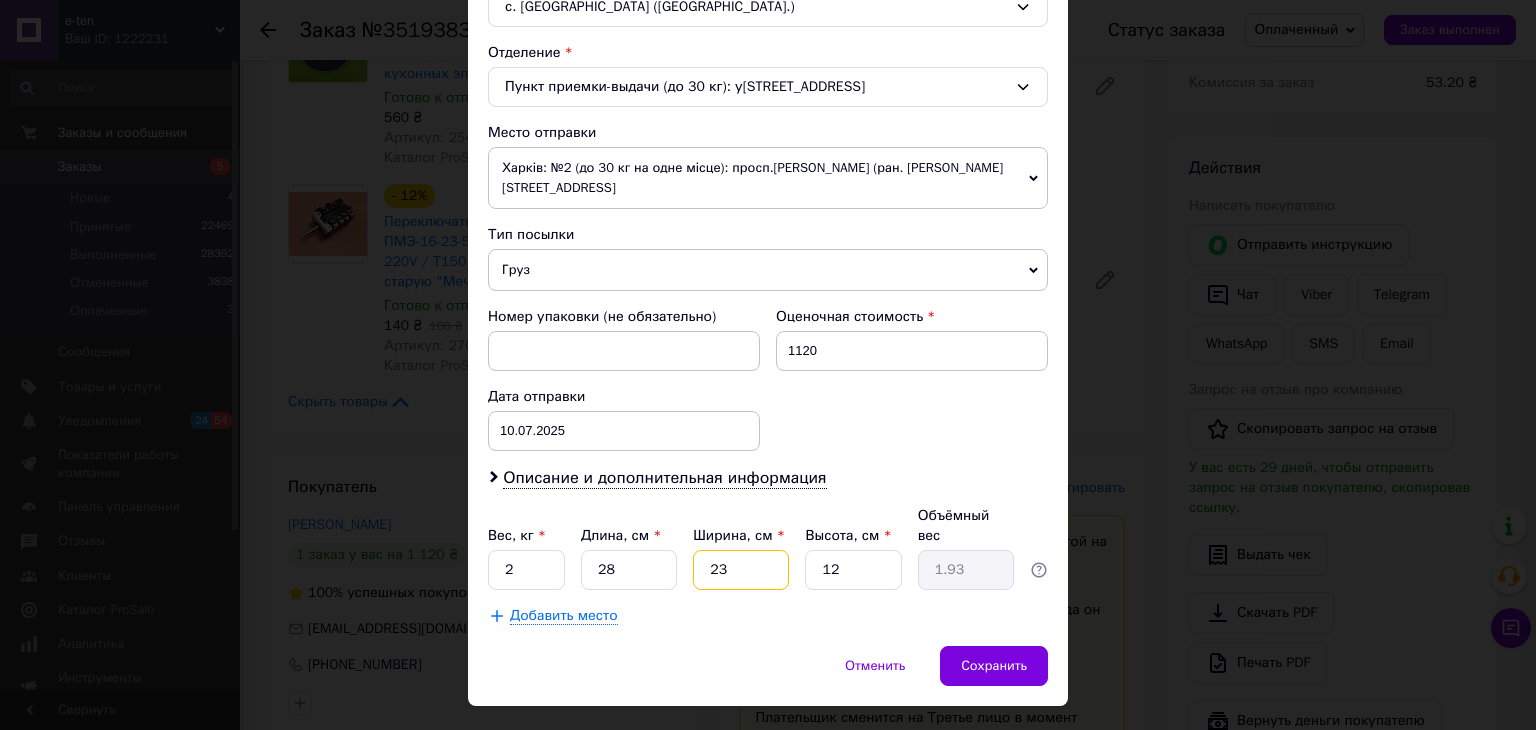 type on "23" 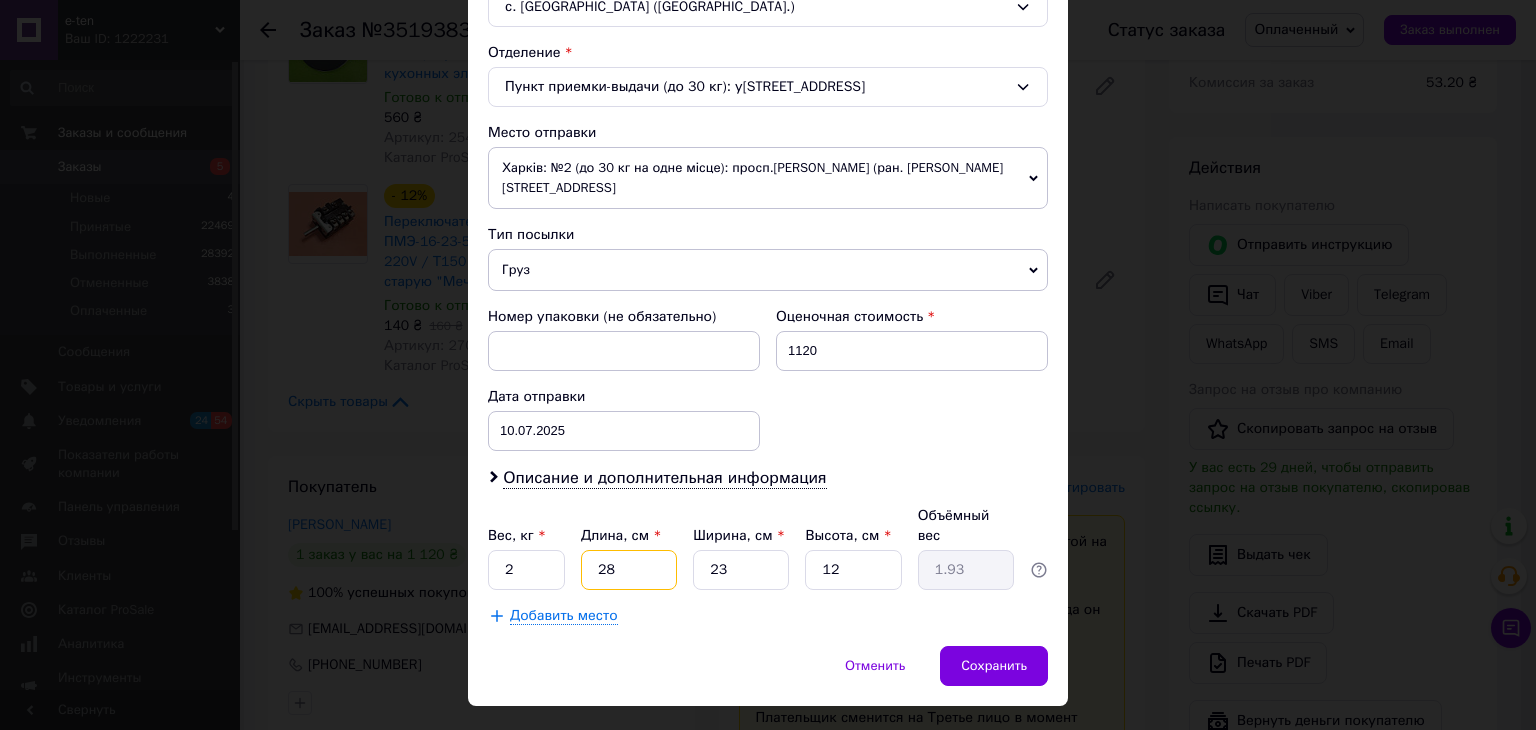 click on "28" at bounding box center [629, 570] 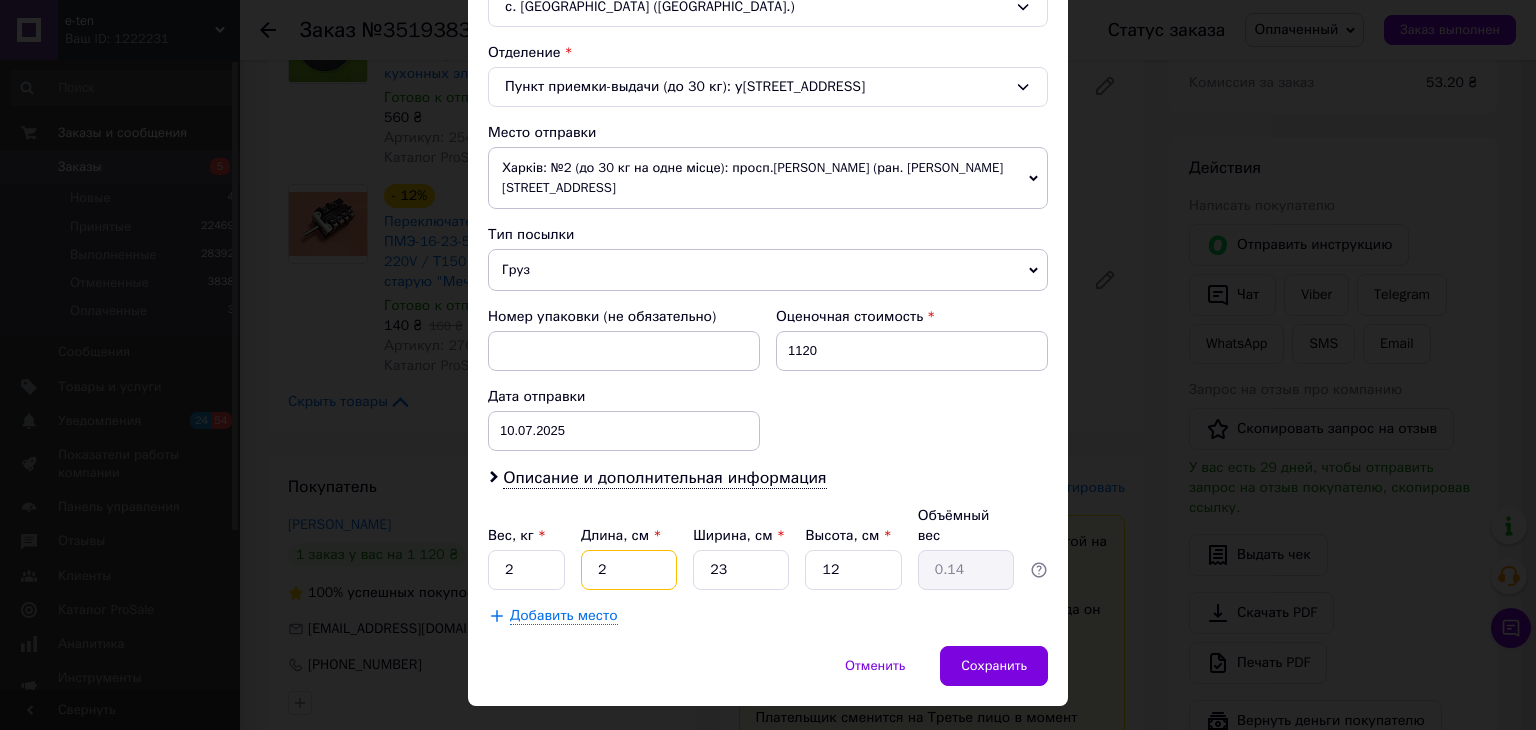 type on "24" 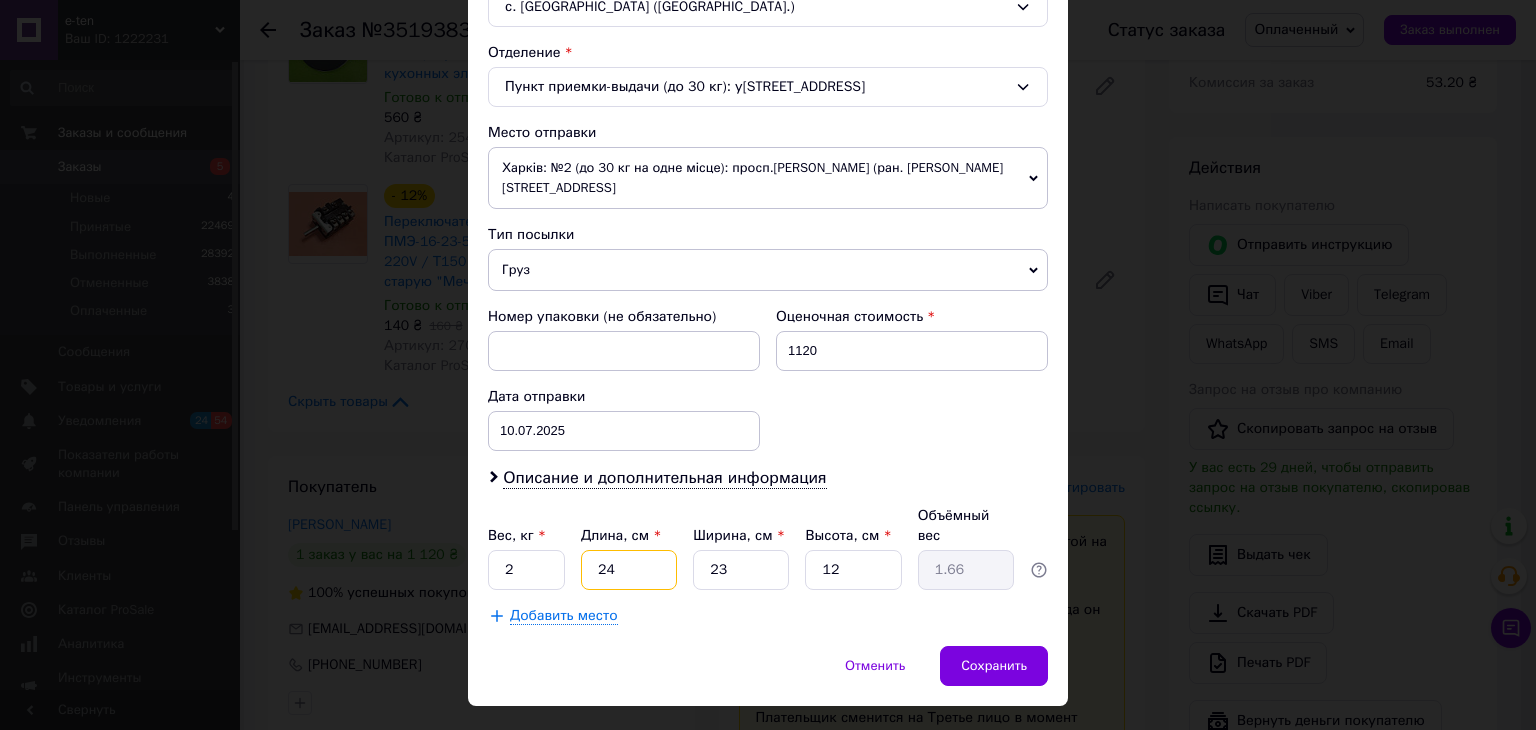 type on "24" 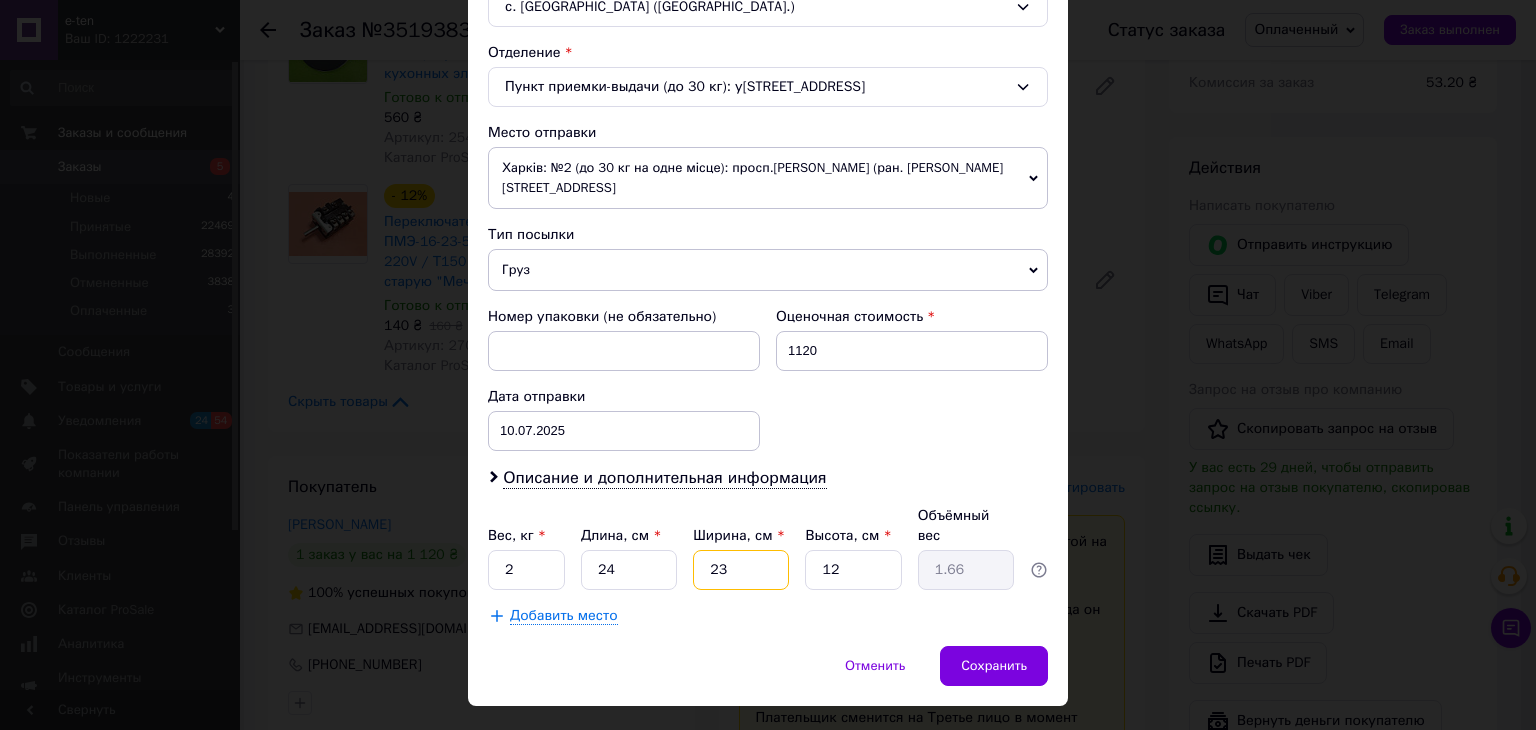 type on "2" 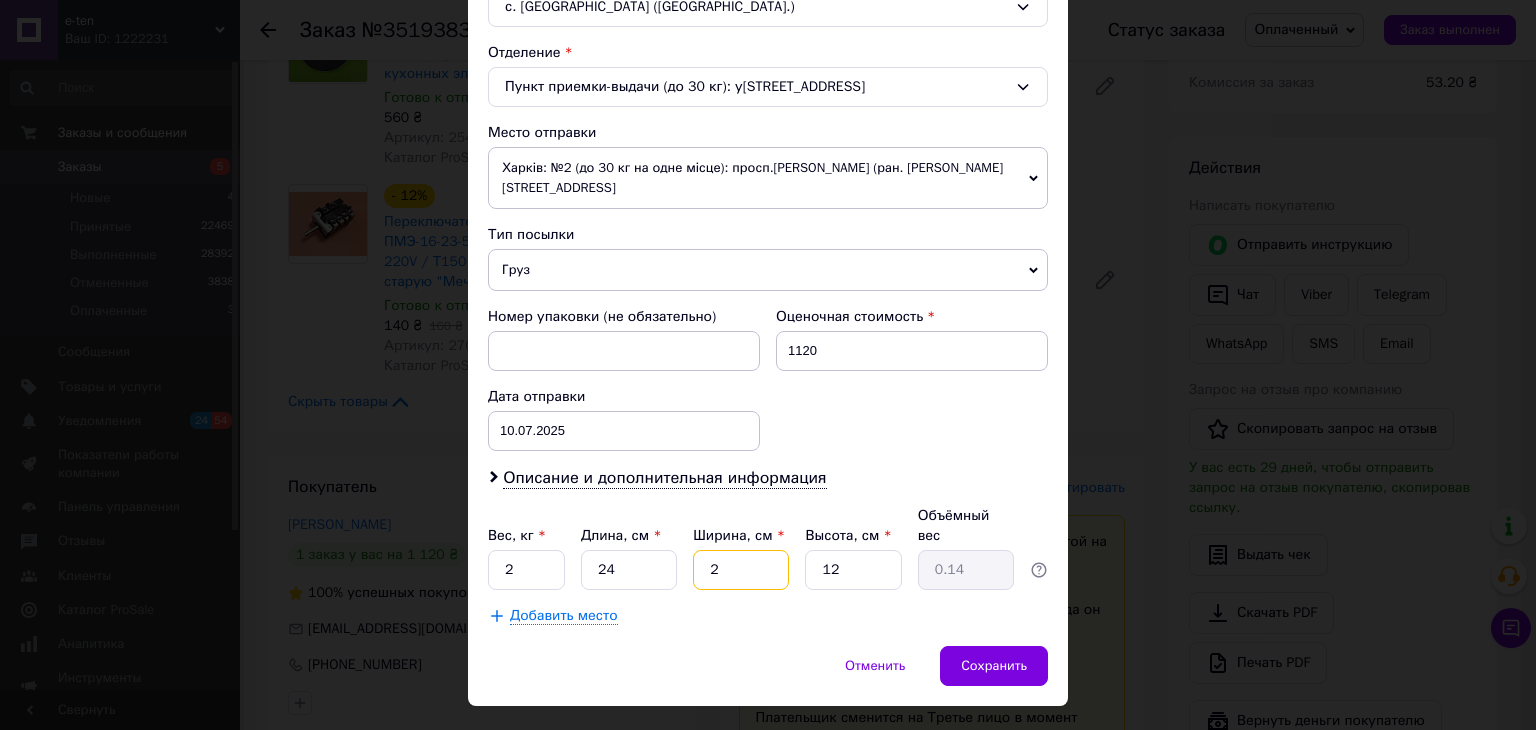 type on "20" 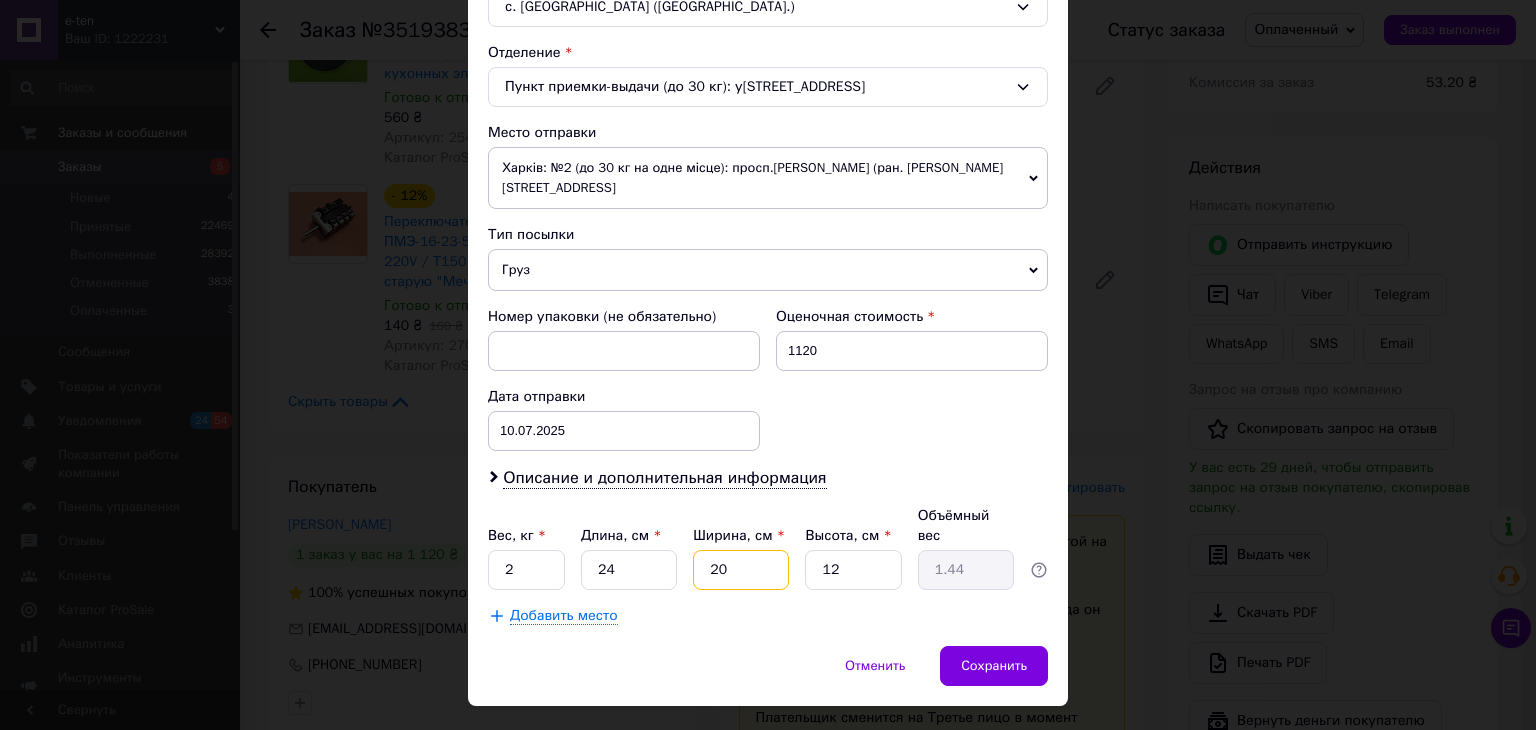 type on "20" 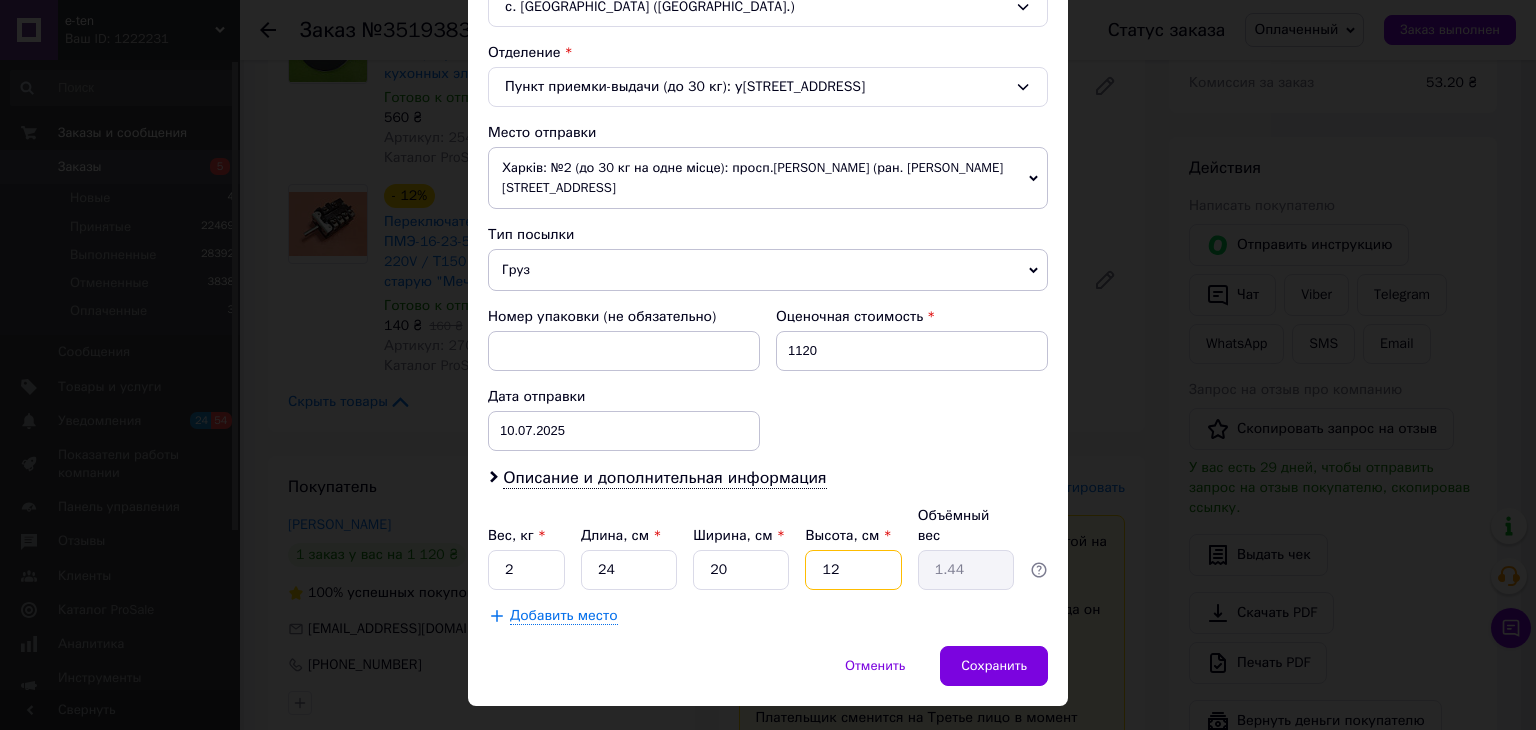type on "1" 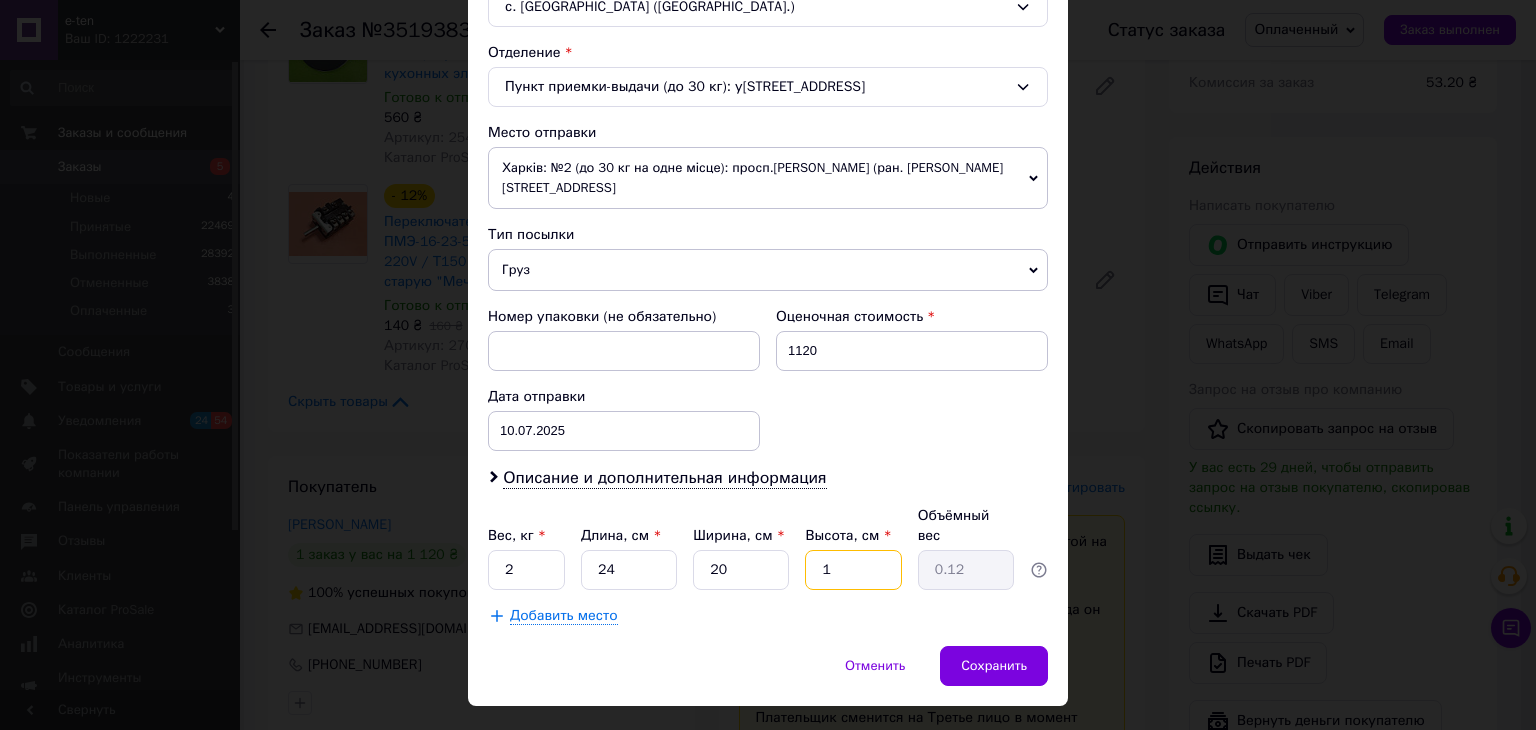 type on "15" 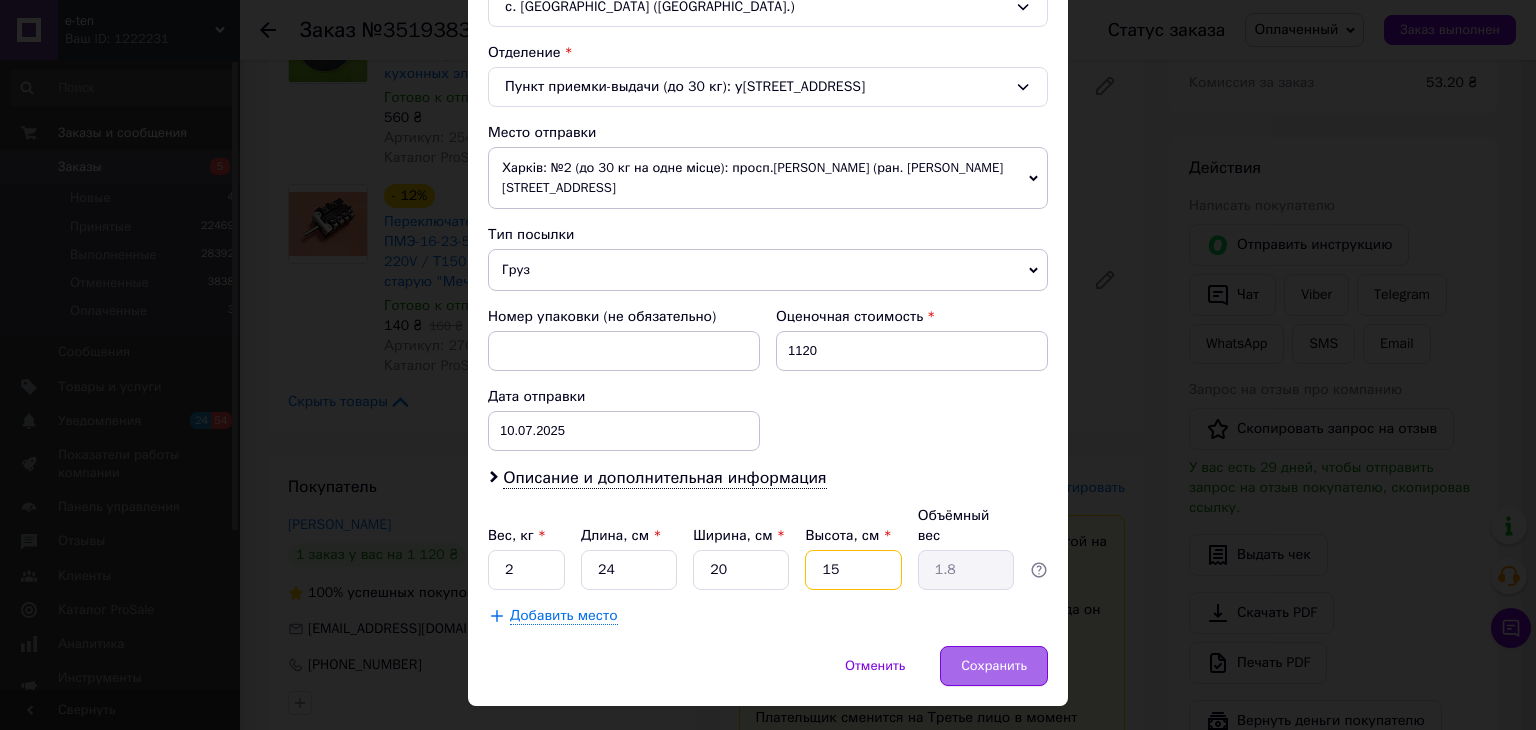 type on "15" 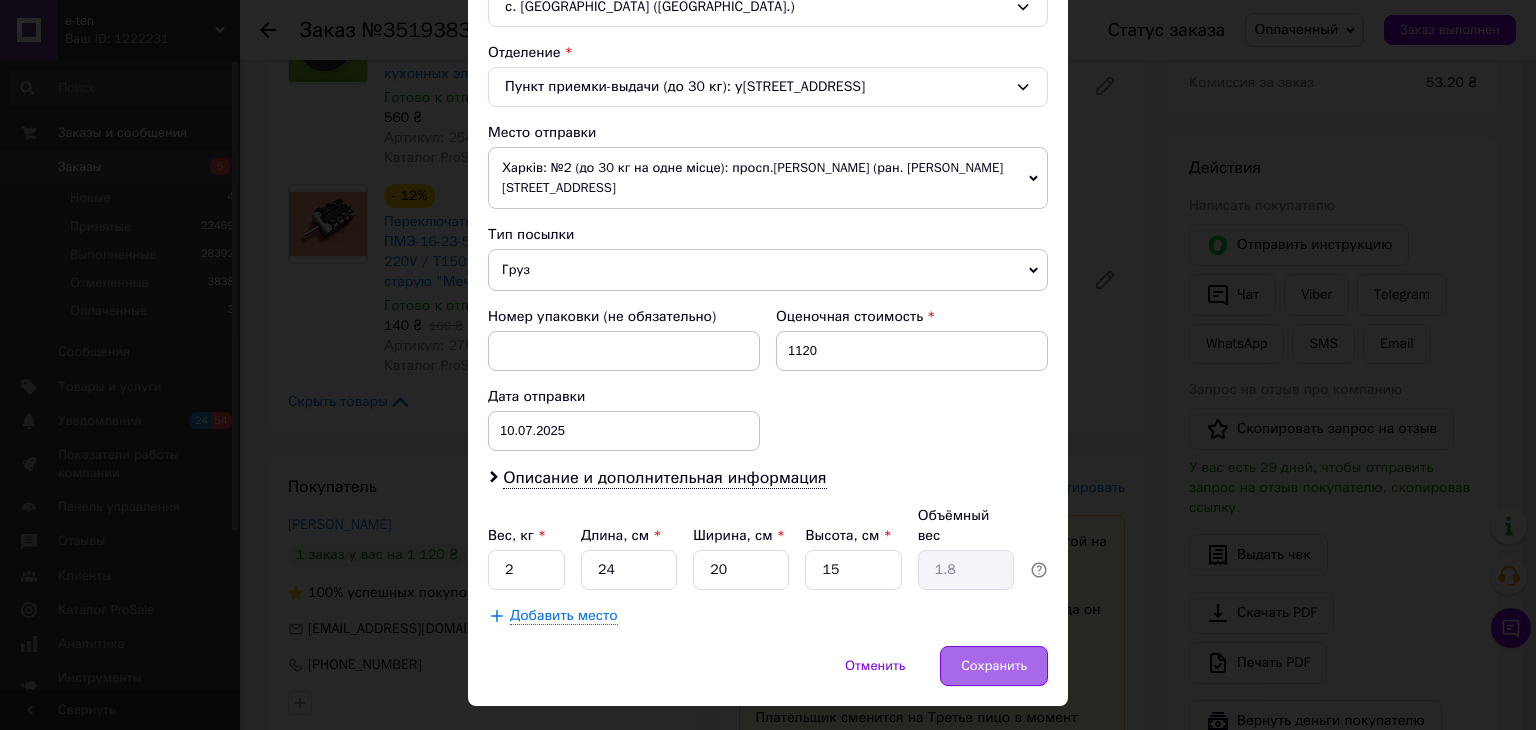 click on "Сохранить" at bounding box center (994, 666) 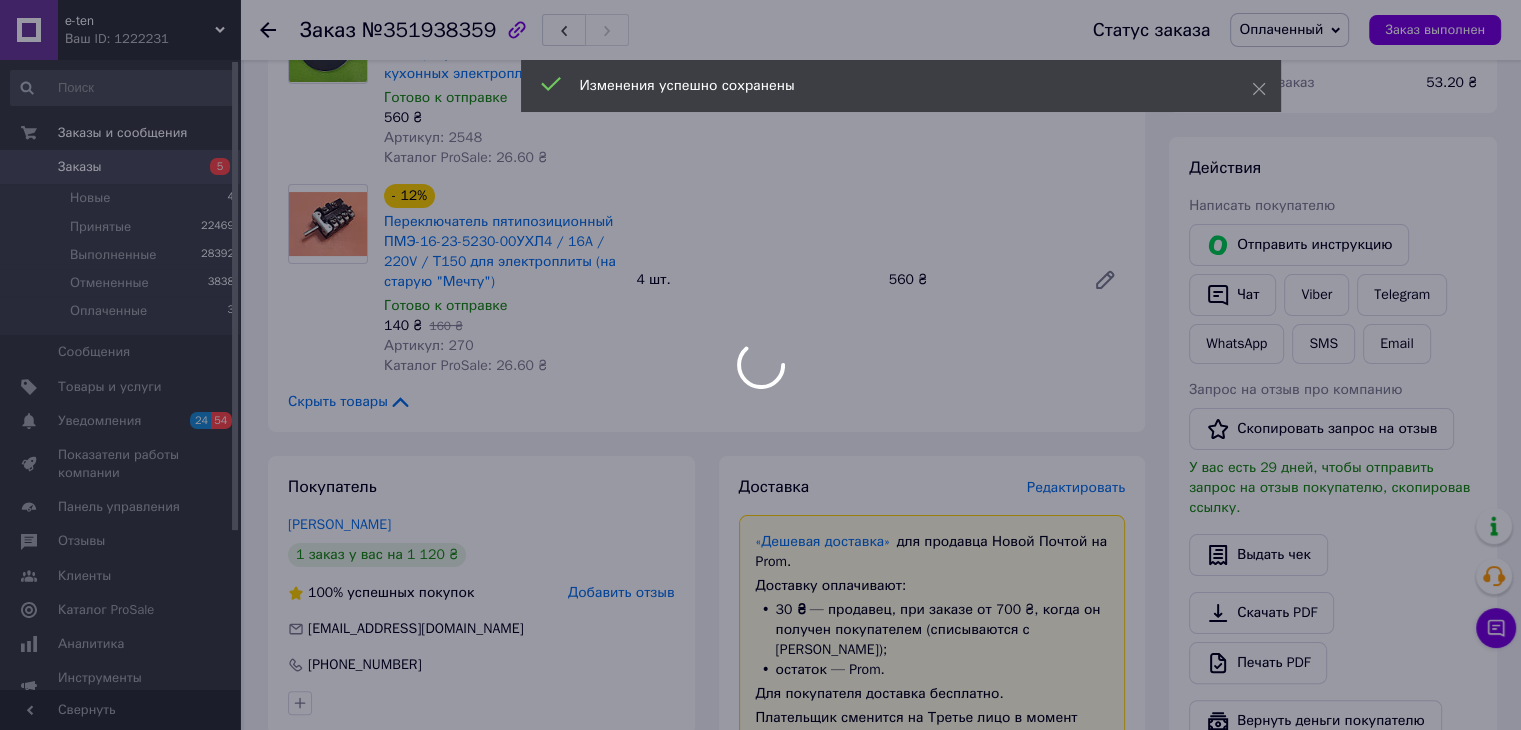 scroll, scrollTop: 928, scrollLeft: 0, axis: vertical 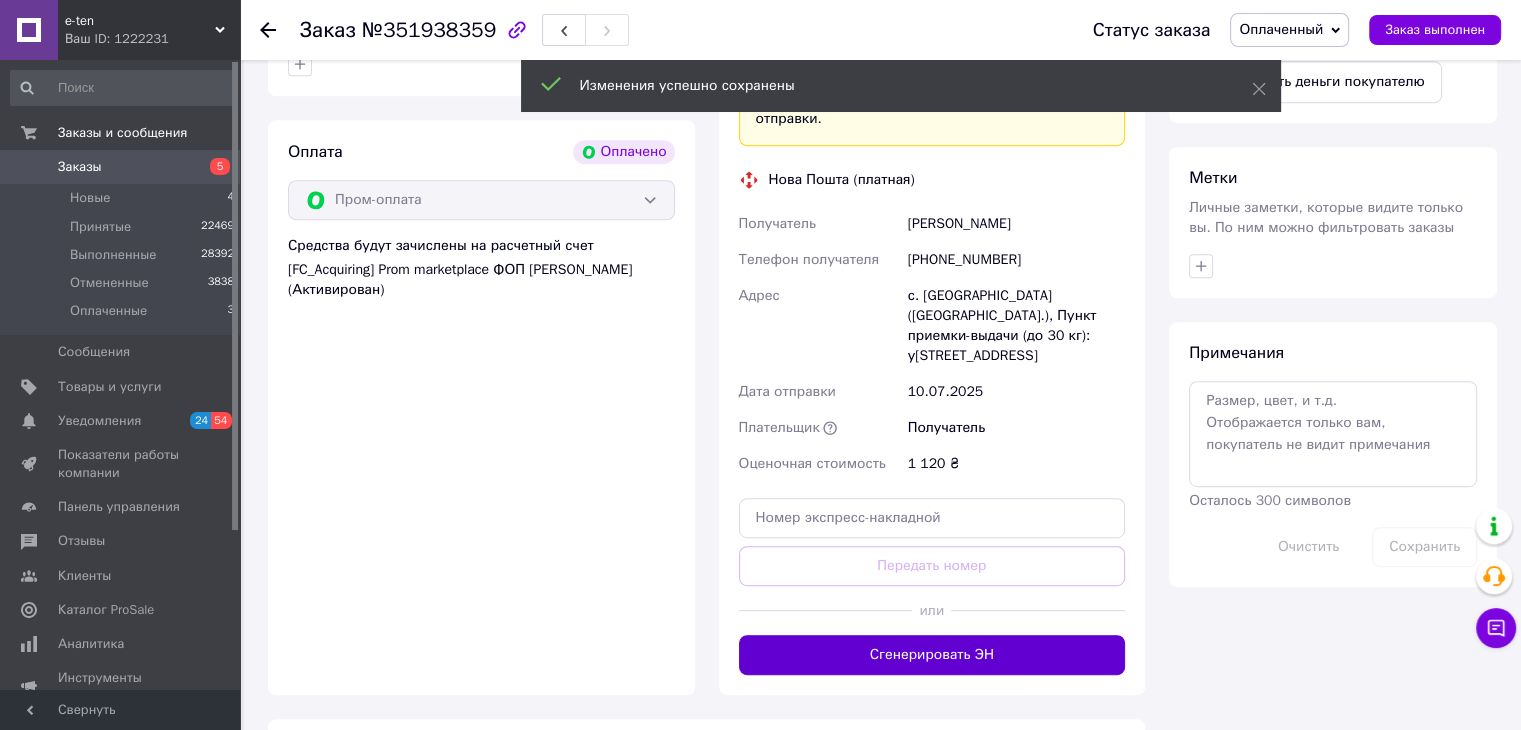click on "Сгенерировать ЭН" at bounding box center (932, 655) 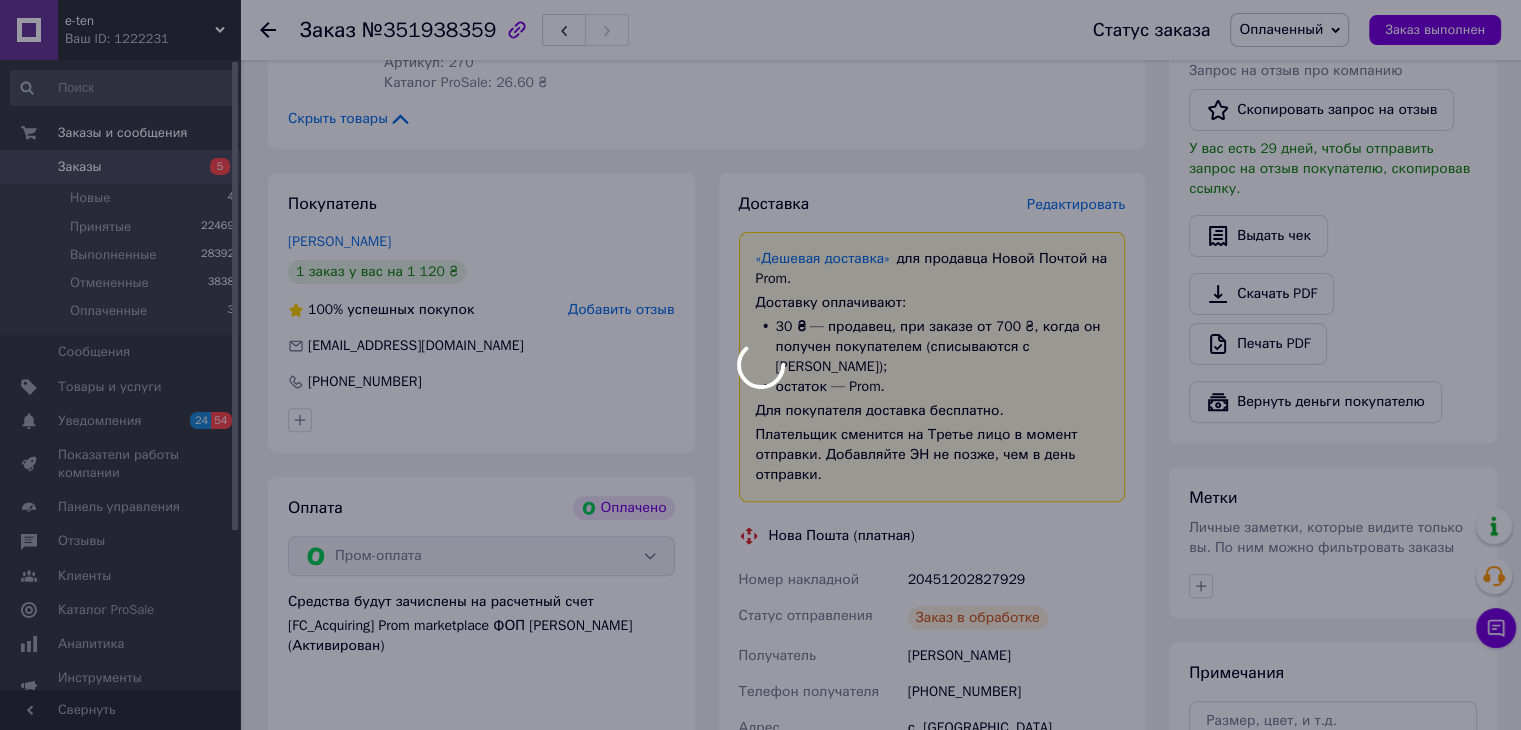 scroll, scrollTop: 636, scrollLeft: 0, axis: vertical 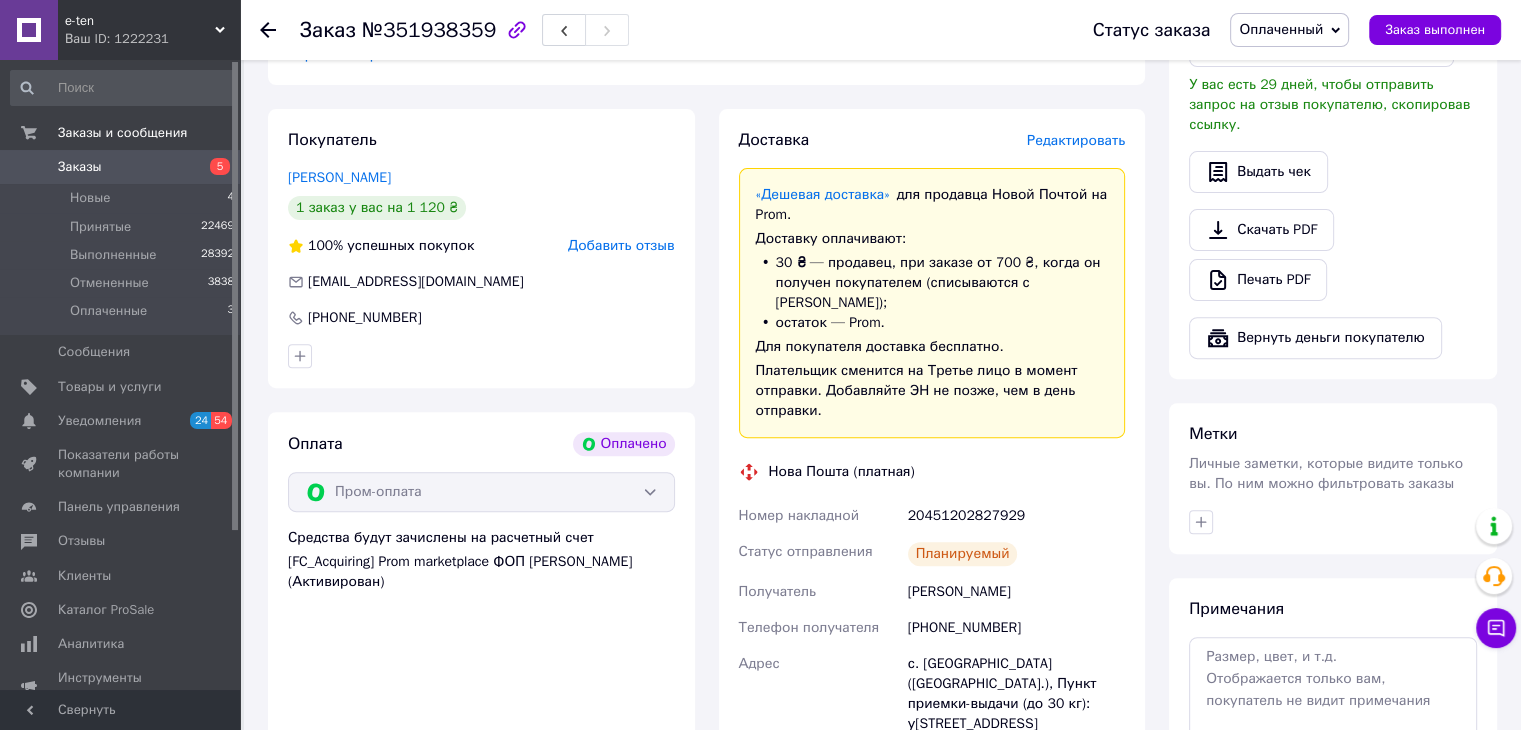 click on "Оплаченный" at bounding box center [1289, 30] 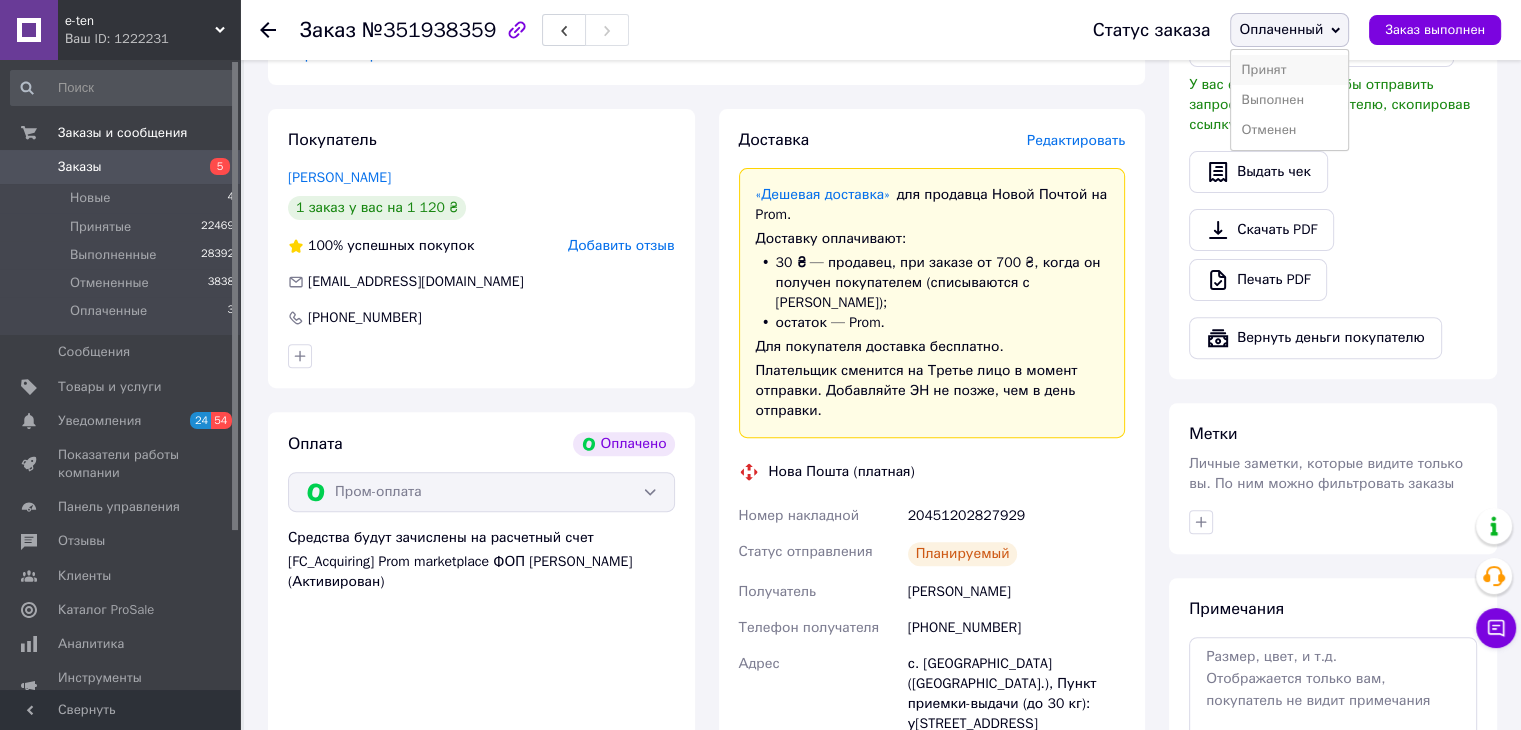 click on "Принят" at bounding box center [1289, 70] 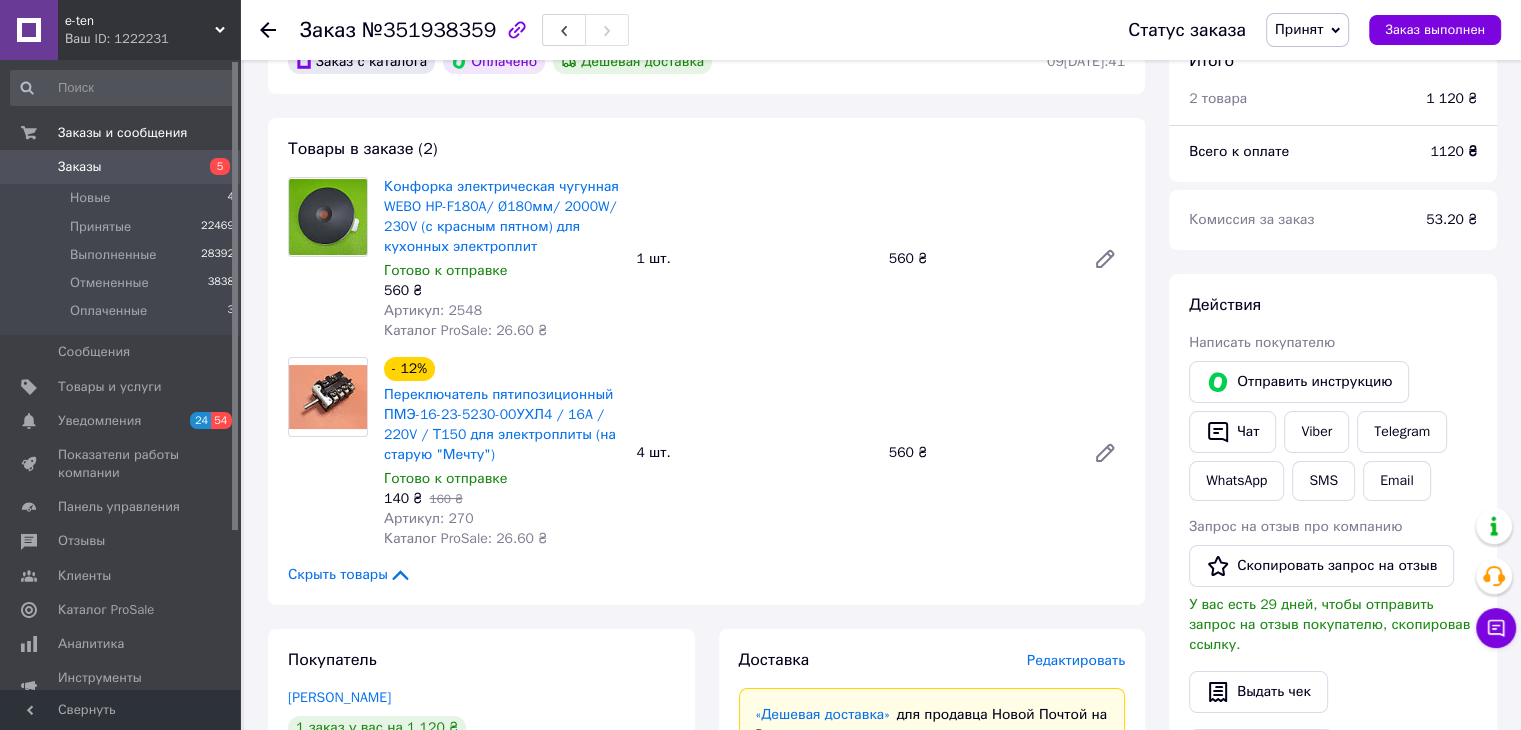scroll, scrollTop: 116, scrollLeft: 0, axis: vertical 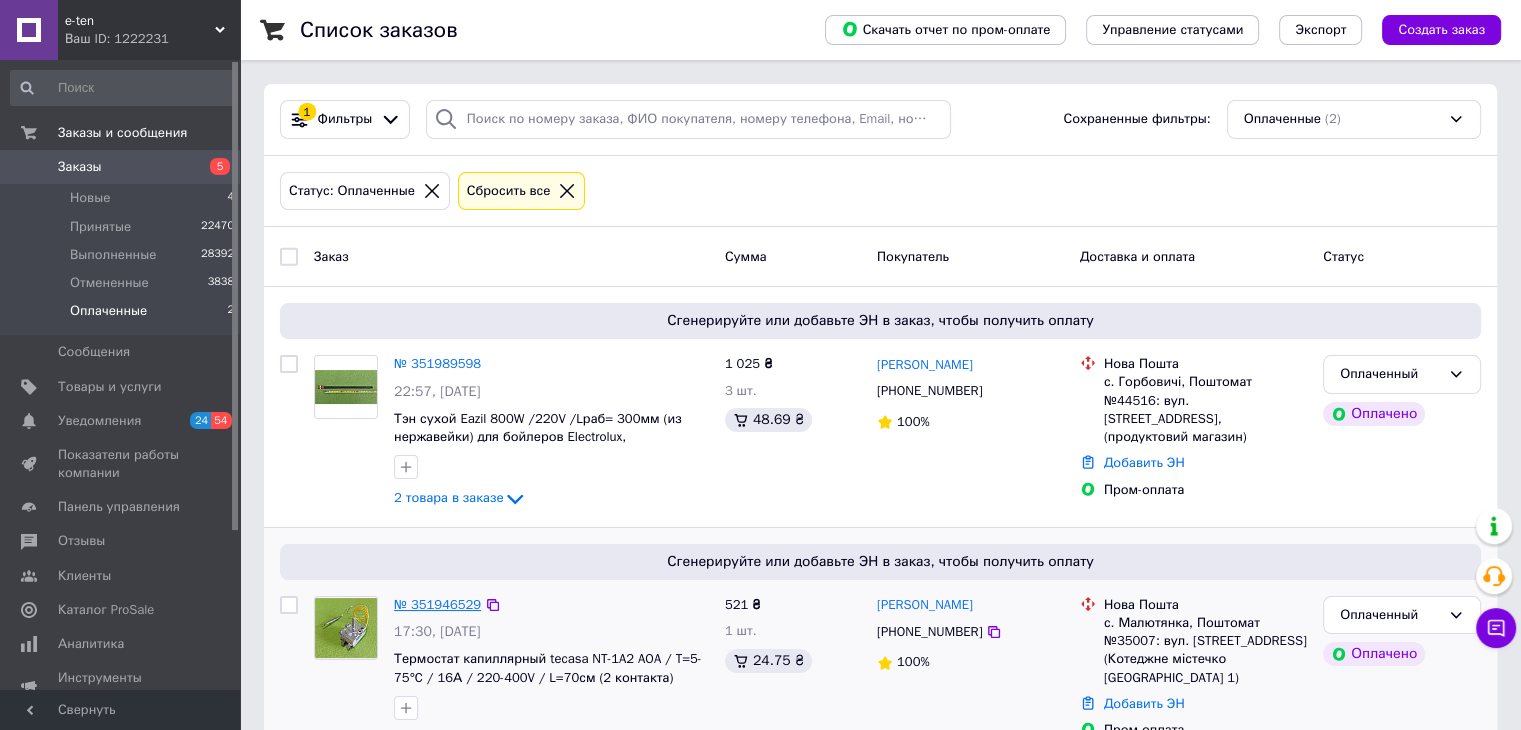 click on "№ 351946529" at bounding box center [437, 604] 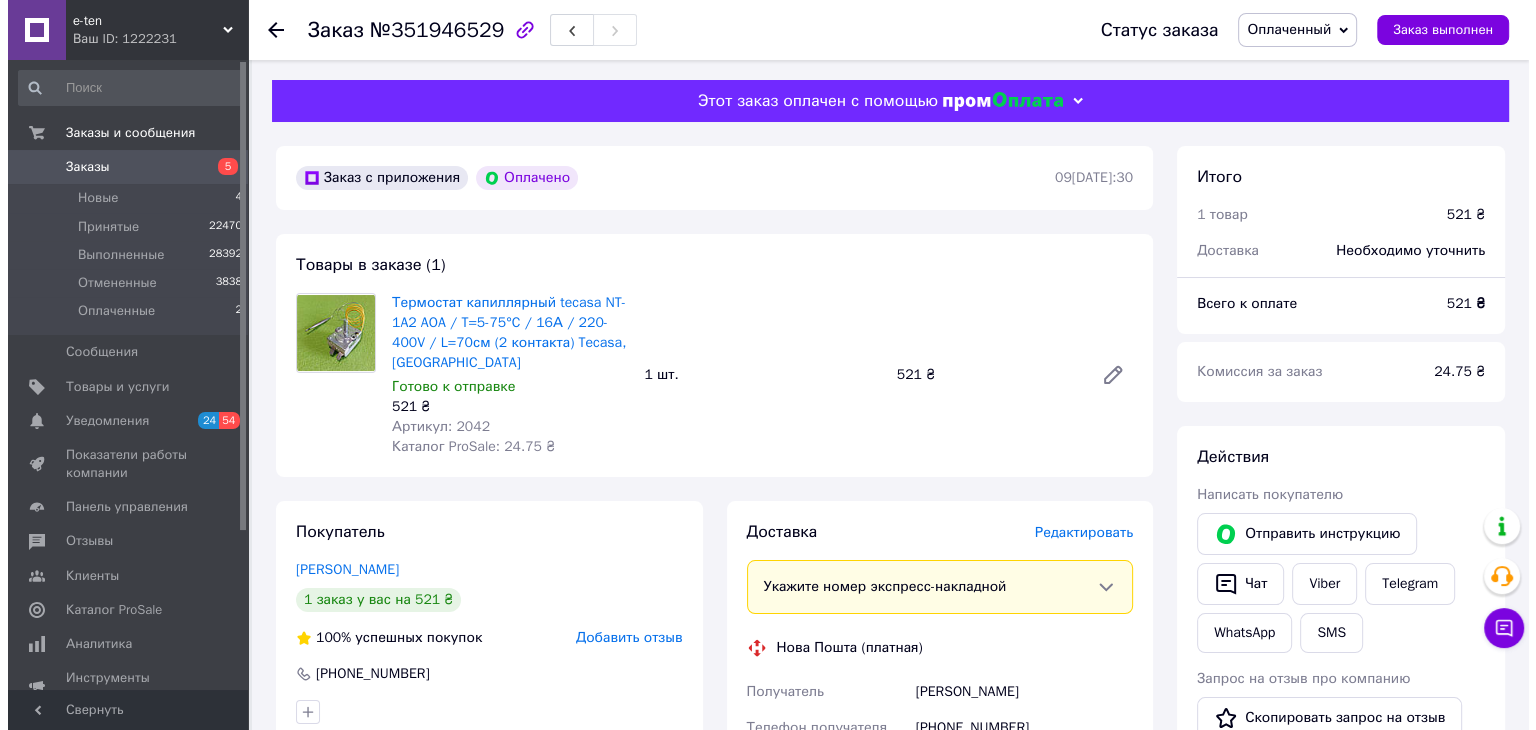 scroll, scrollTop: 211, scrollLeft: 0, axis: vertical 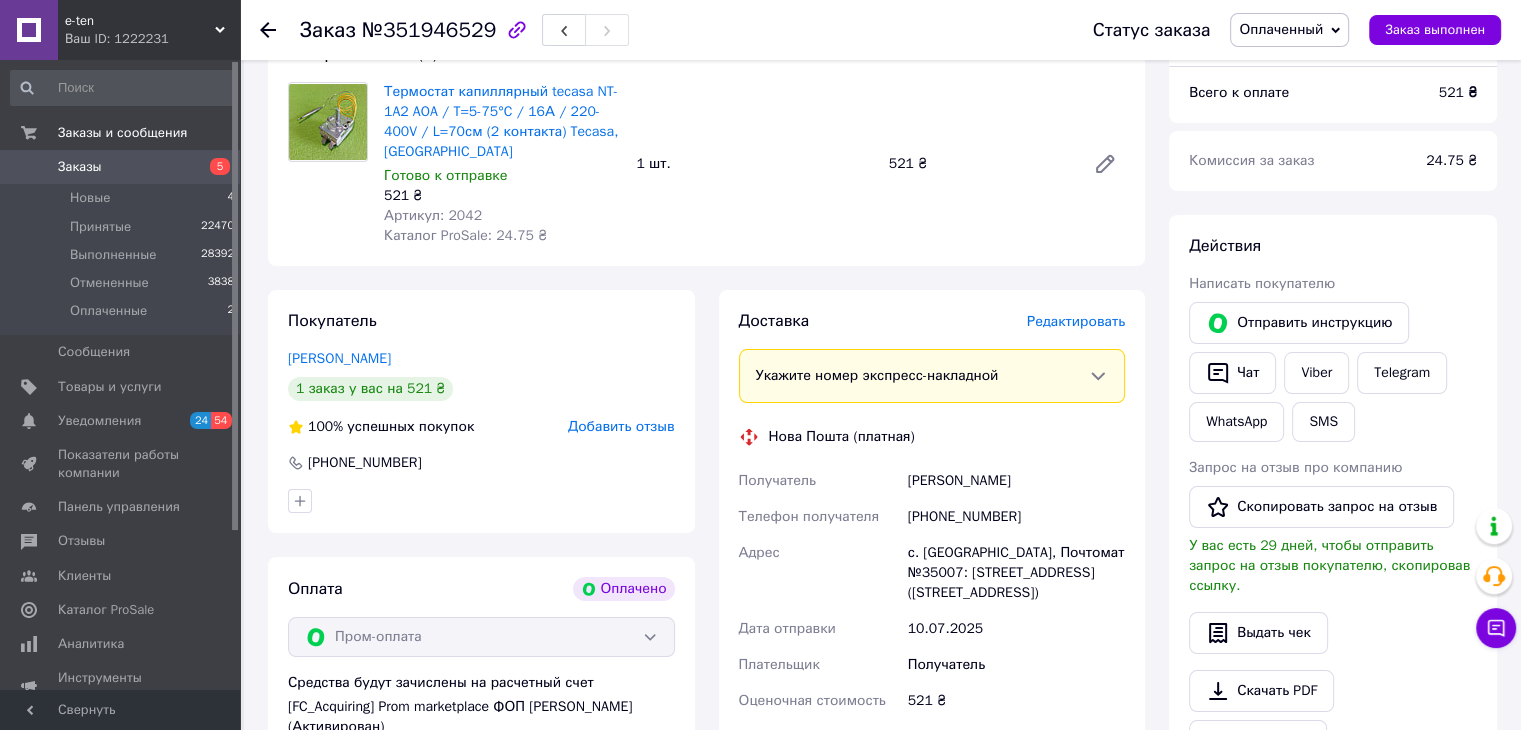 click on "Редактировать" at bounding box center (1076, 321) 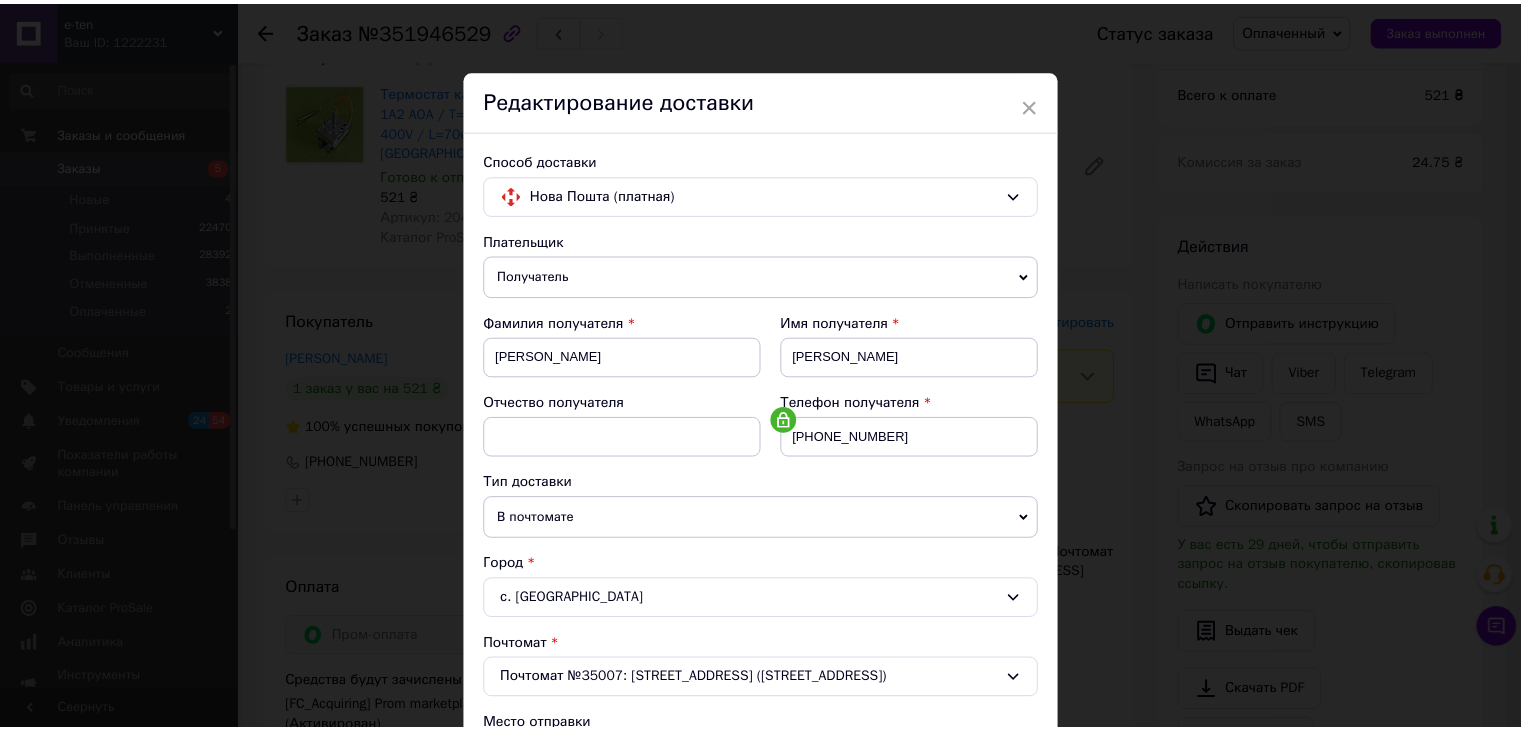 scroll, scrollTop: 592, scrollLeft: 0, axis: vertical 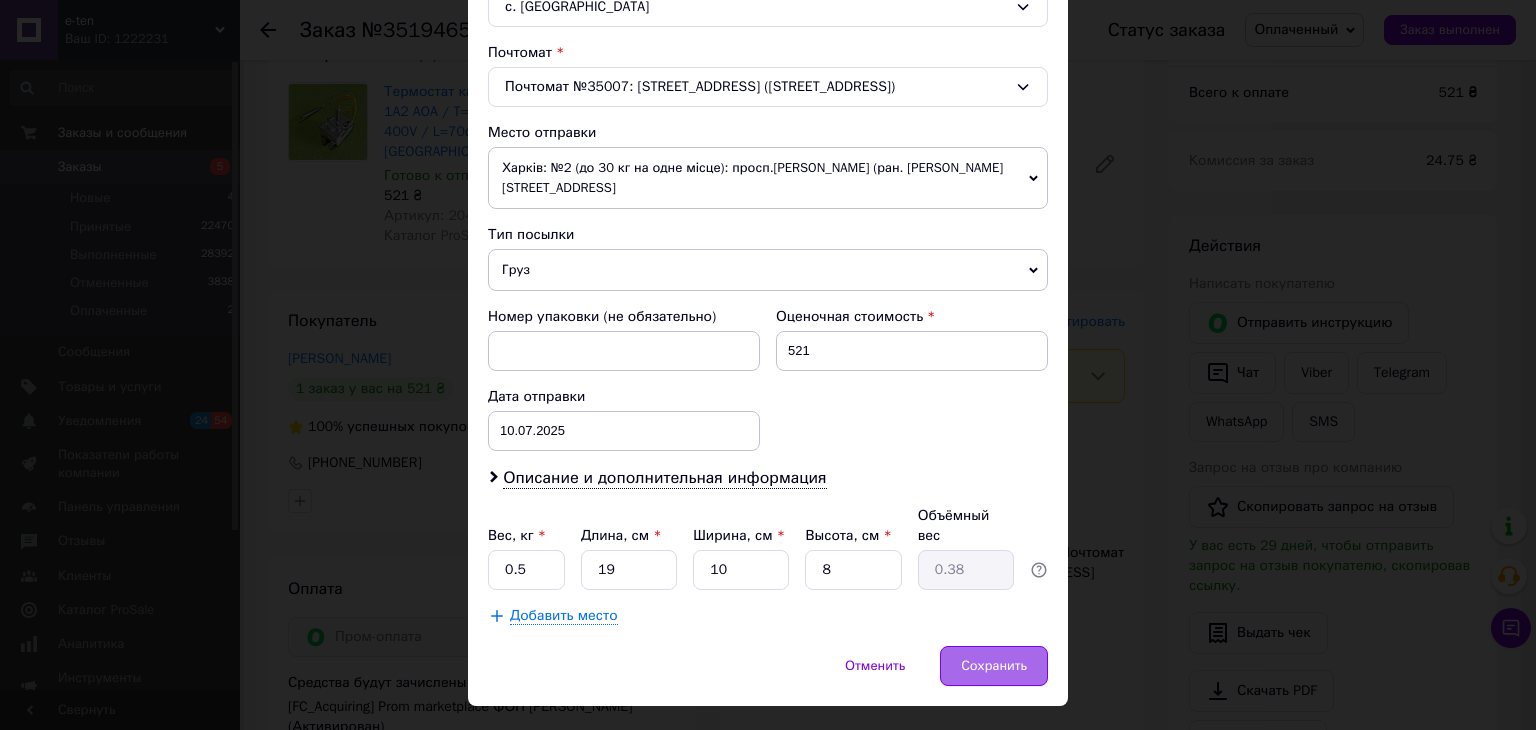 click on "Сохранить" at bounding box center [994, 666] 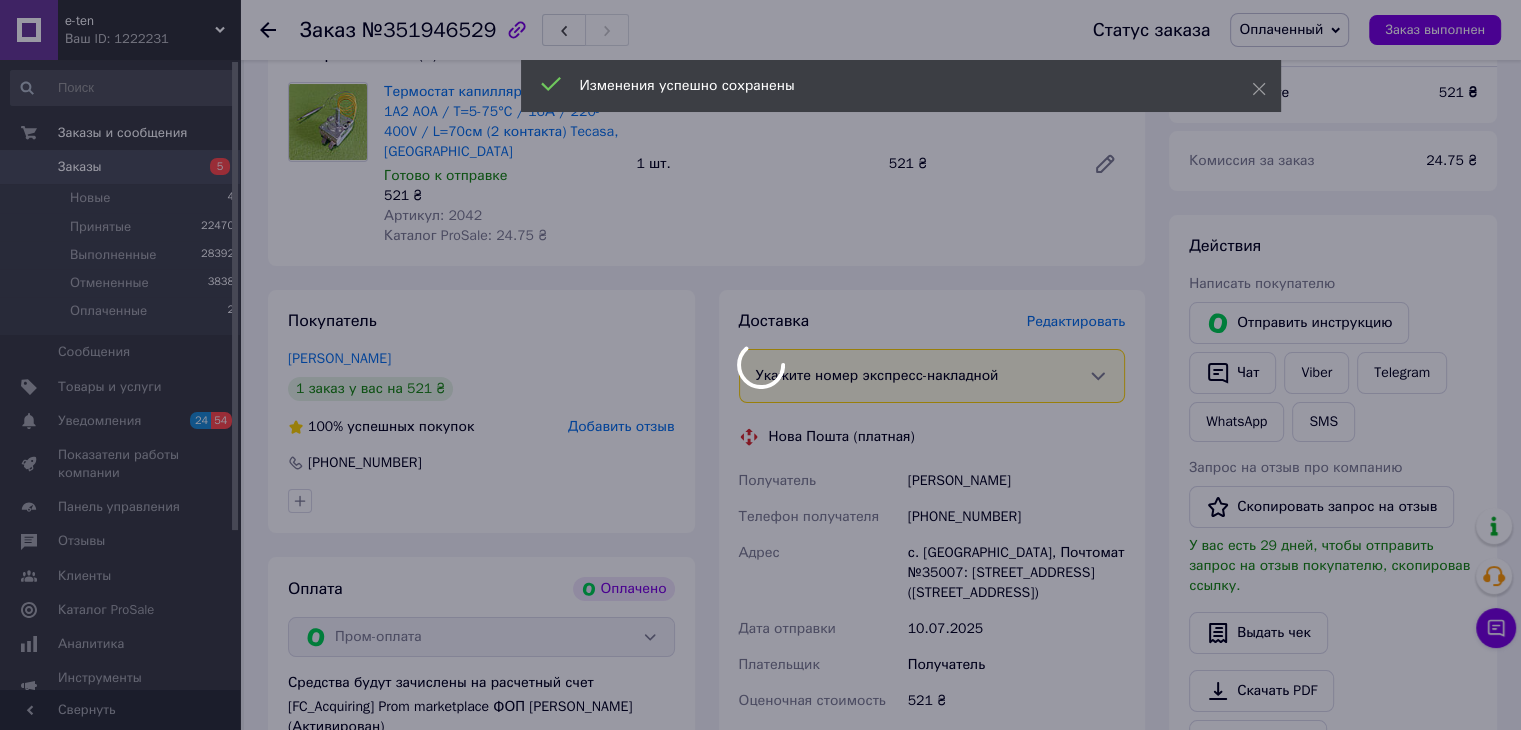 scroll, scrollTop: 788, scrollLeft: 0, axis: vertical 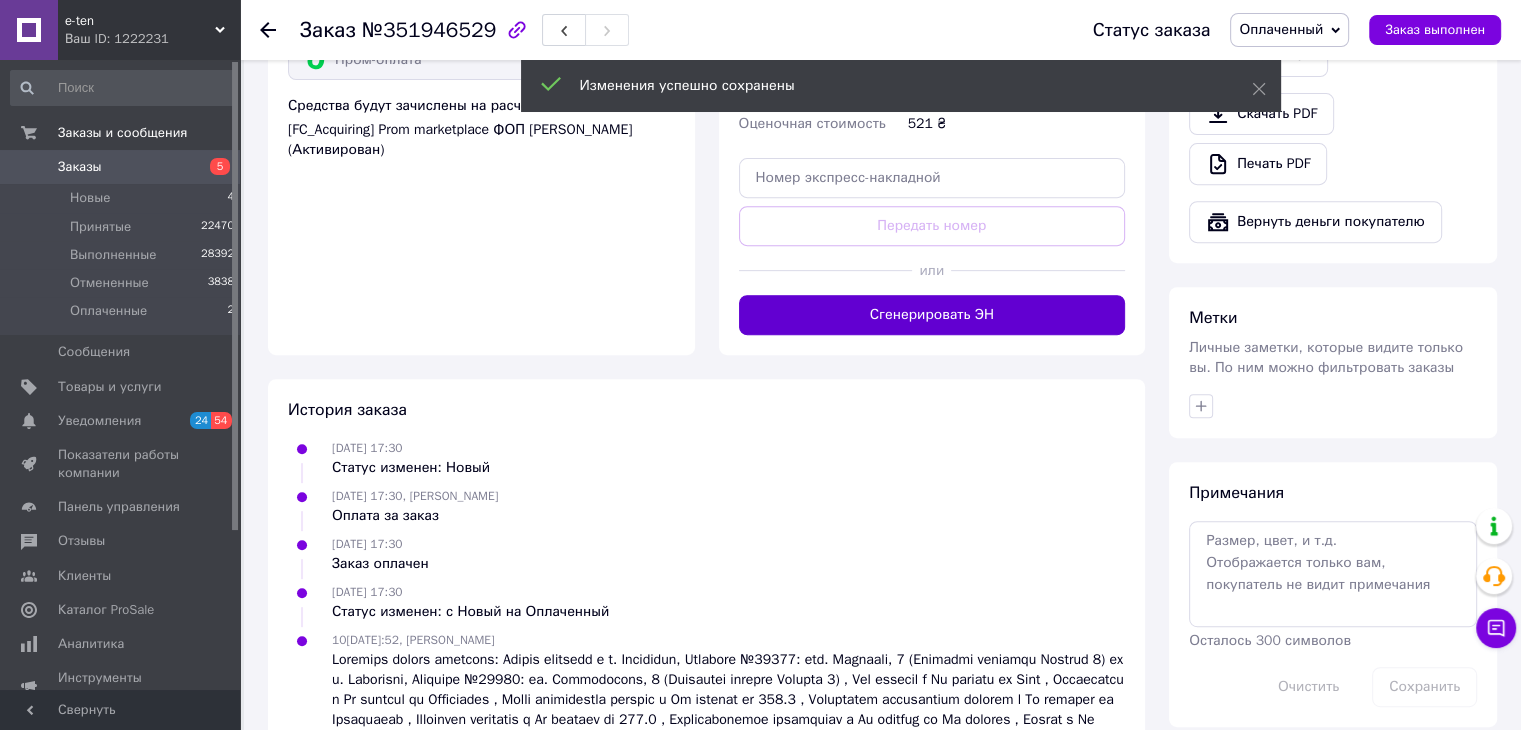 click on "Сгенерировать ЭН" at bounding box center [932, 315] 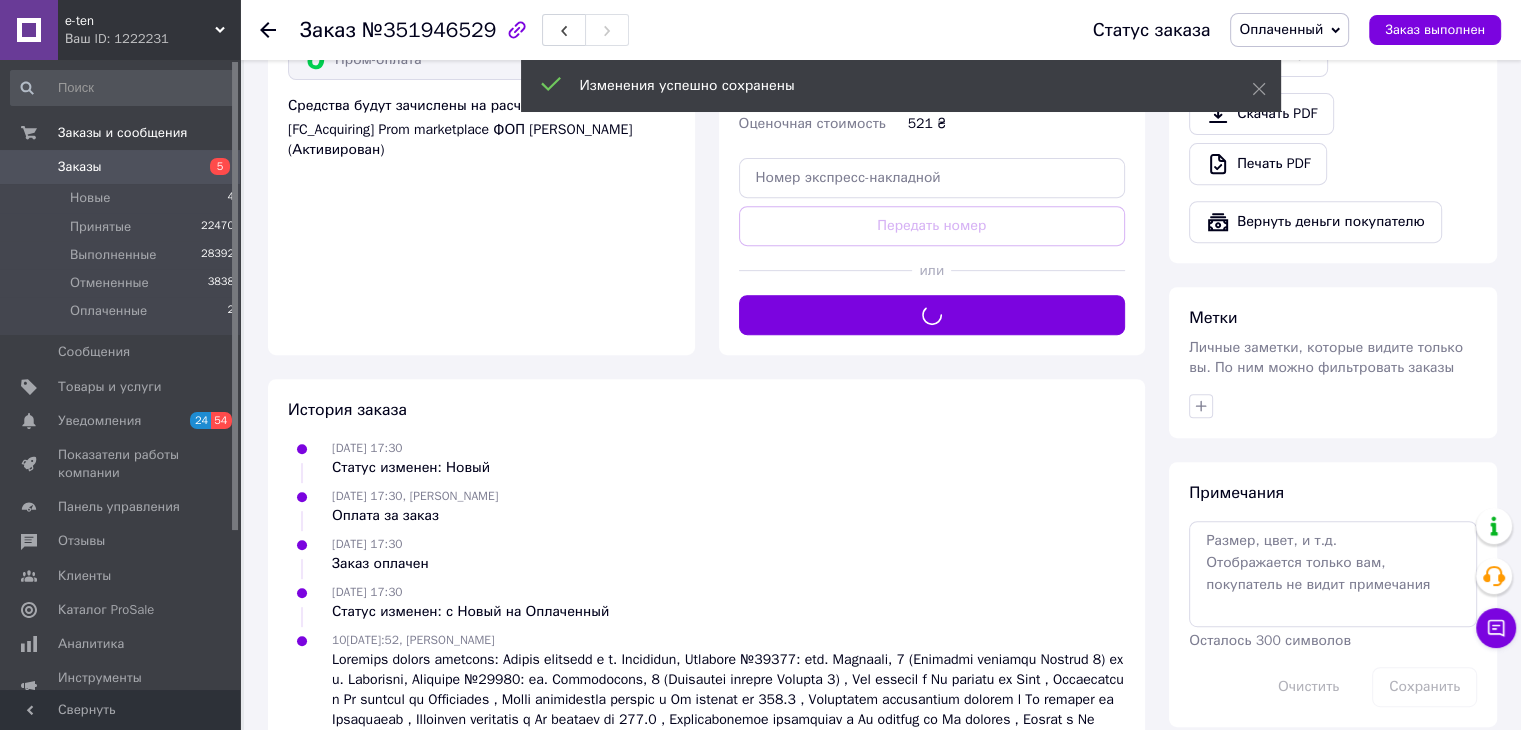scroll, scrollTop: 149, scrollLeft: 0, axis: vertical 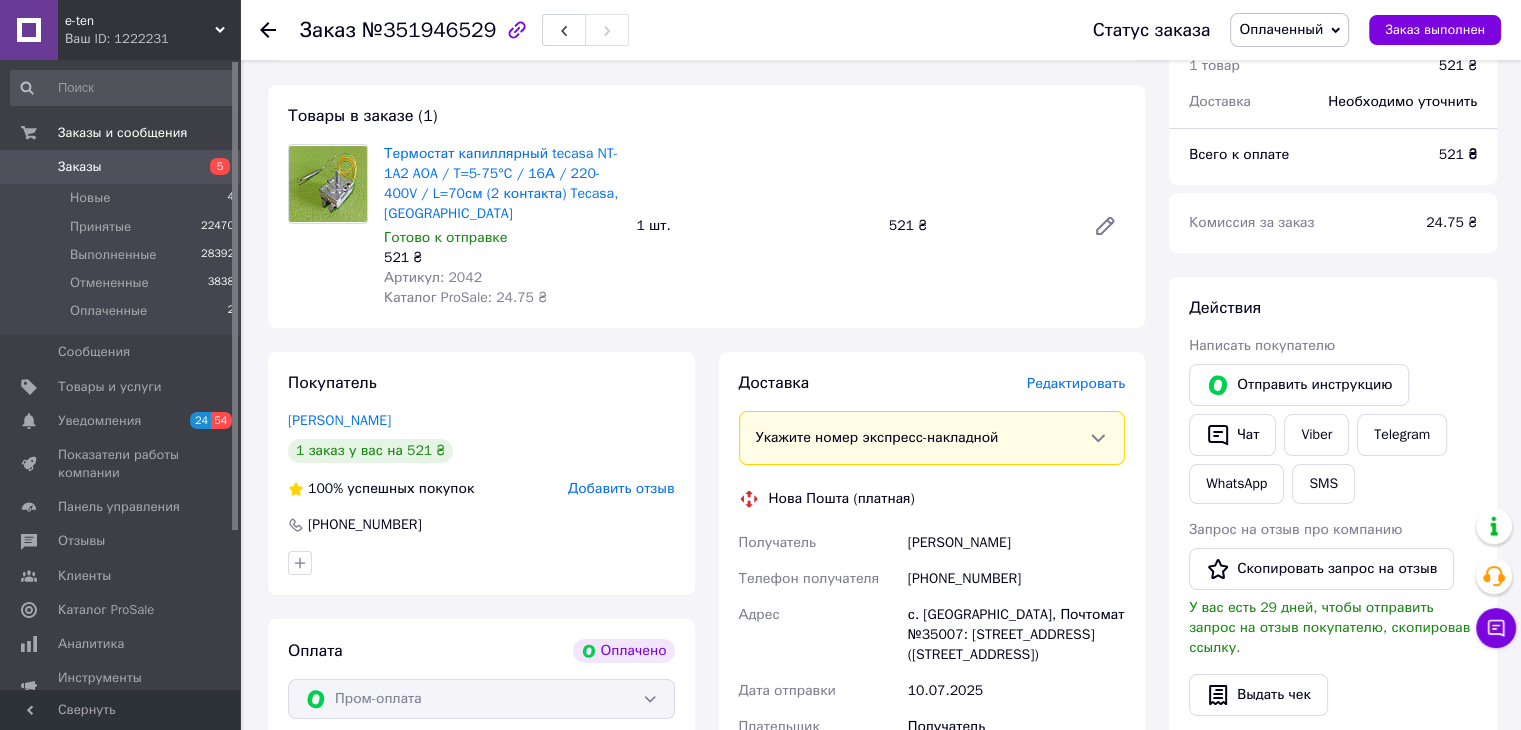 click on "Оплаченный" at bounding box center (1281, 29) 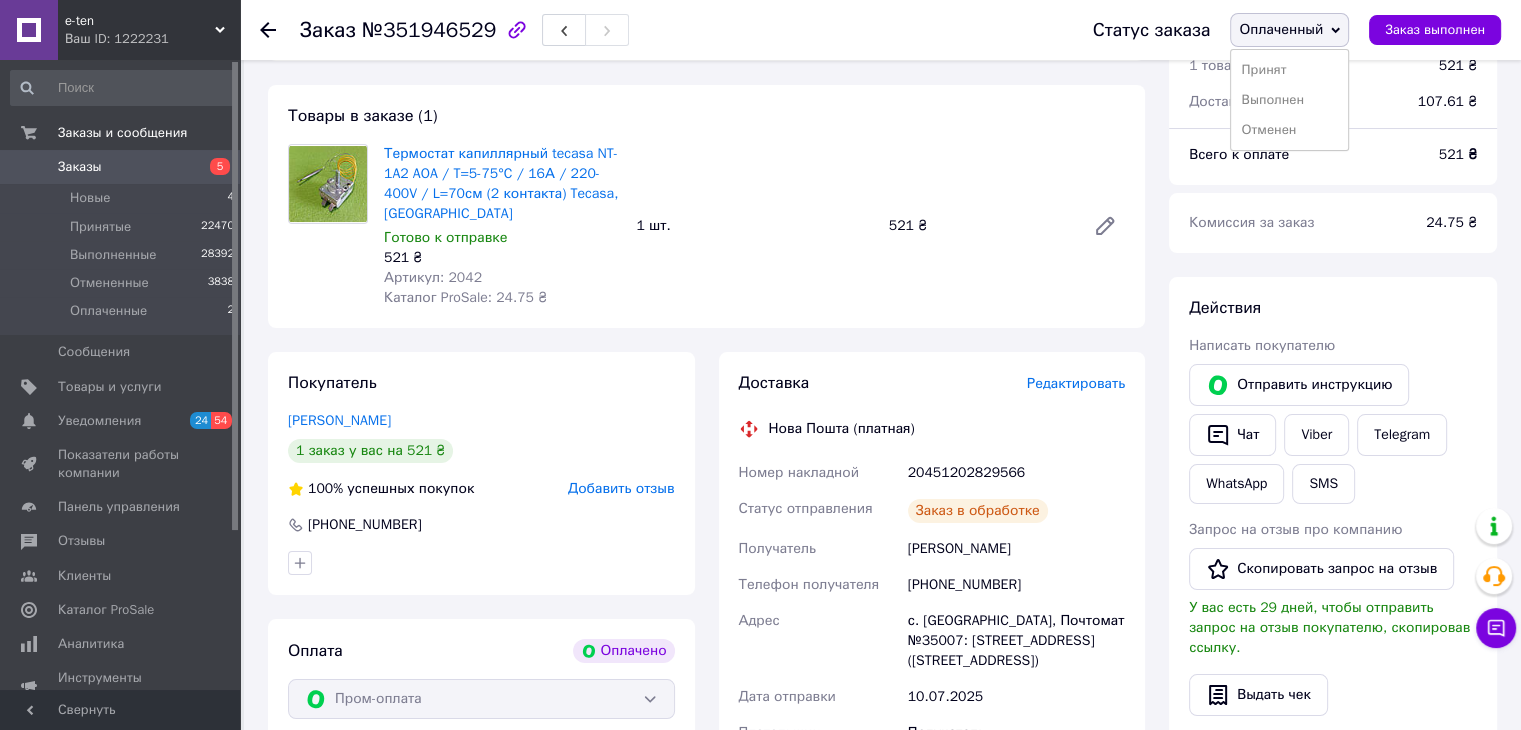 click on "Принят" at bounding box center [1289, 70] 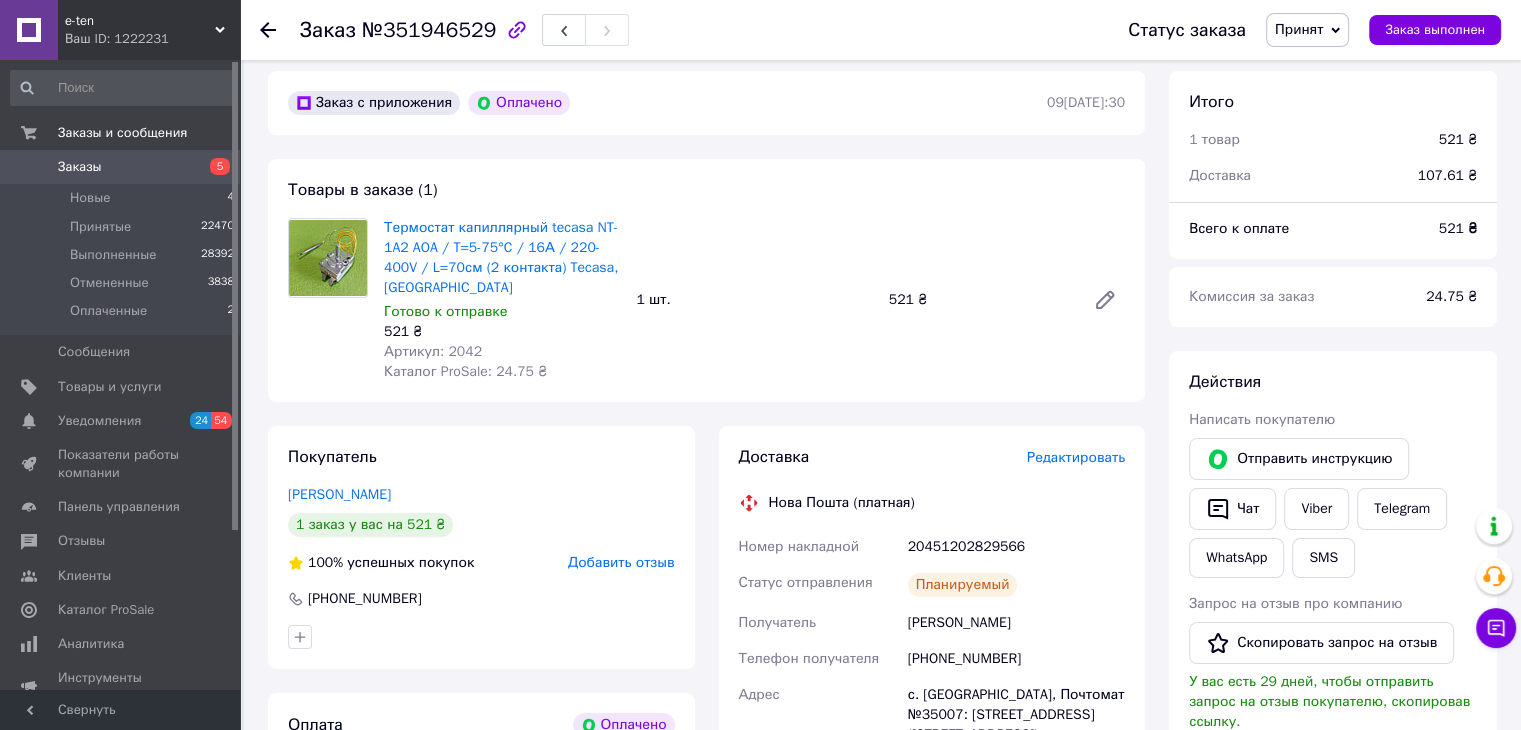 scroll, scrollTop: 69, scrollLeft: 0, axis: vertical 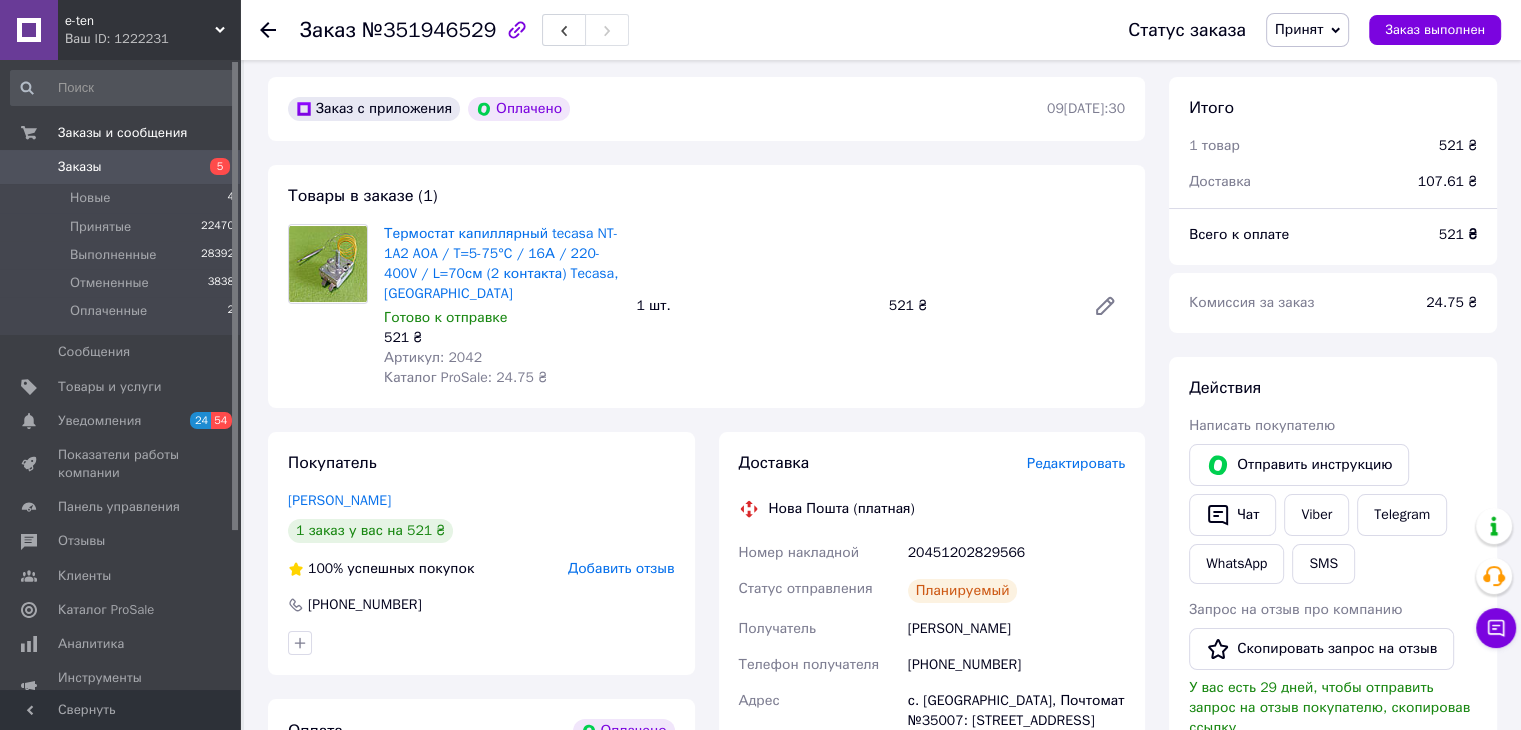 click 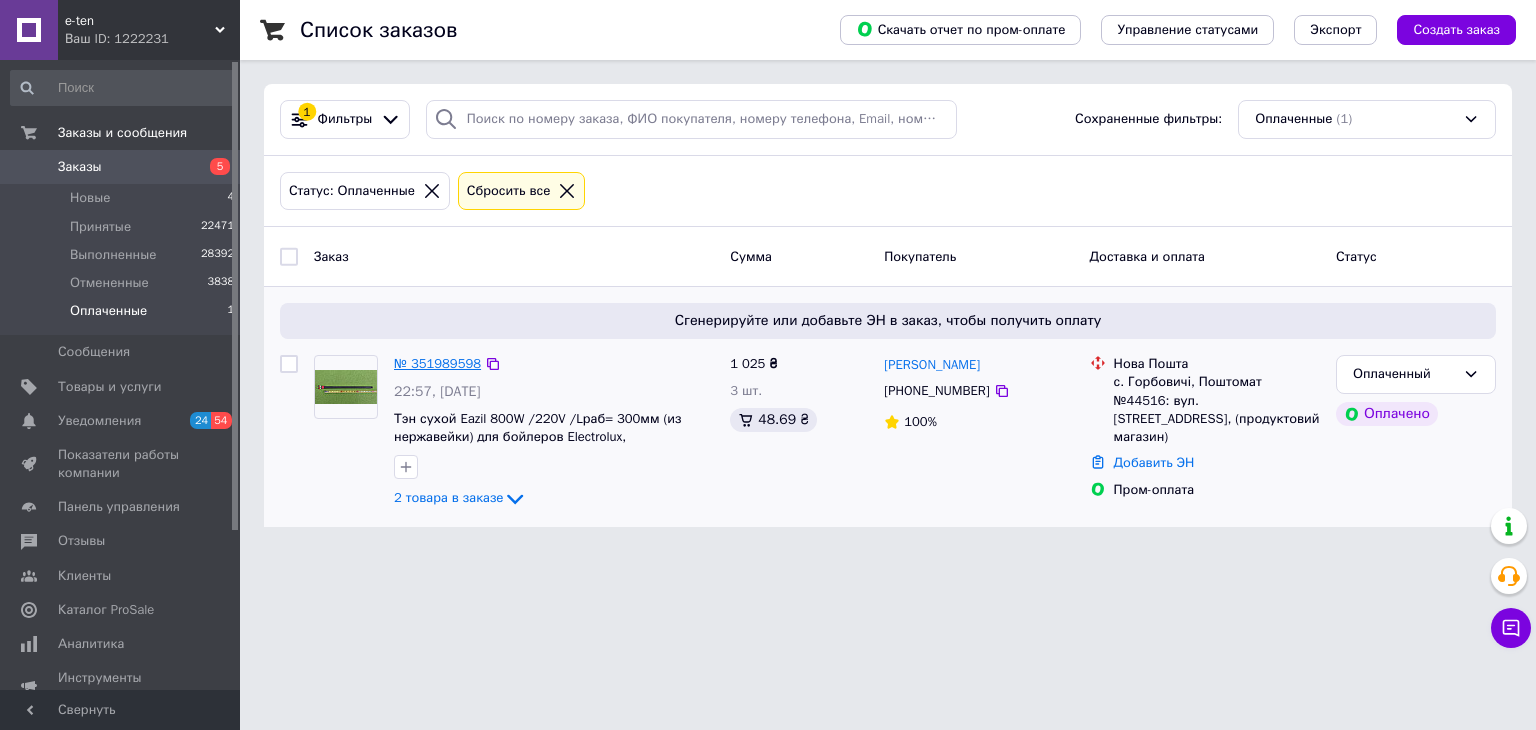 click on "№ 351989598" at bounding box center [437, 363] 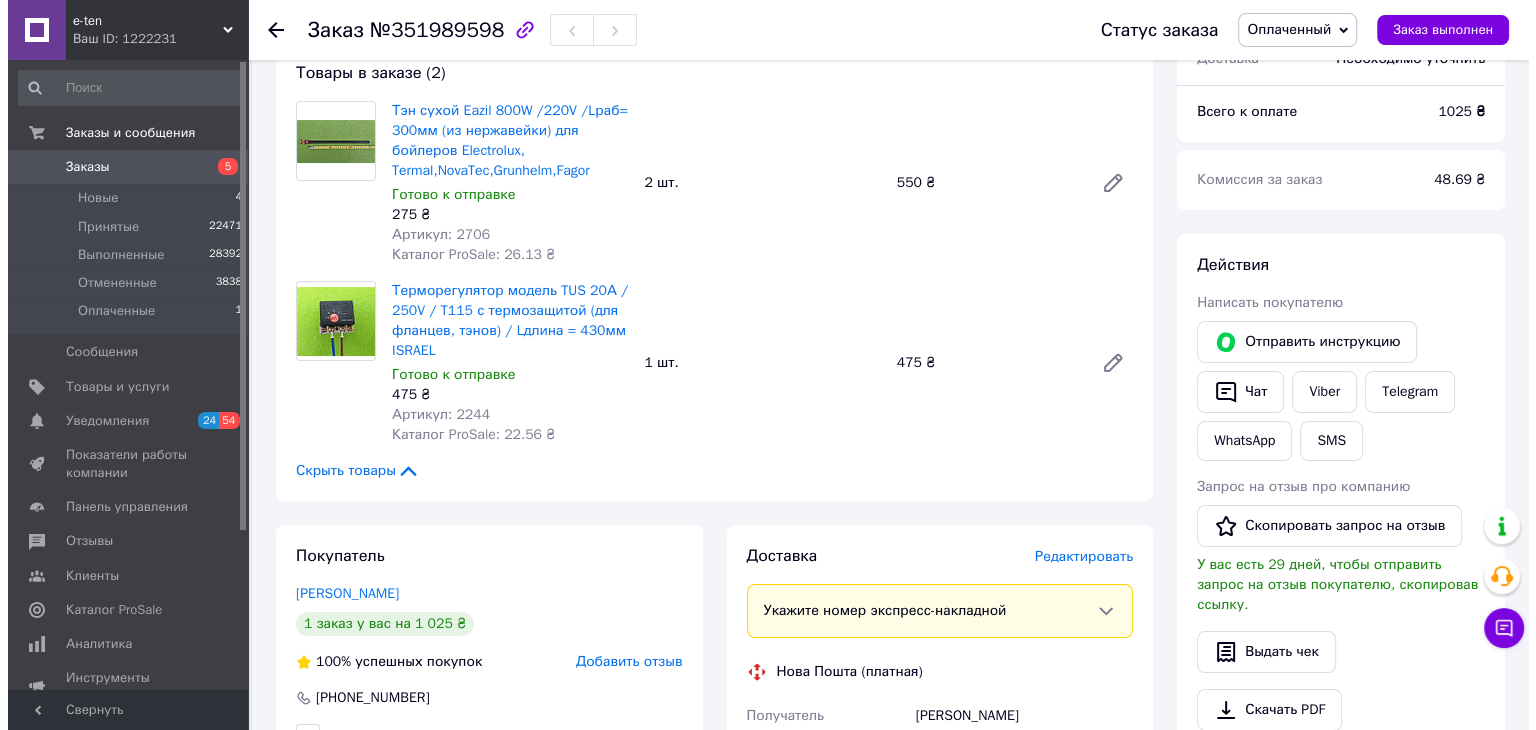 scroll, scrollTop: 45, scrollLeft: 0, axis: vertical 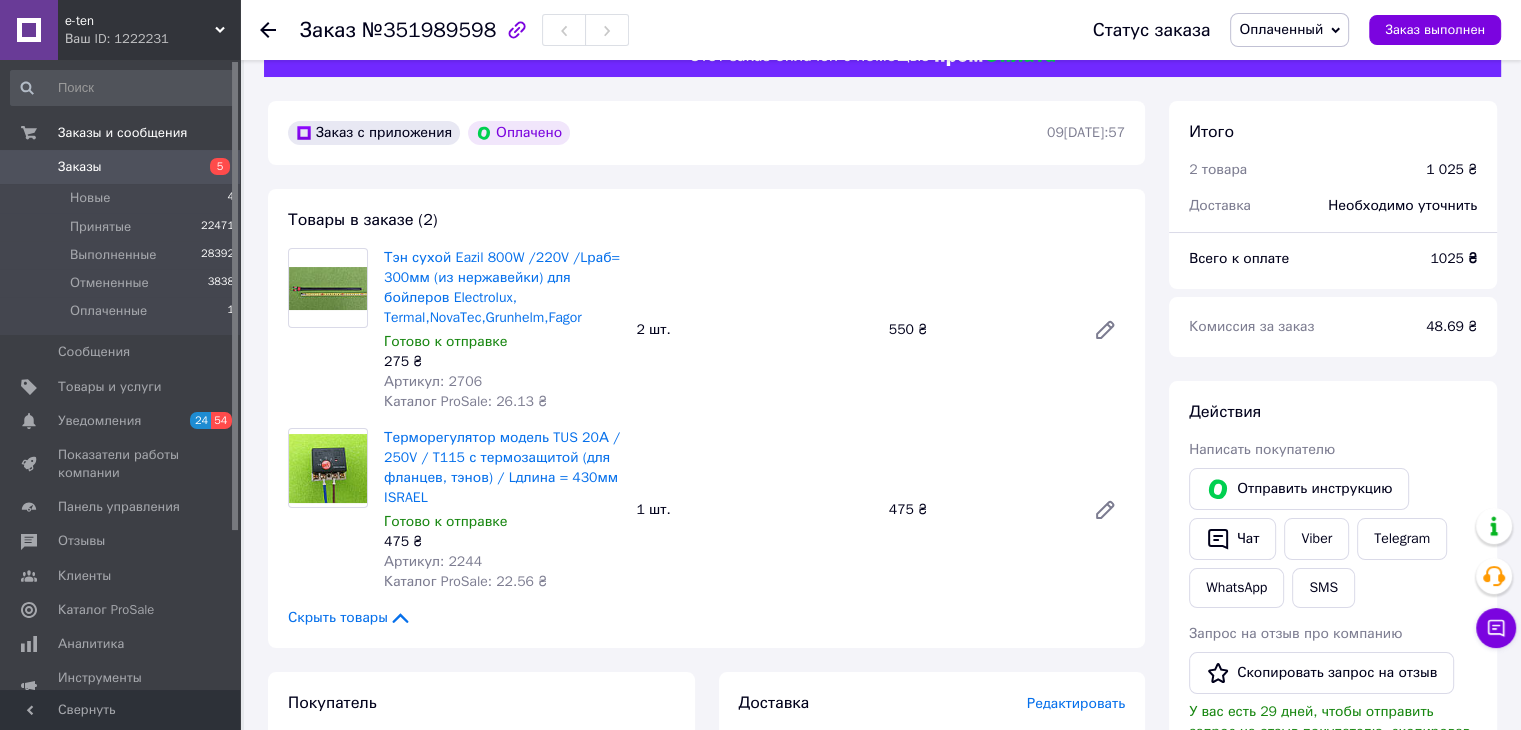 click on "Редактировать" at bounding box center (1076, 703) 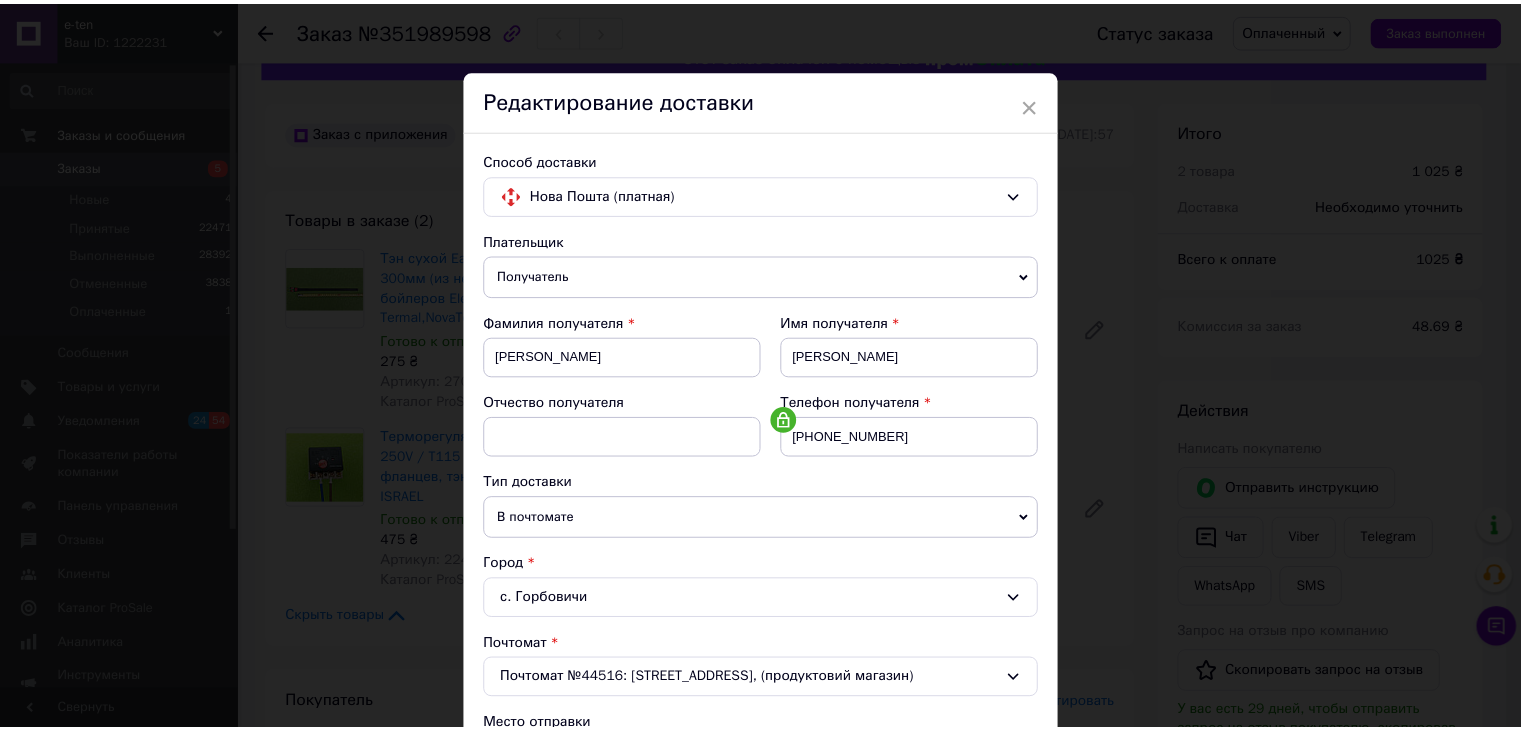 scroll, scrollTop: 592, scrollLeft: 0, axis: vertical 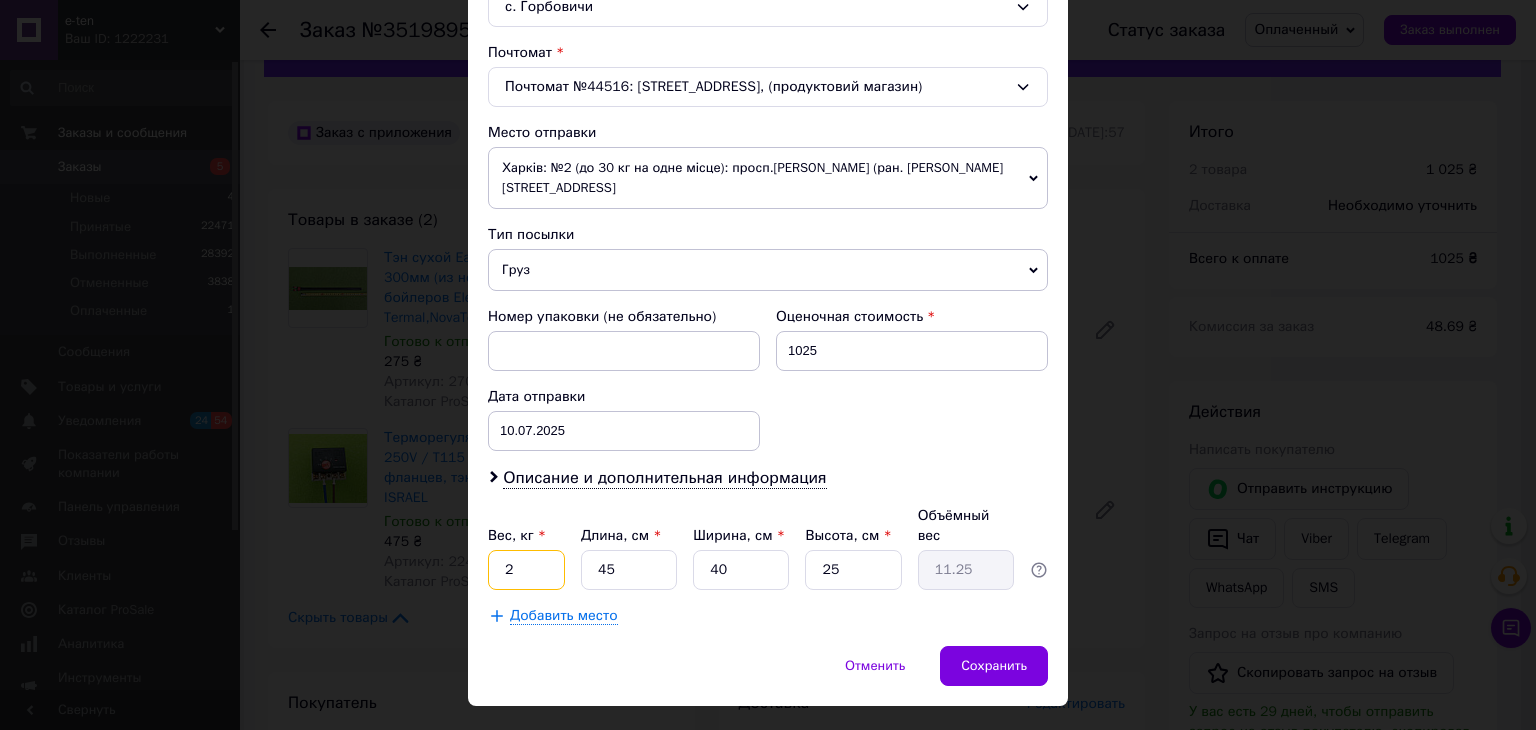 click on "2" at bounding box center (526, 570) 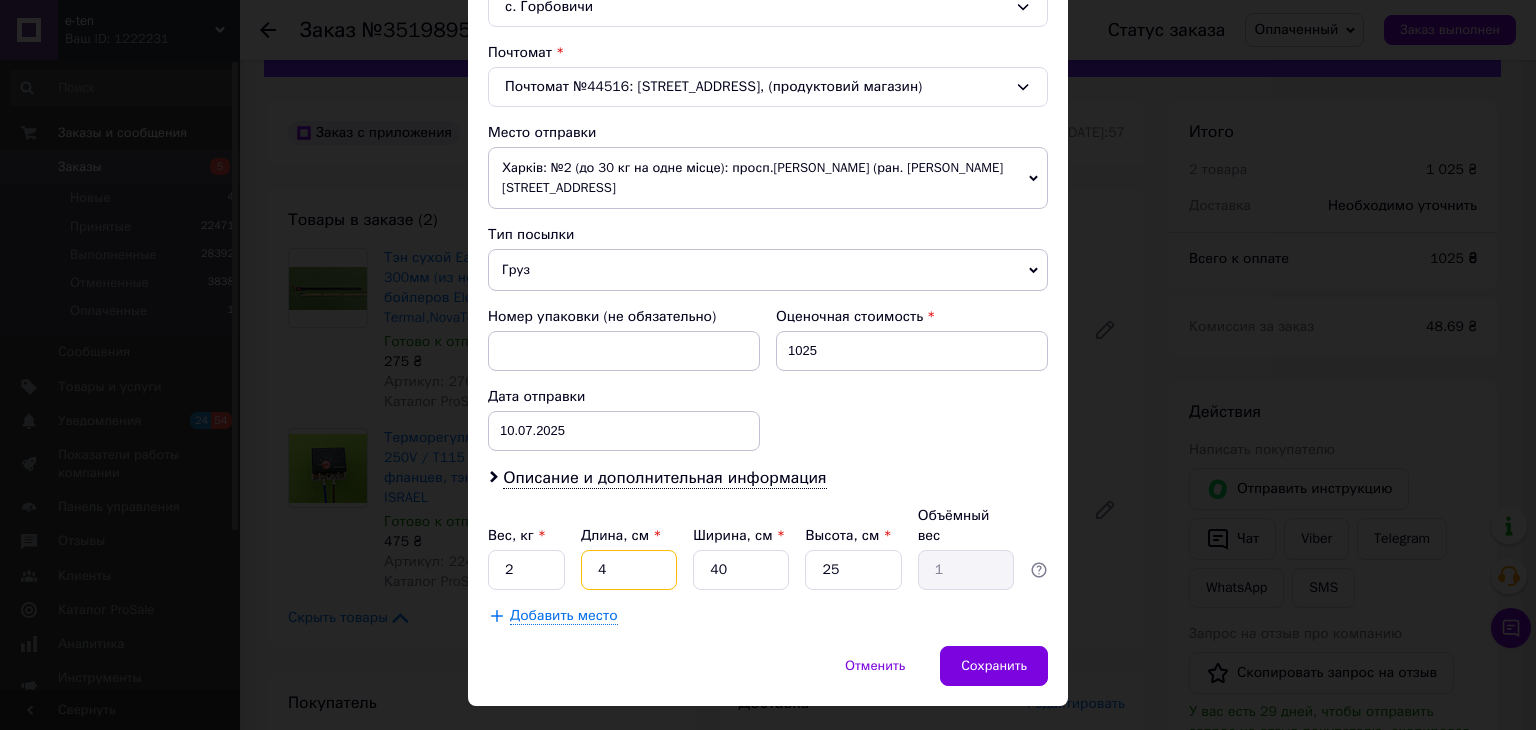 type on "4" 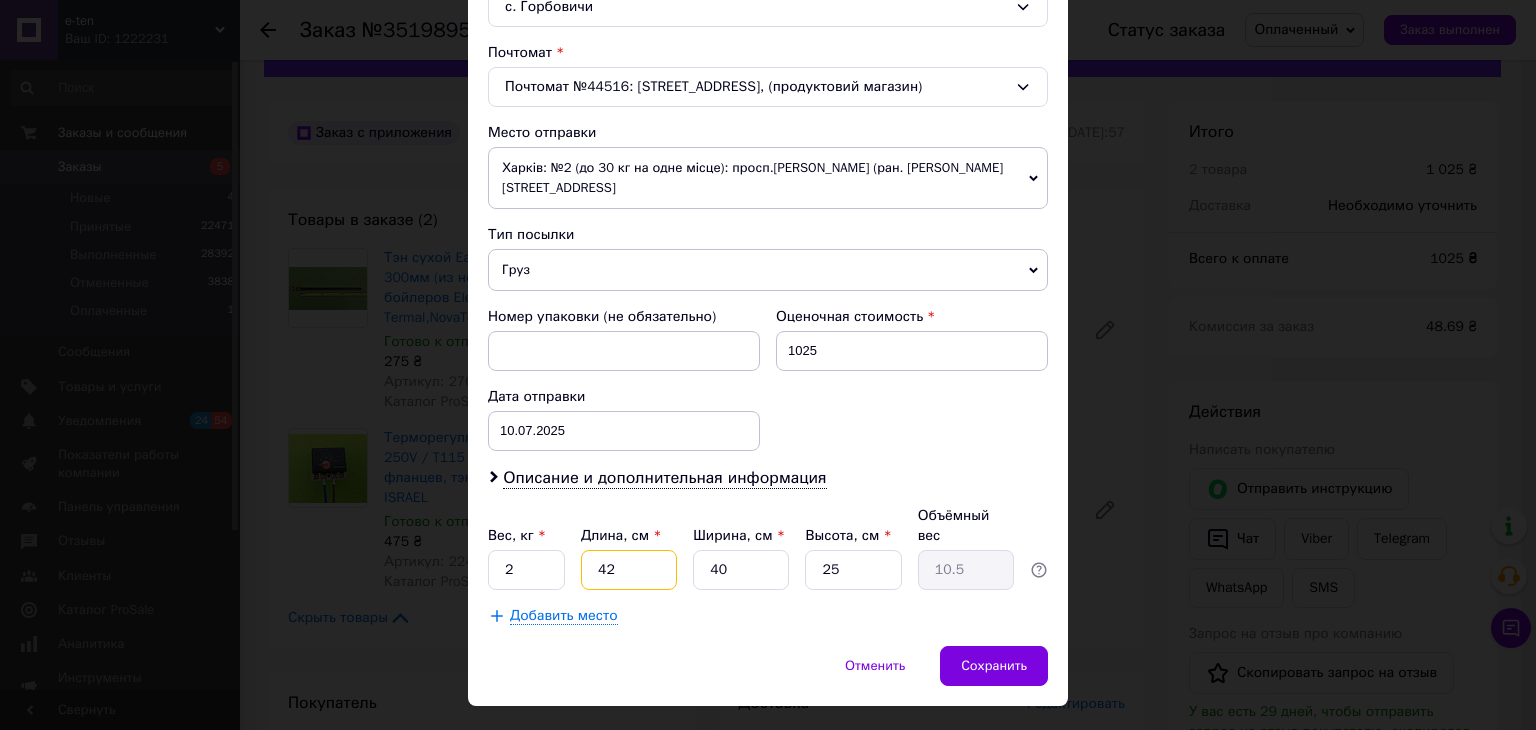 type on "42" 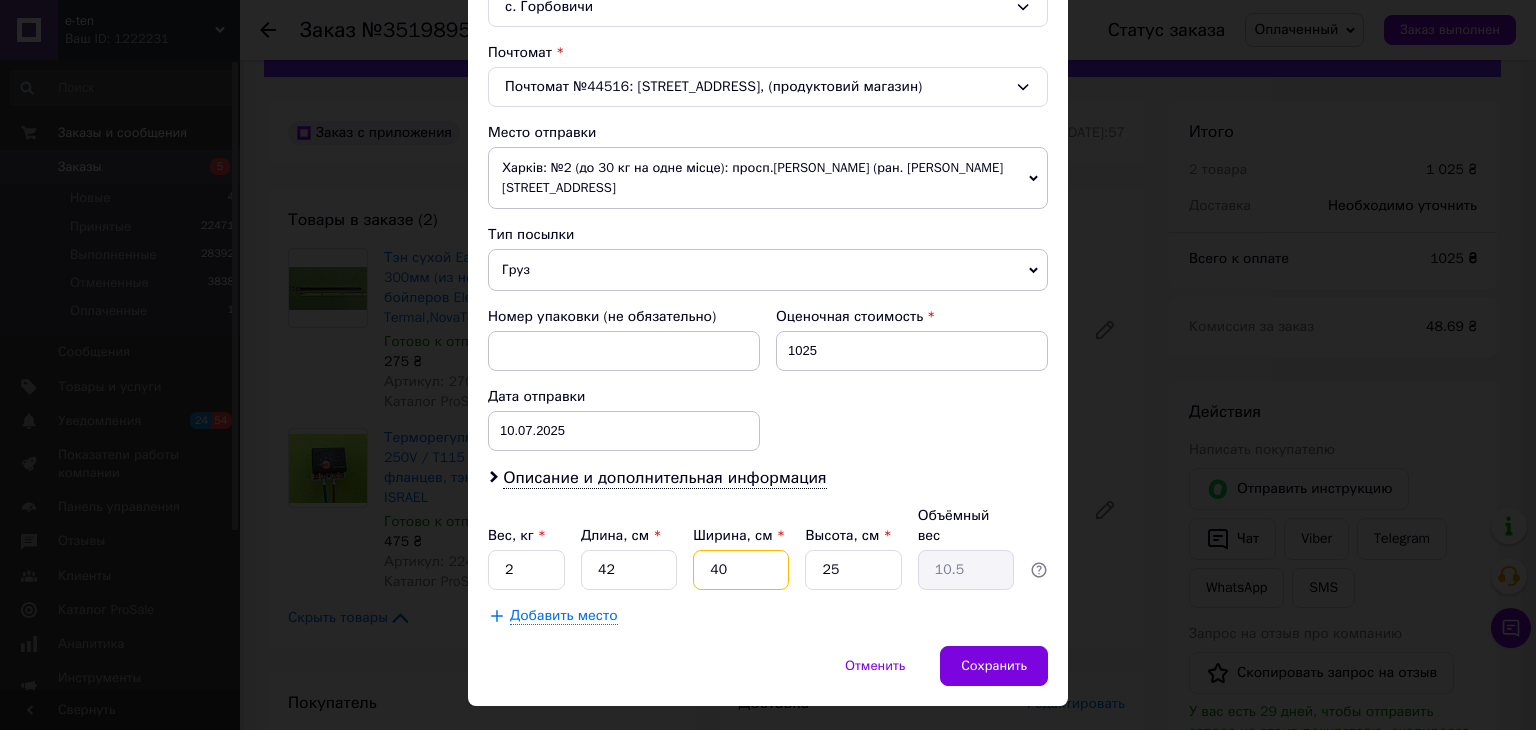 type on "1" 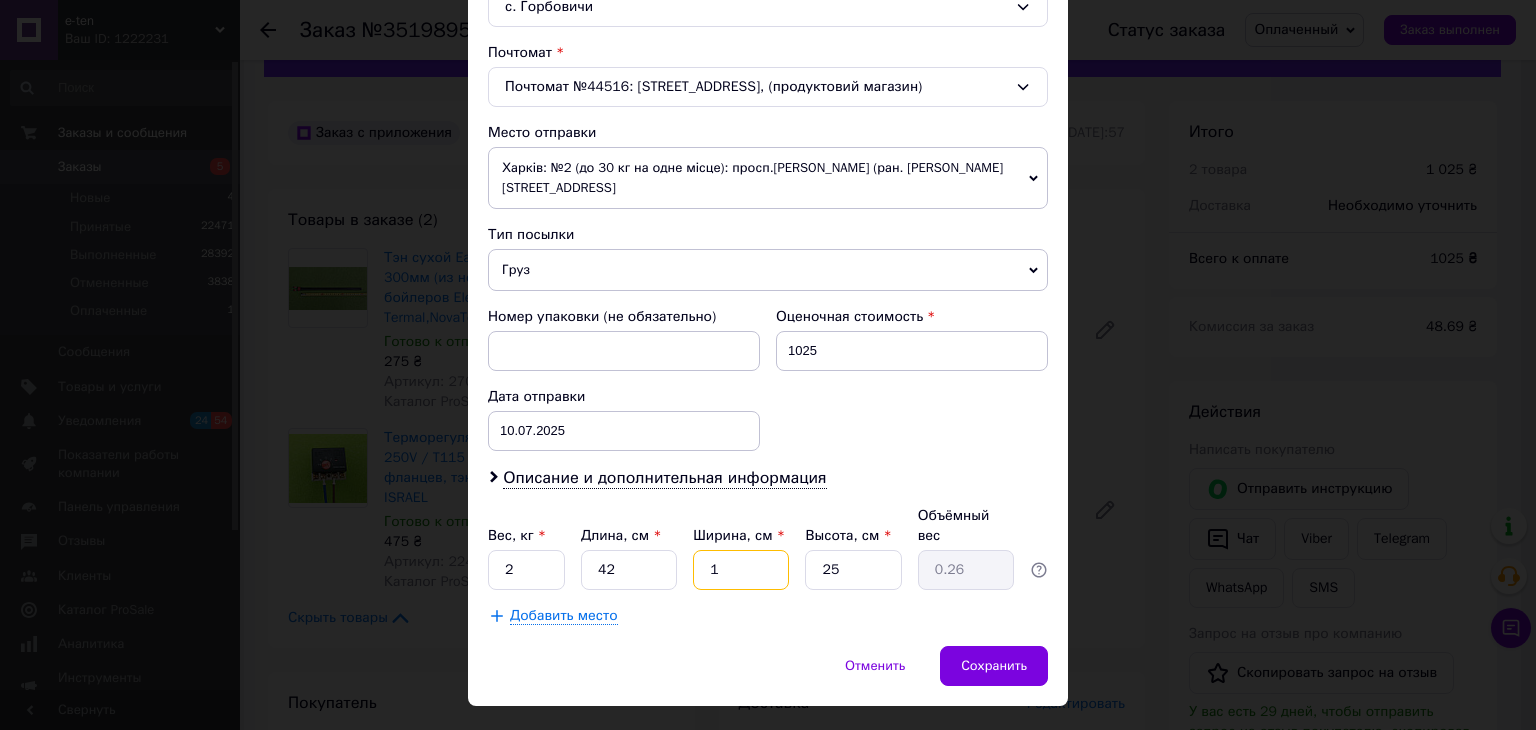 type on "18" 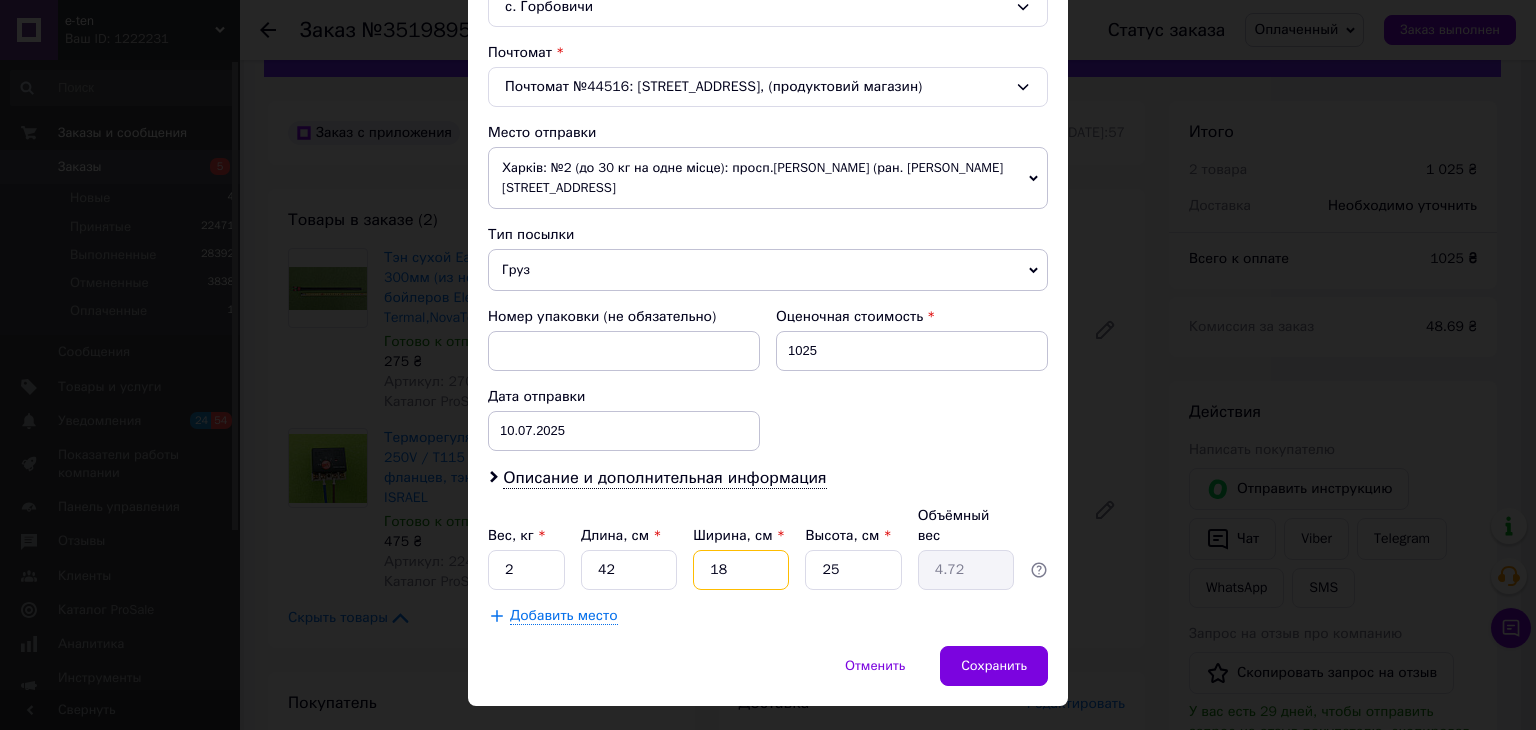 type on "18" 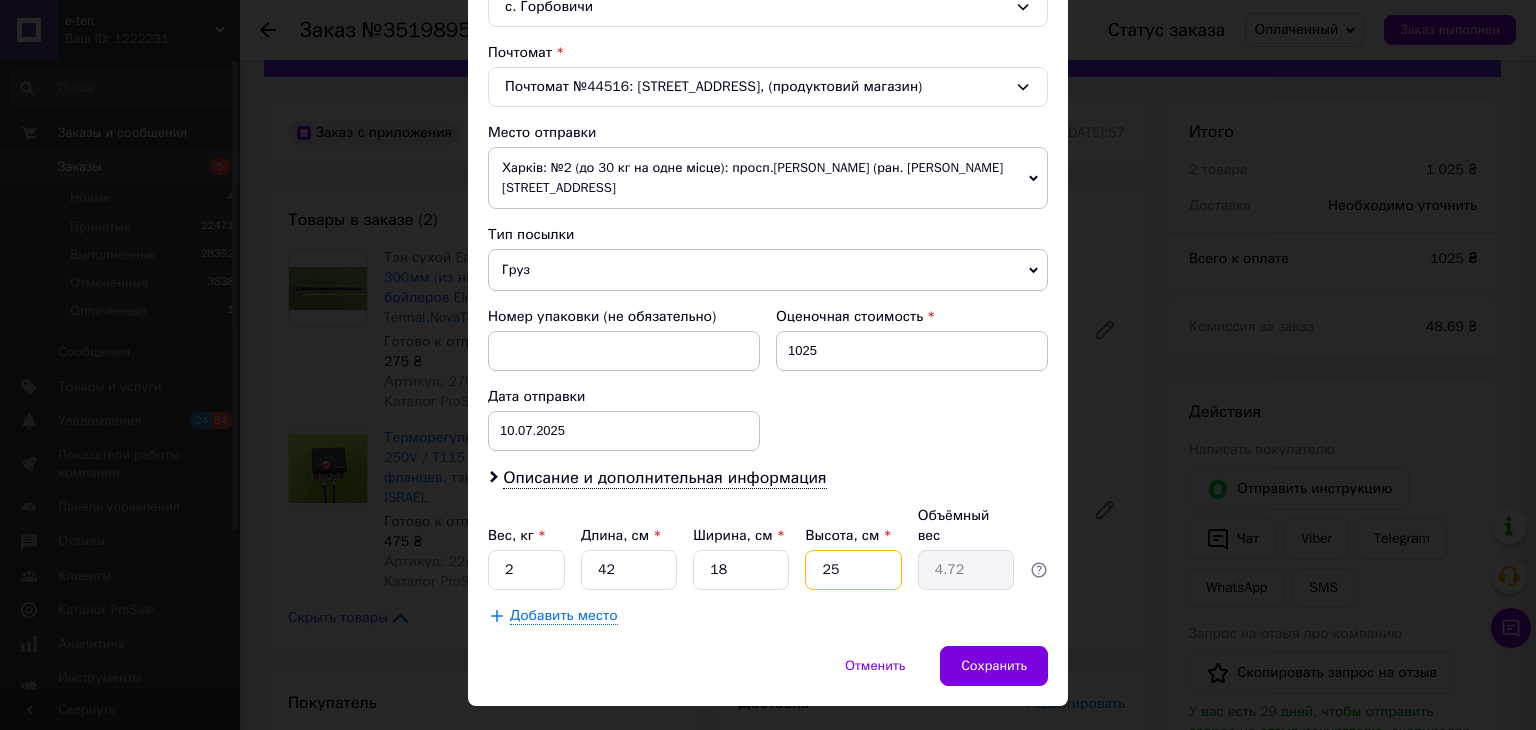 type on "1" 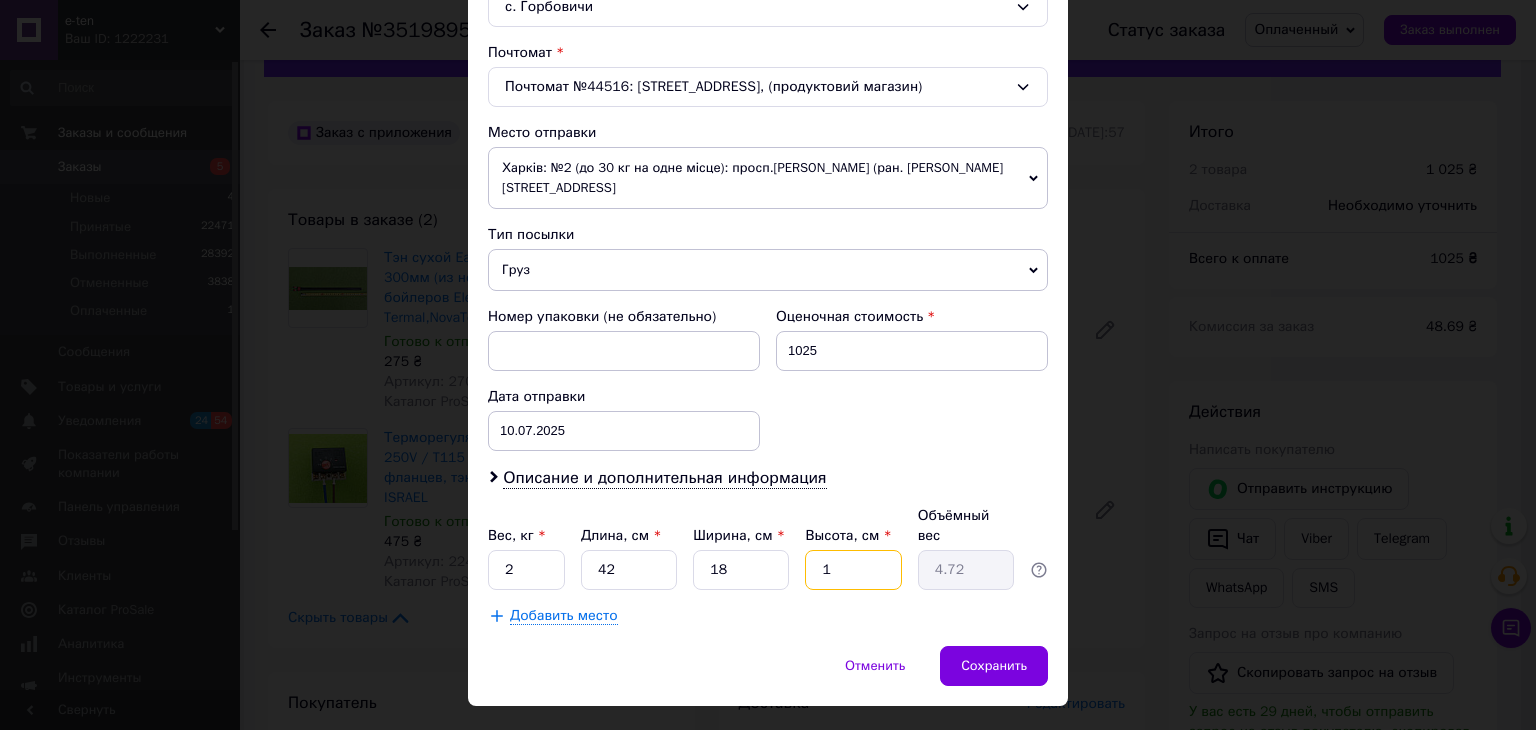 type on "0.19" 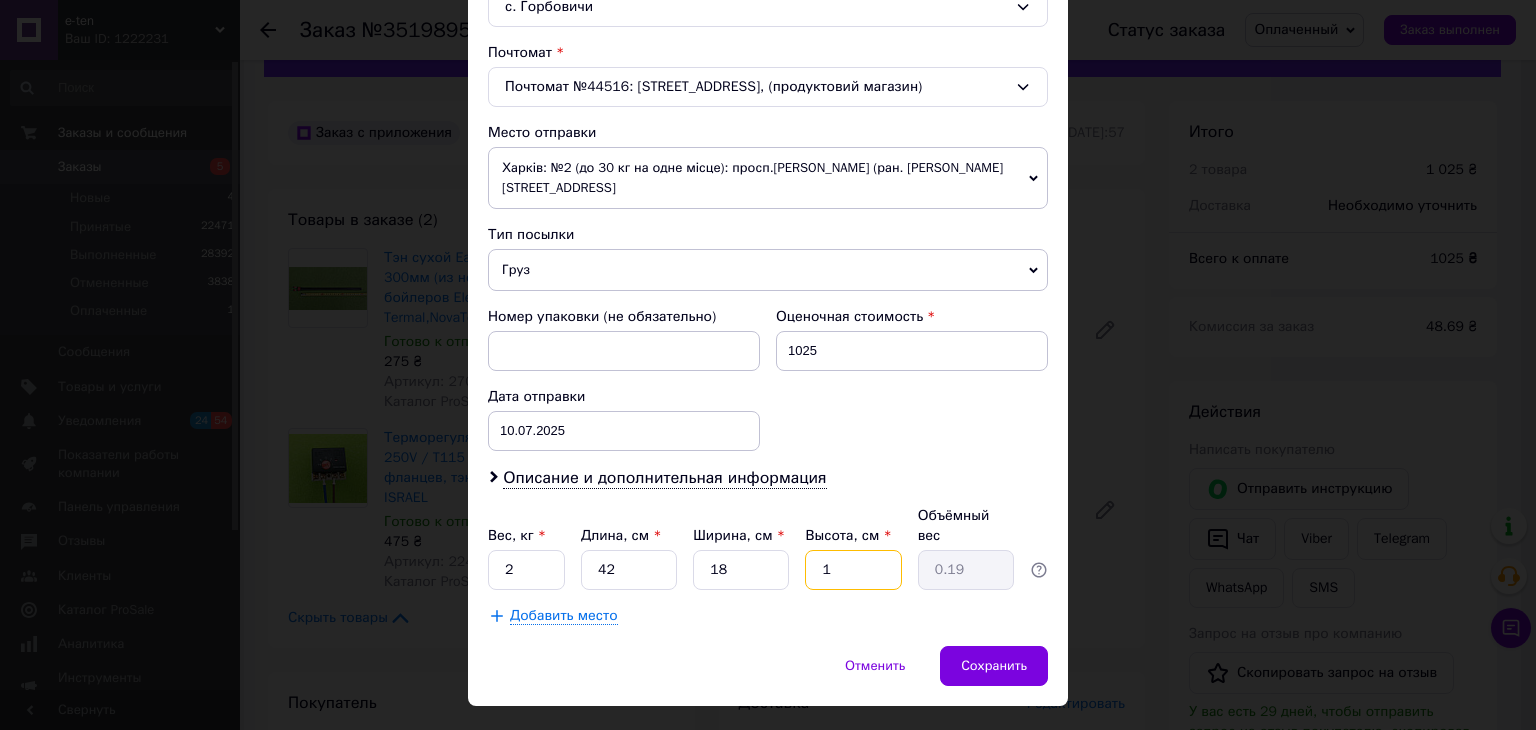 type on "10" 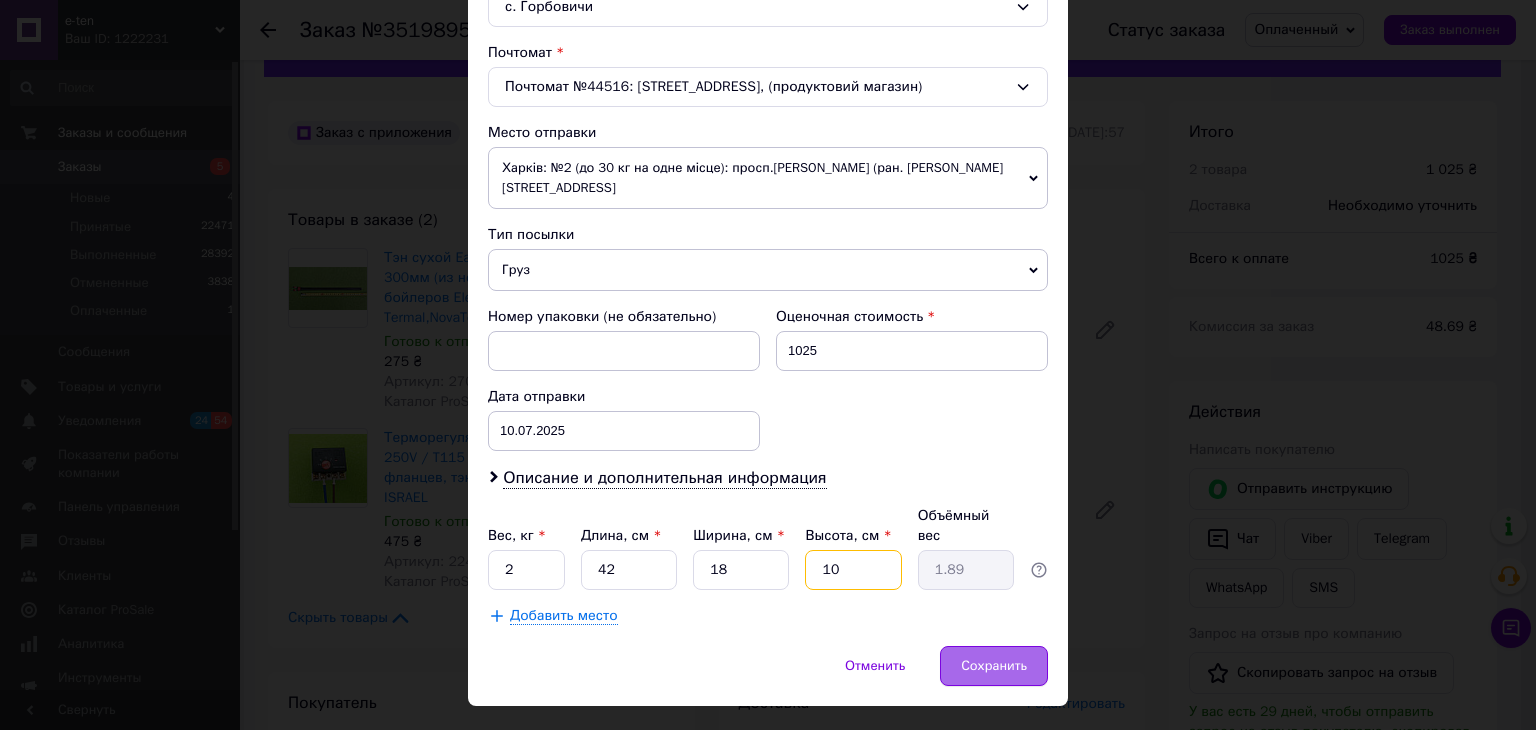 type on "10" 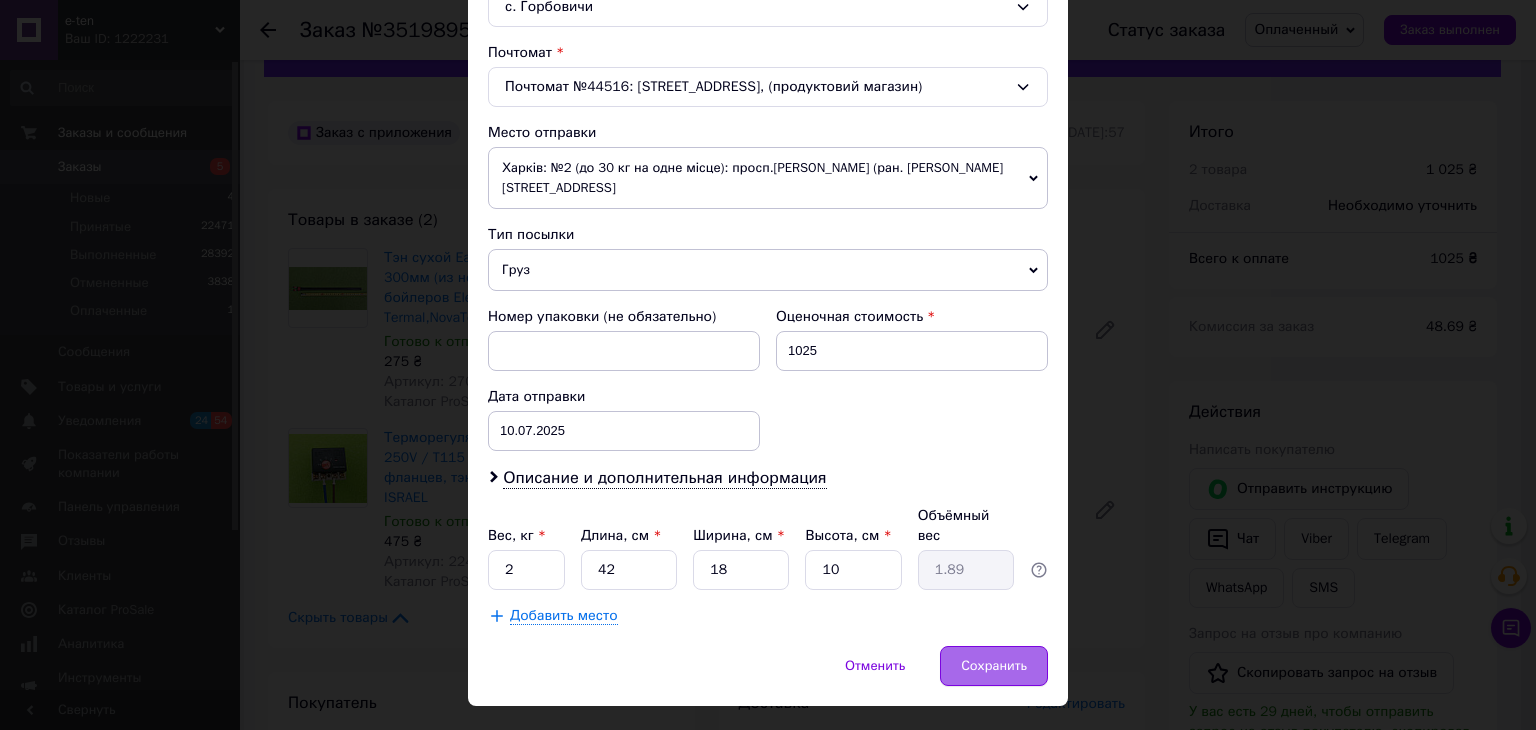 click on "Сохранить" at bounding box center [994, 666] 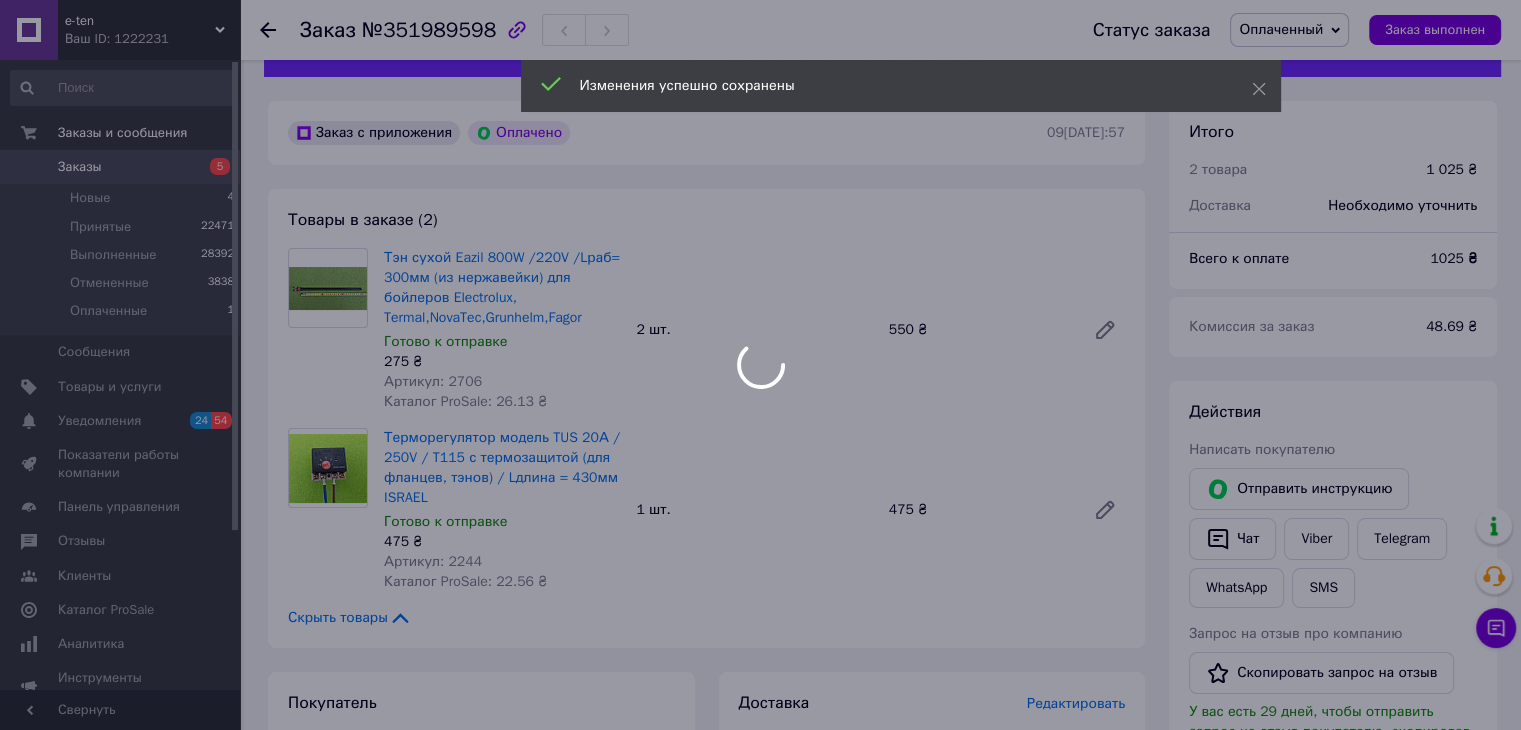 scroll, scrollTop: 684, scrollLeft: 0, axis: vertical 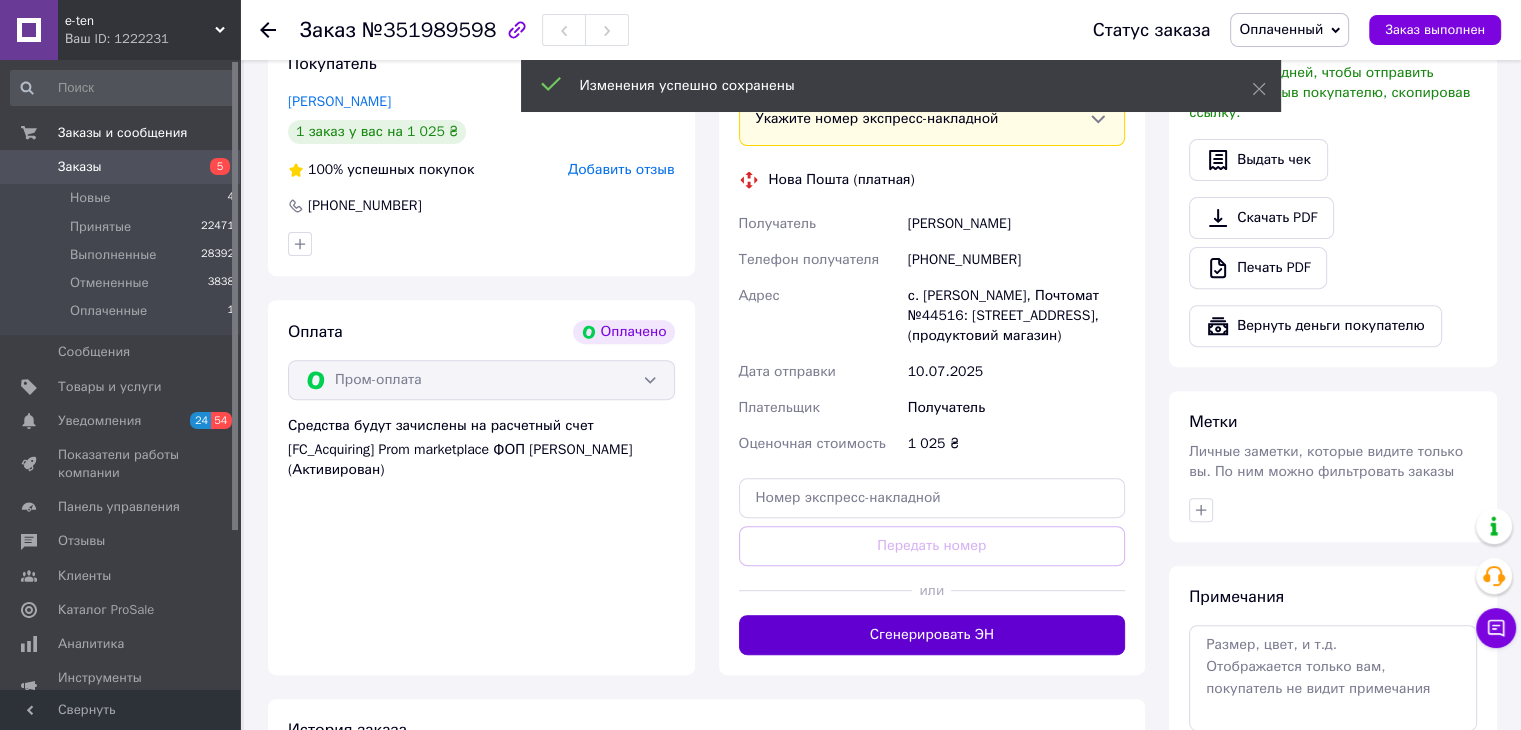 click on "Сгенерировать ЭН" at bounding box center (932, 635) 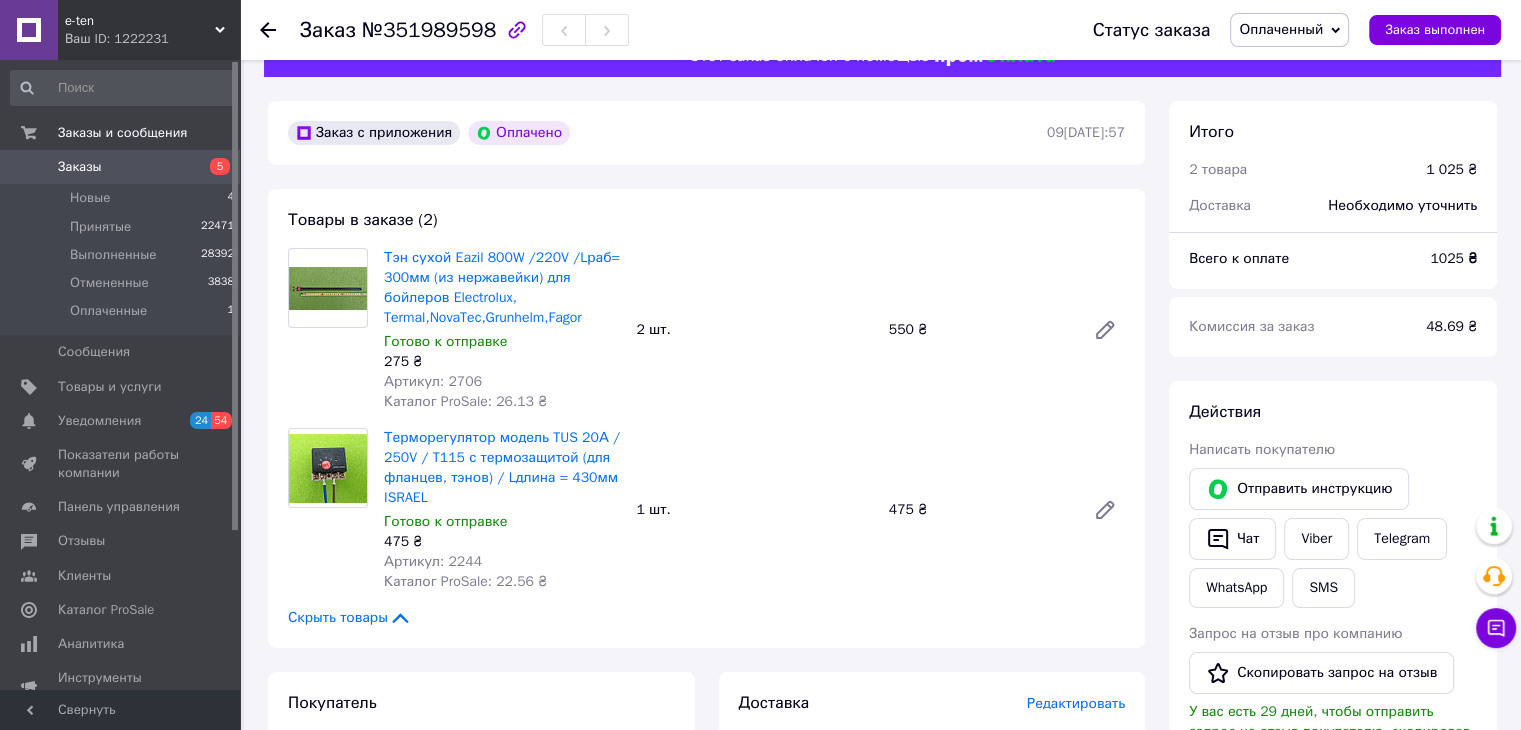 scroll, scrollTop: 175, scrollLeft: 0, axis: vertical 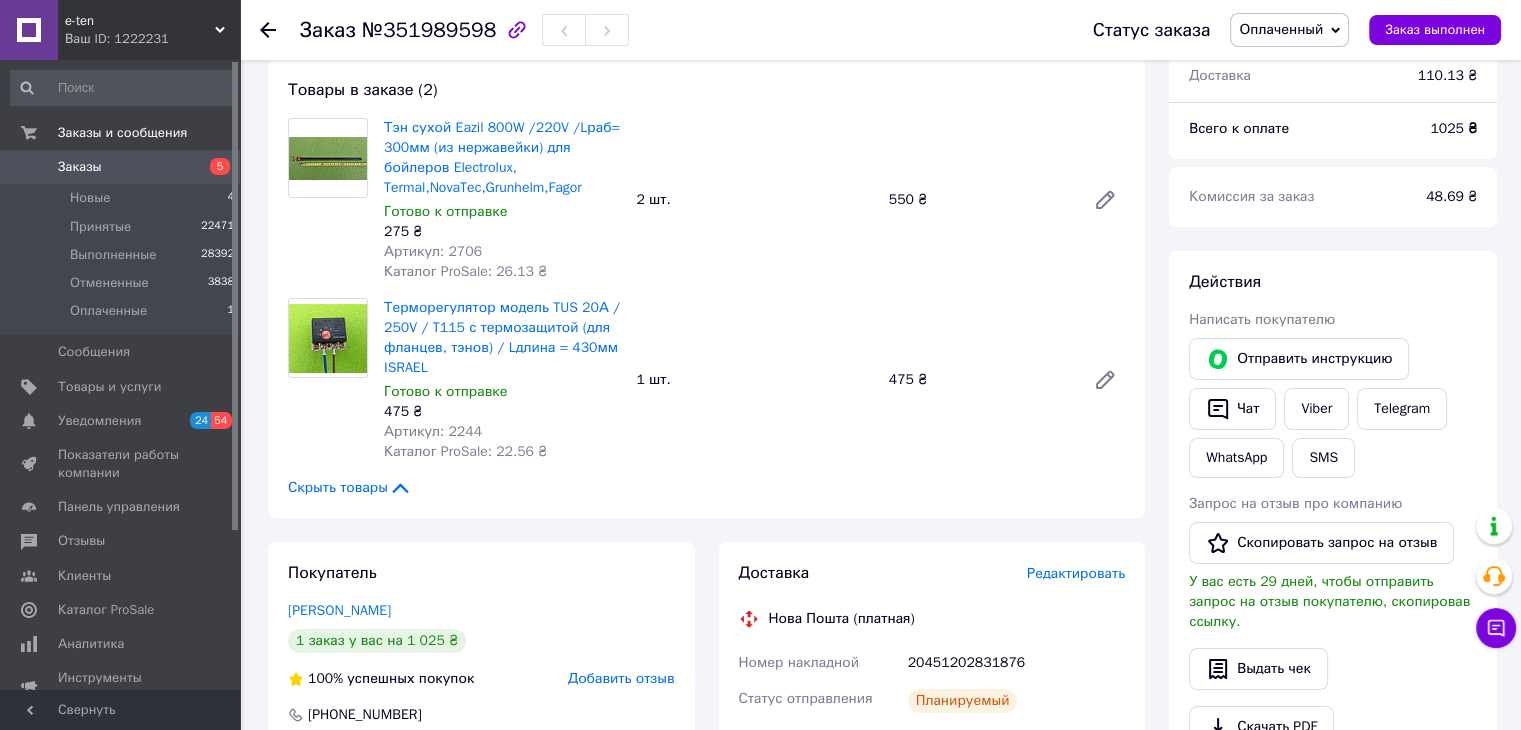 click on "Оплаченный" at bounding box center (1281, 29) 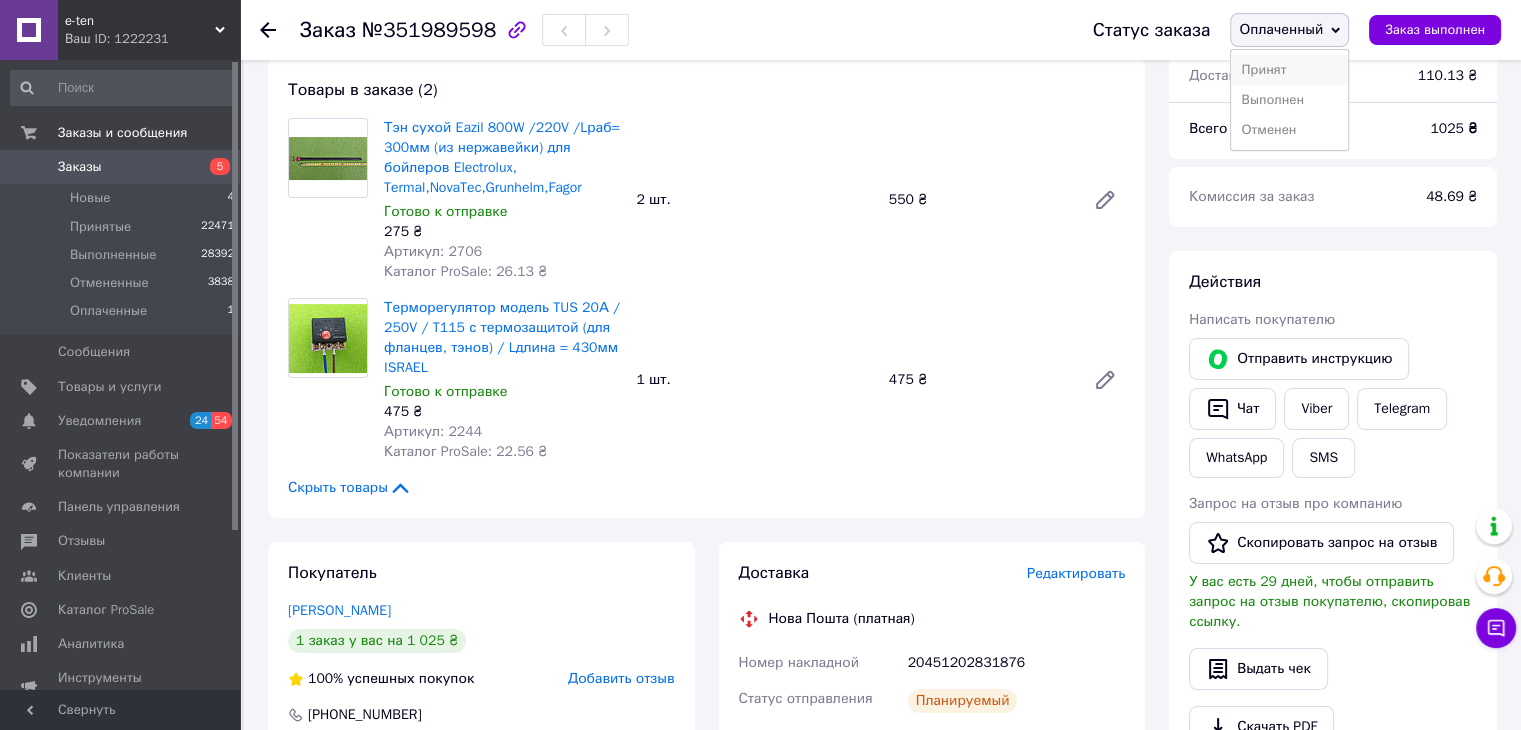 click on "Принят" at bounding box center (1289, 70) 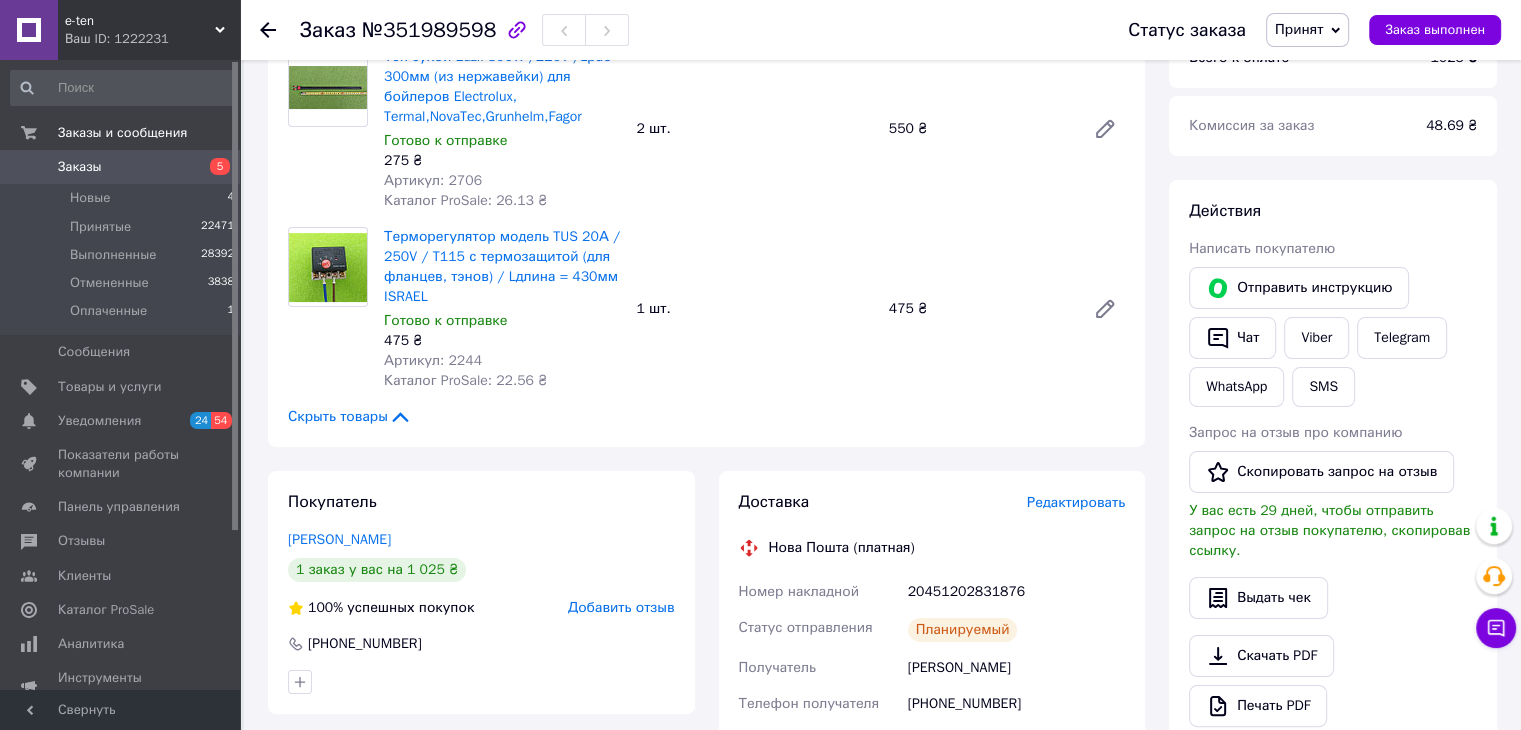 scroll, scrollTop: 242, scrollLeft: 0, axis: vertical 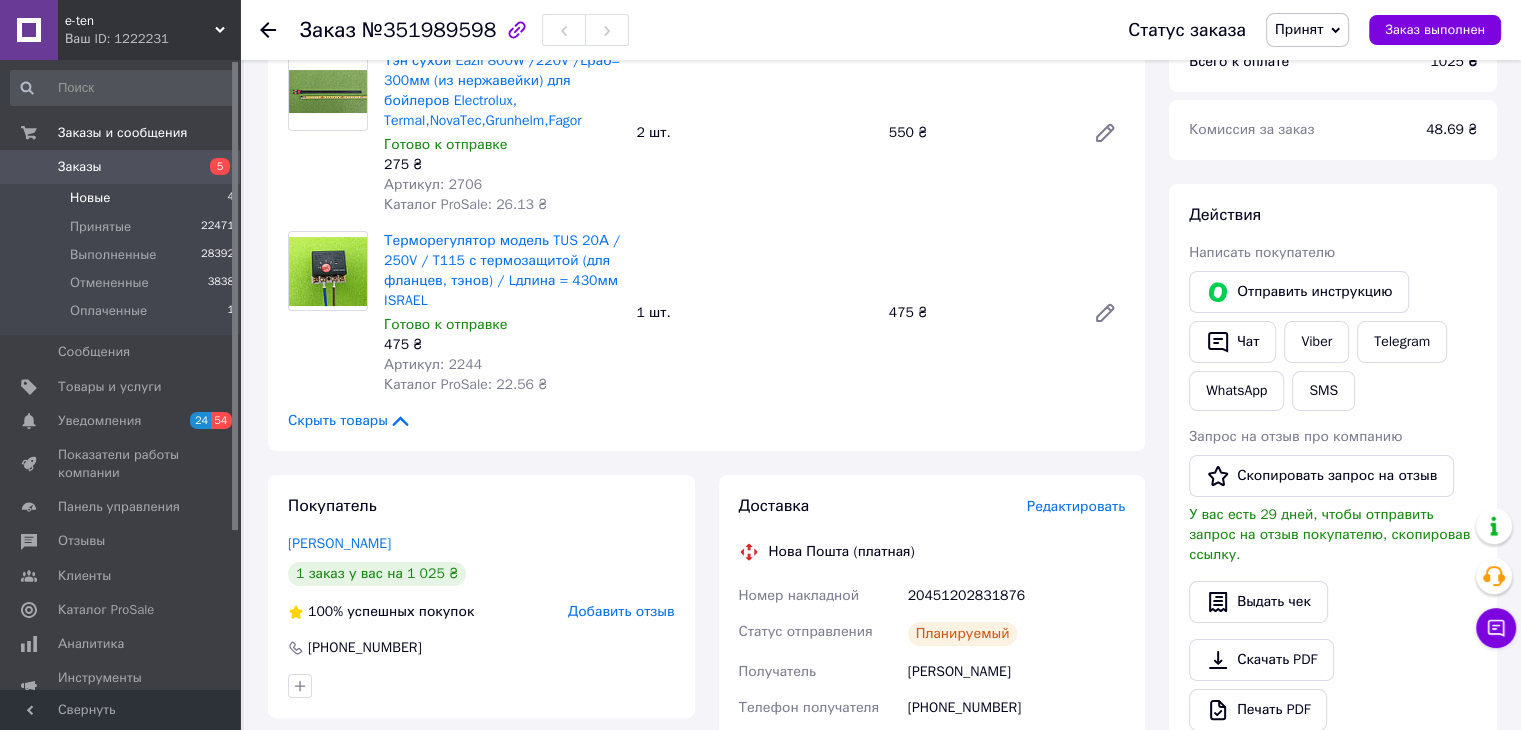 click on "Новые" at bounding box center [90, 198] 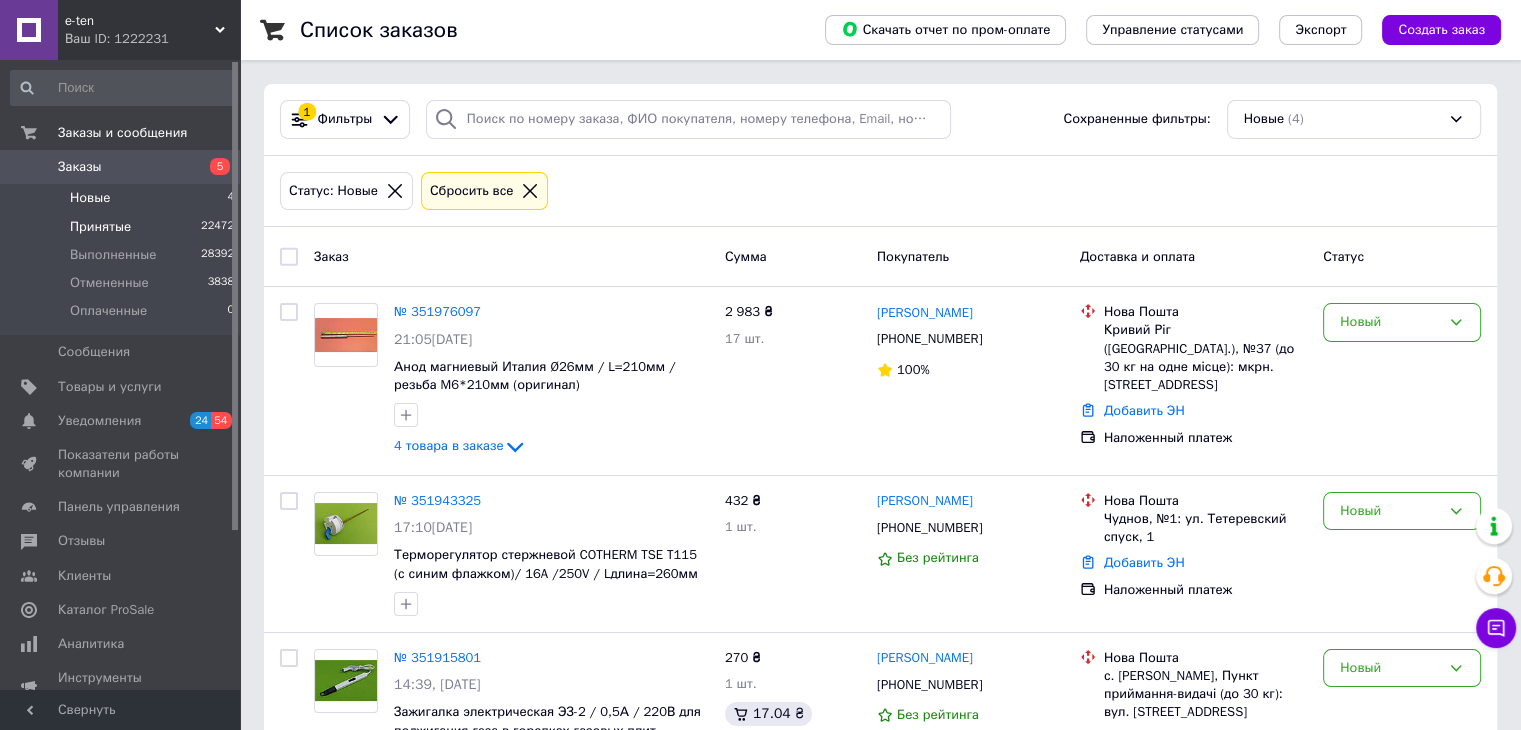 click on "Принятые" at bounding box center [100, 227] 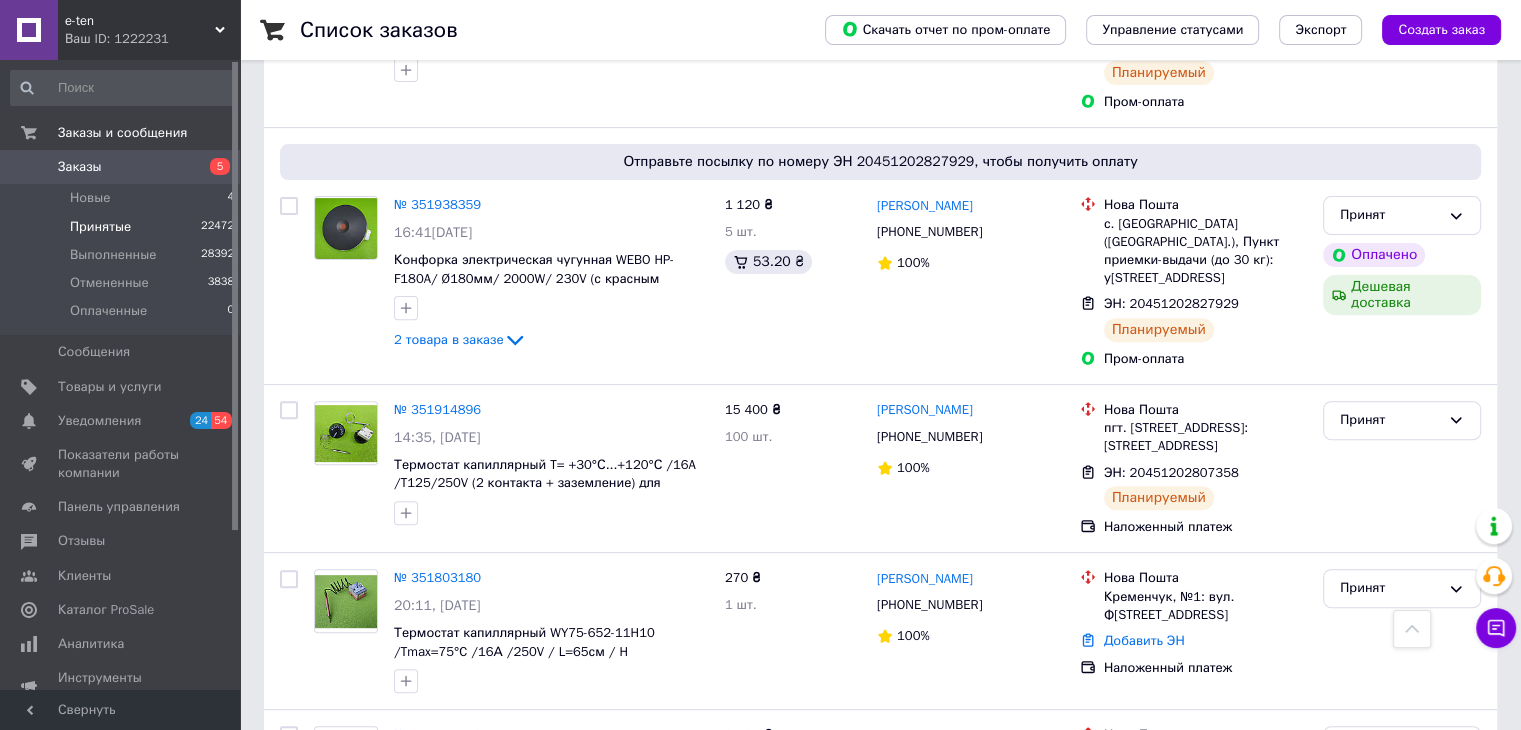 scroll, scrollTop: 1276, scrollLeft: 0, axis: vertical 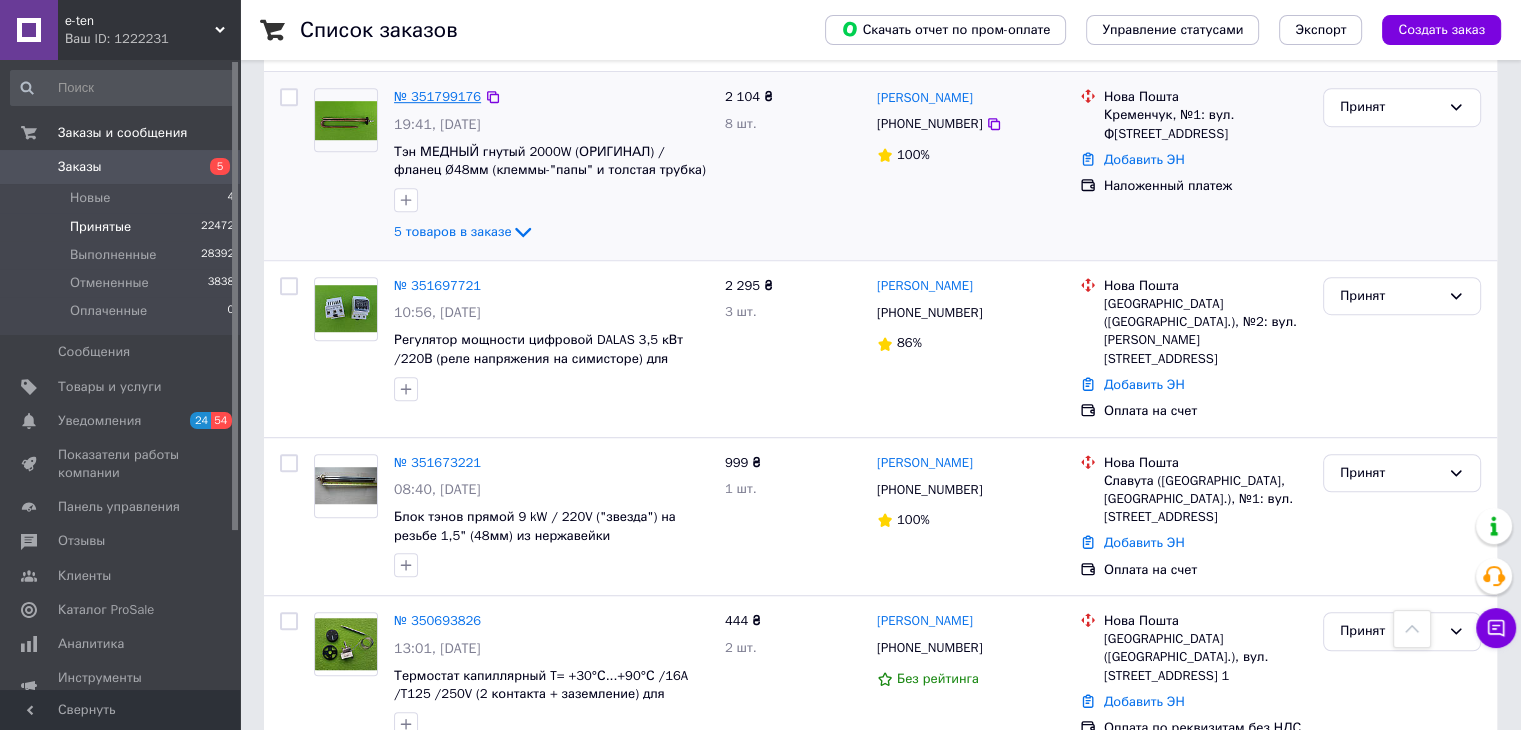 click on "№ 351799176" at bounding box center (437, 96) 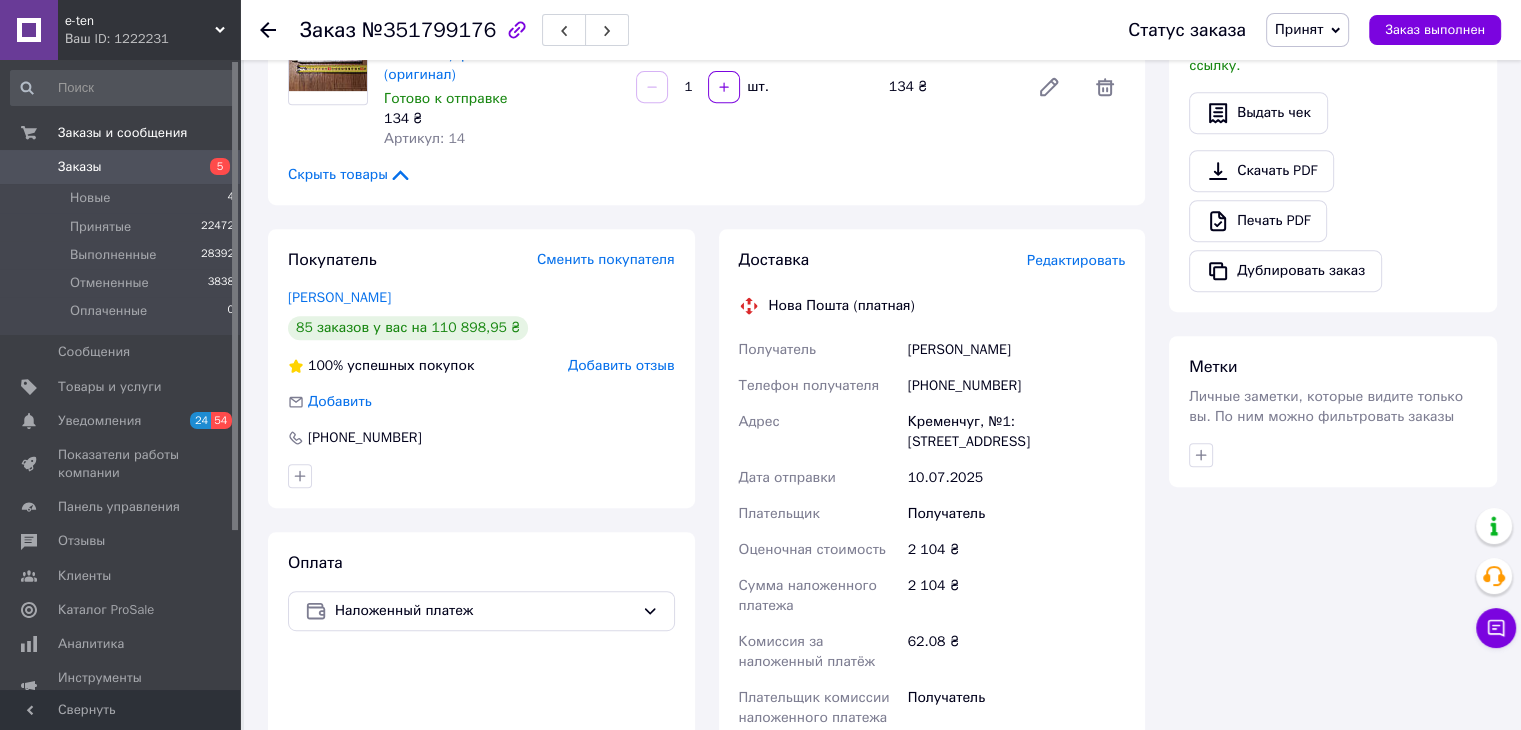 scroll, scrollTop: 876, scrollLeft: 0, axis: vertical 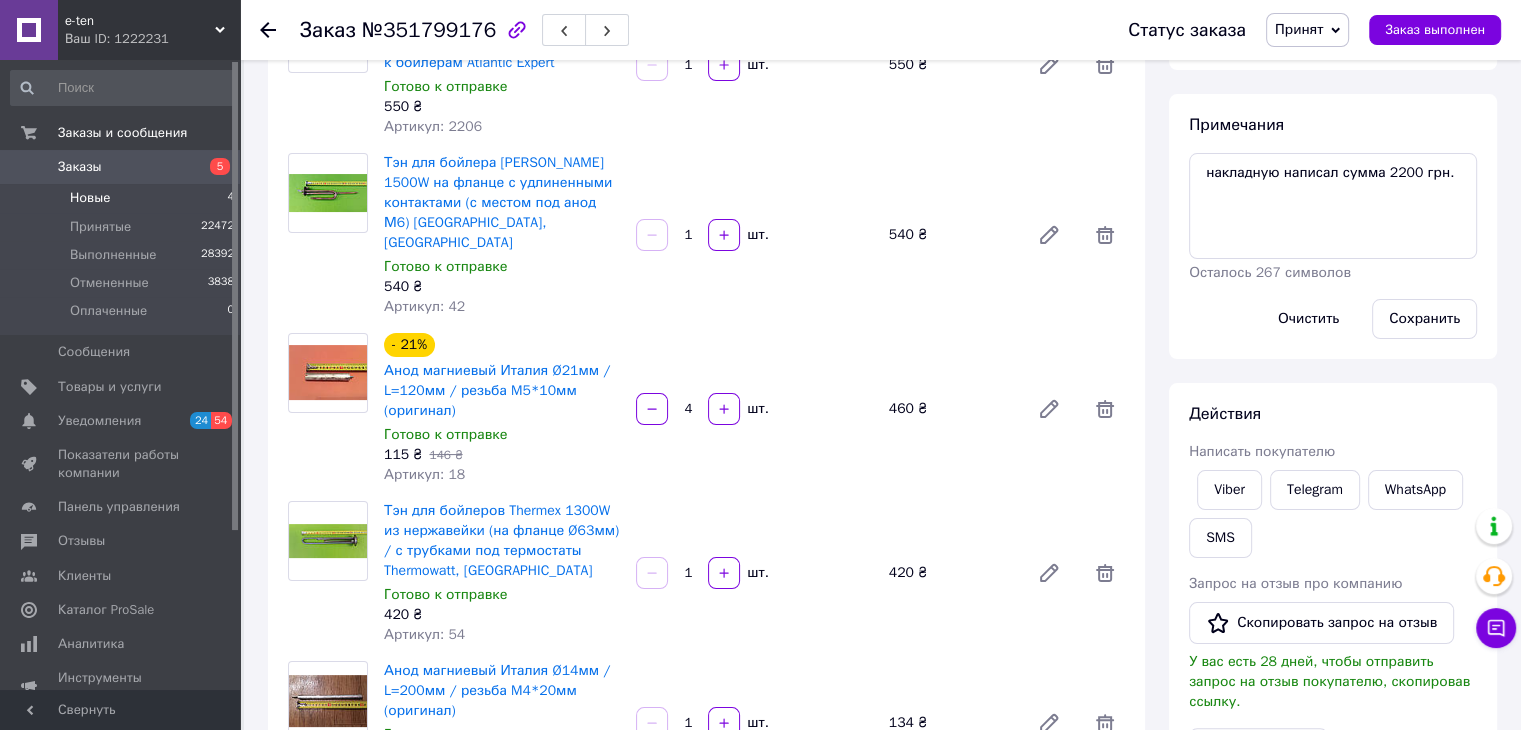 click on "Новые" at bounding box center (90, 198) 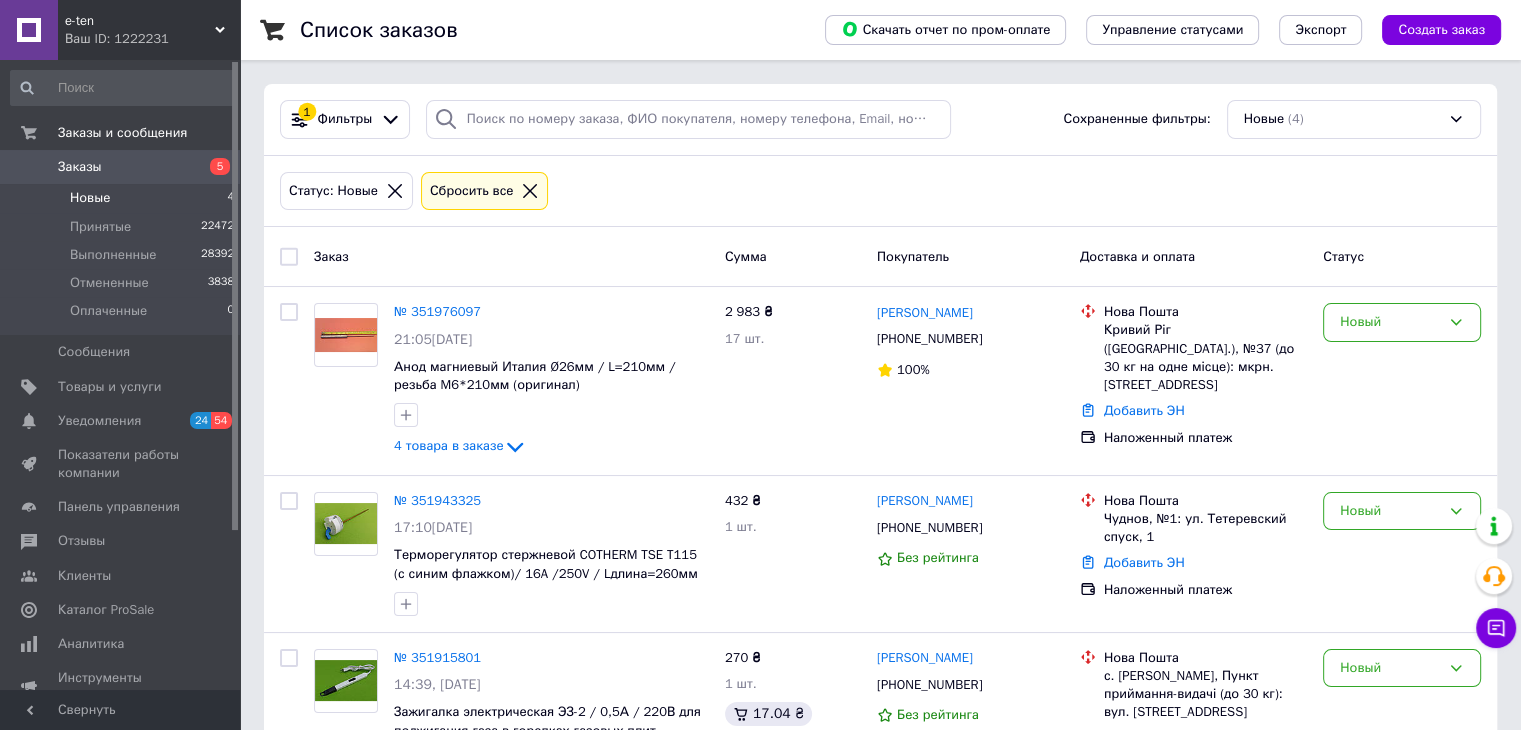 scroll, scrollTop: 239, scrollLeft: 0, axis: vertical 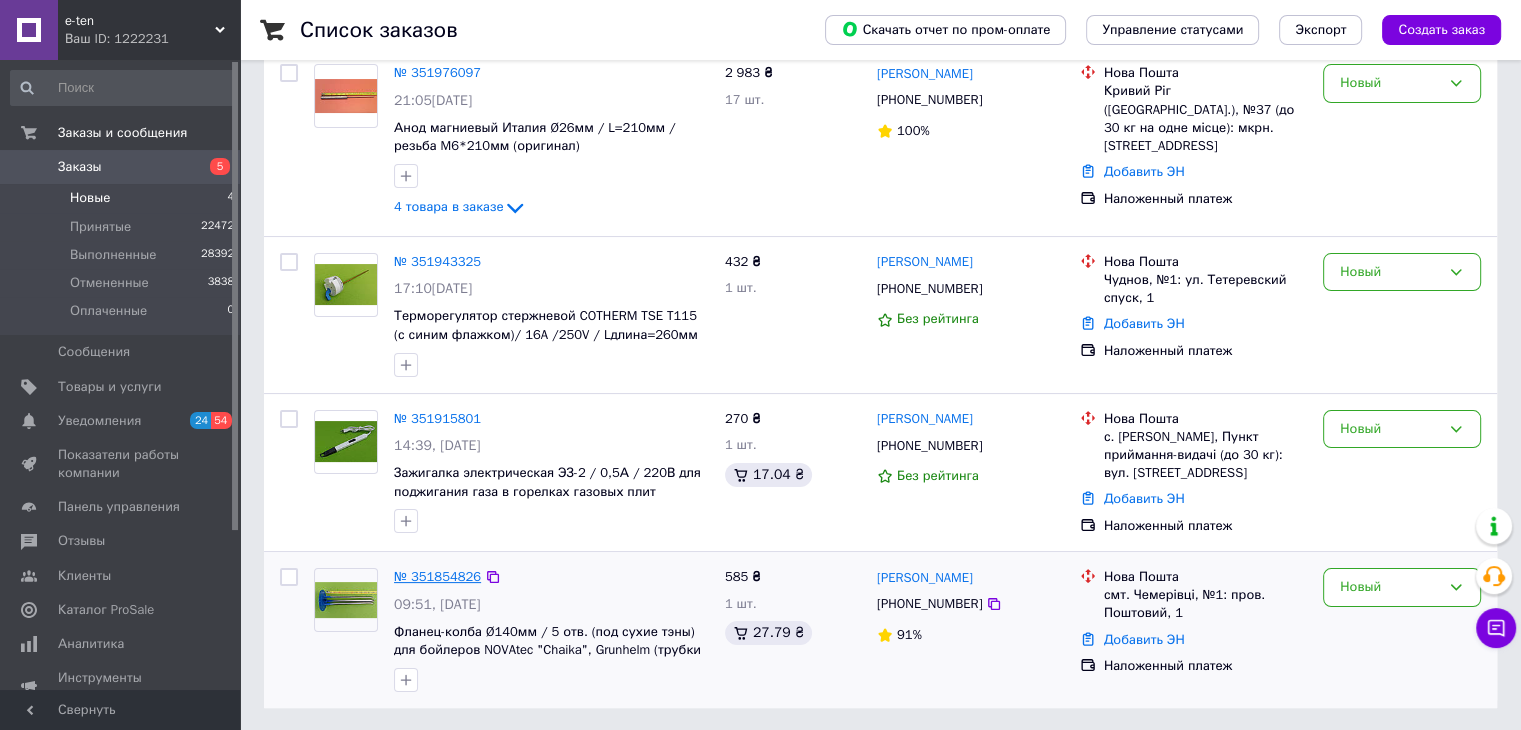 click on "№ 351854826" at bounding box center [437, 576] 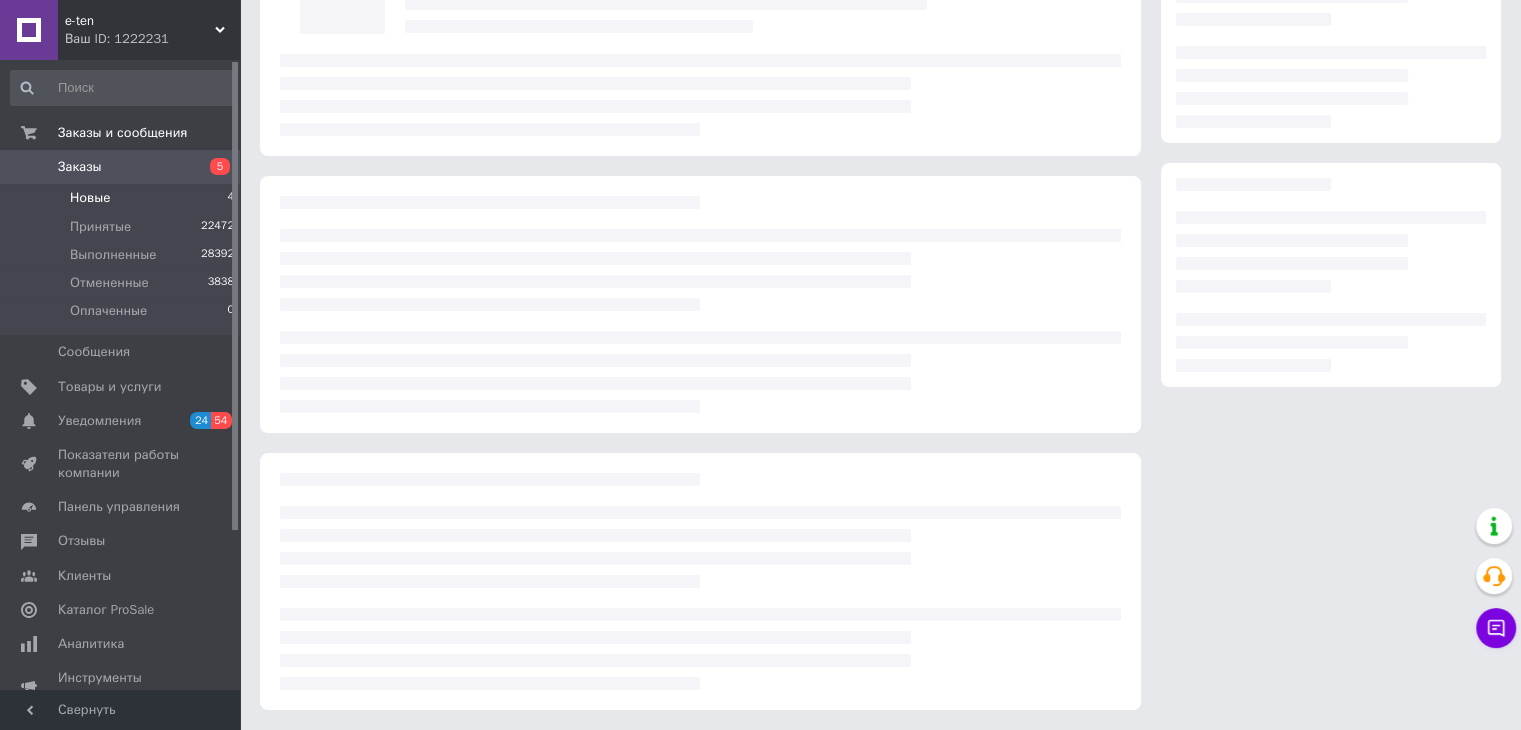 scroll, scrollTop: 184, scrollLeft: 0, axis: vertical 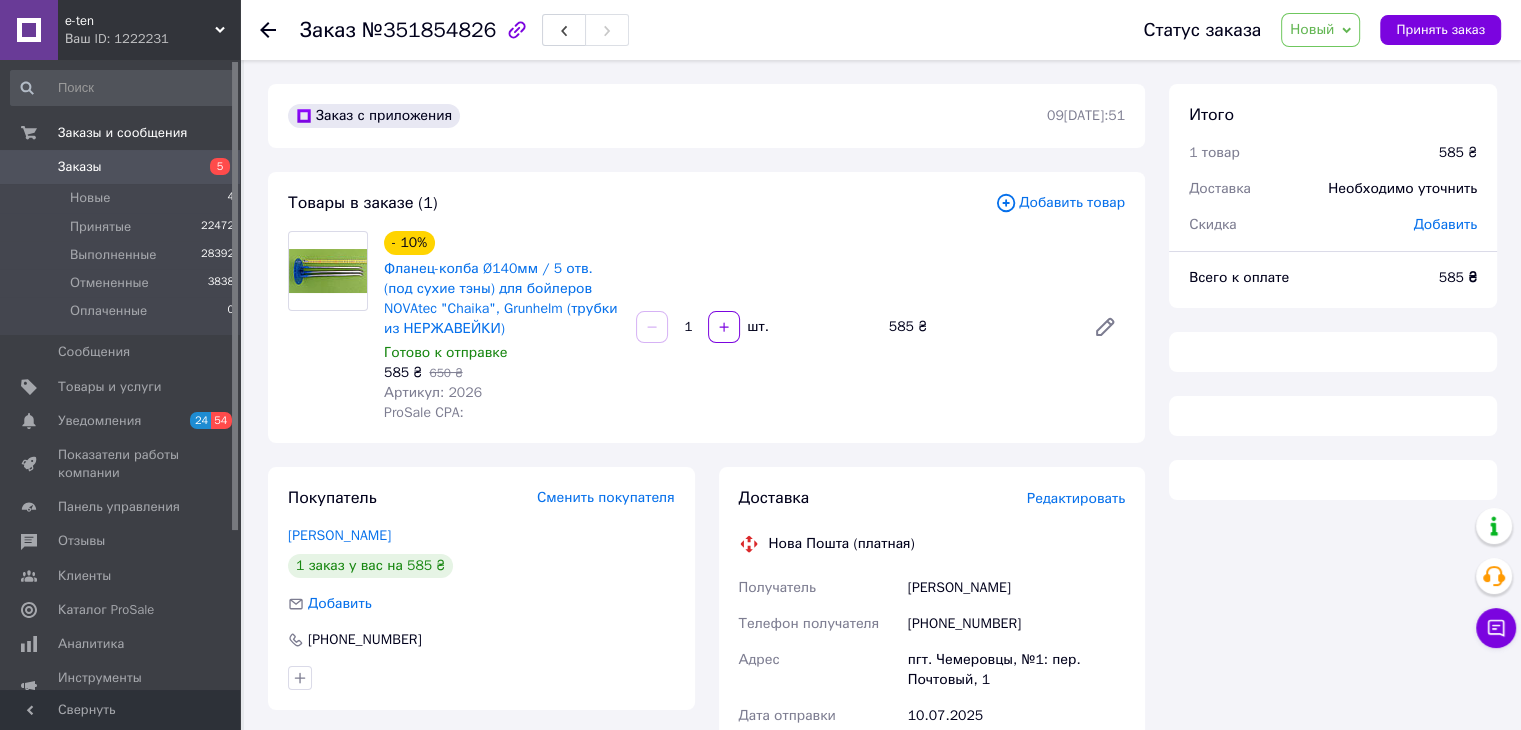 click on "Новый" at bounding box center (1312, 29) 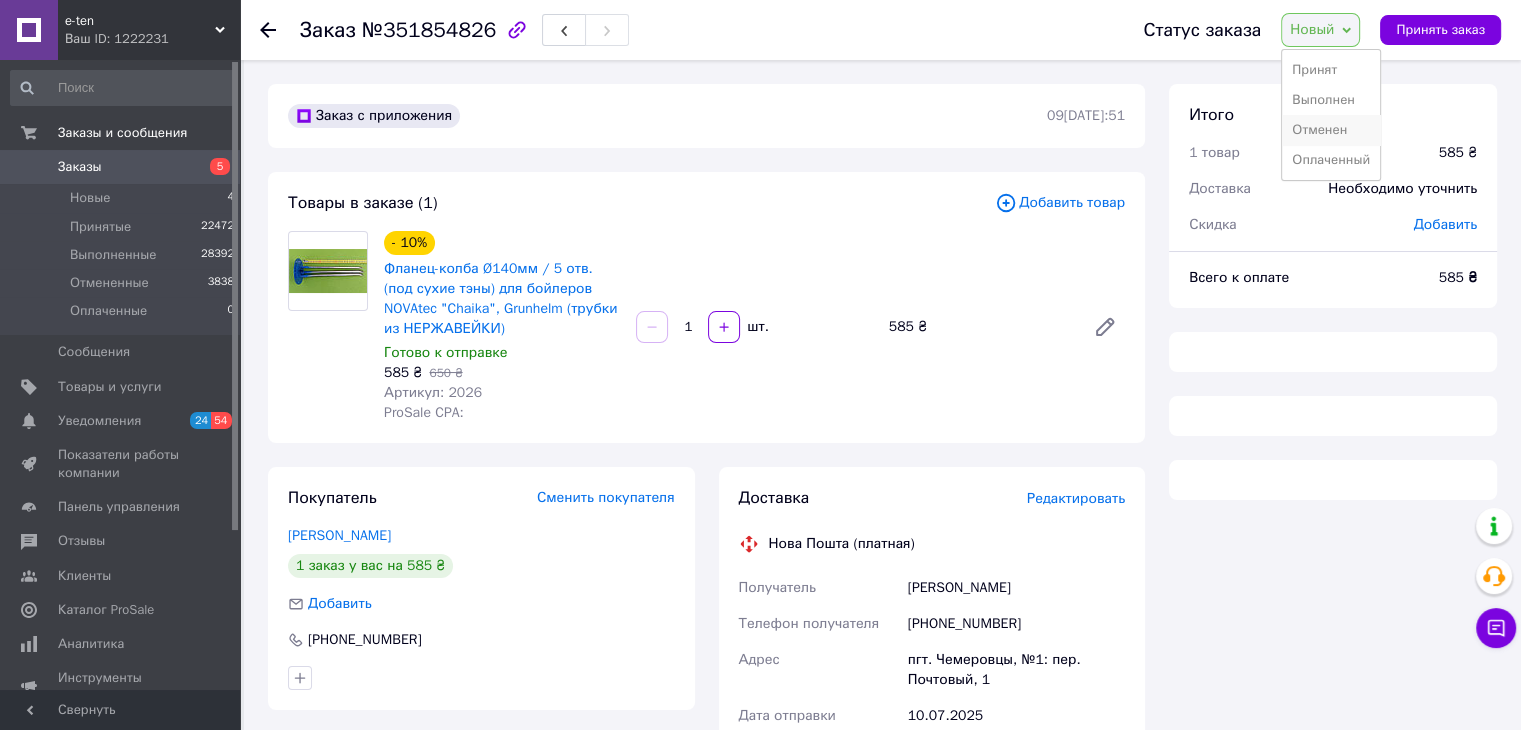 click on "Отменен" at bounding box center (1331, 130) 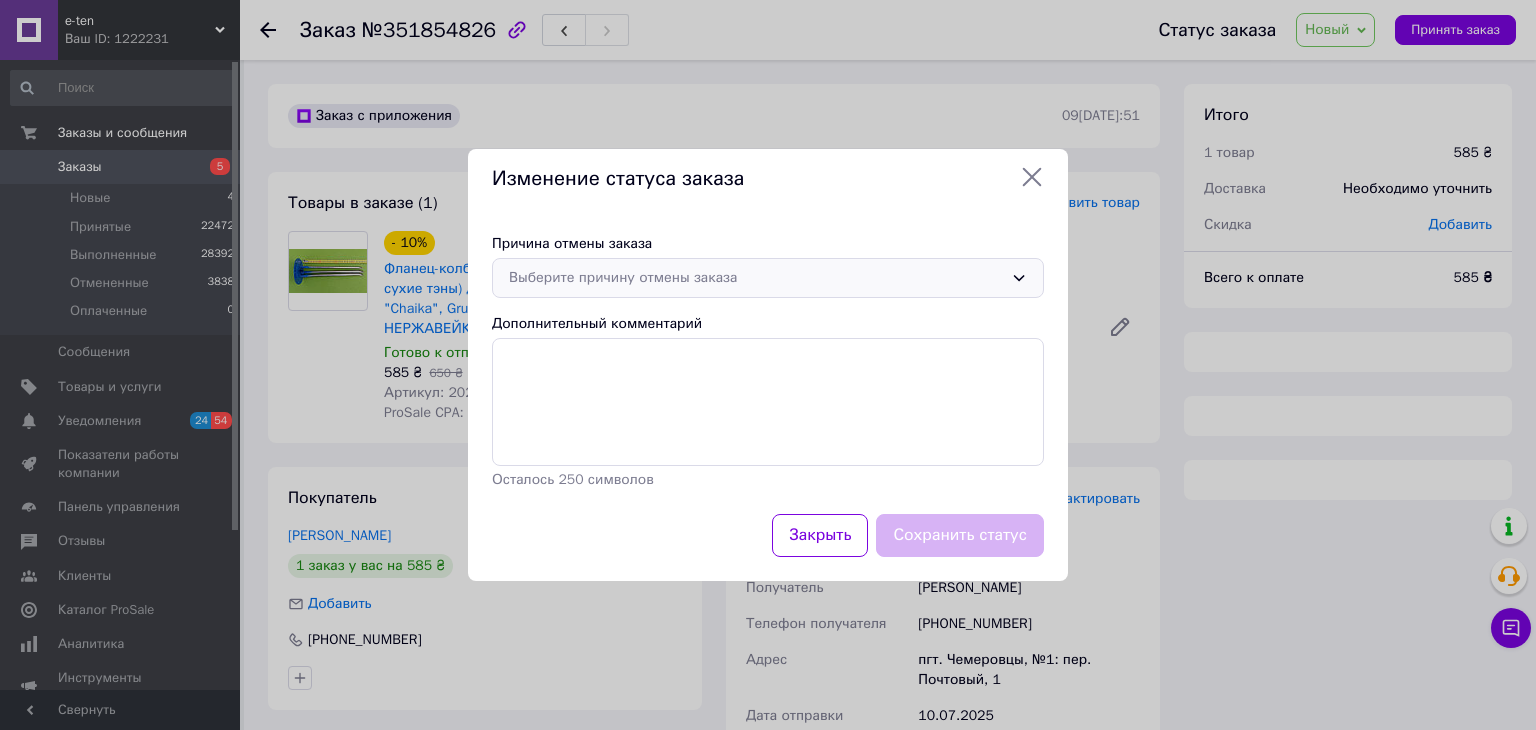 click on "Выберите причину отмены заказа" at bounding box center [756, 278] 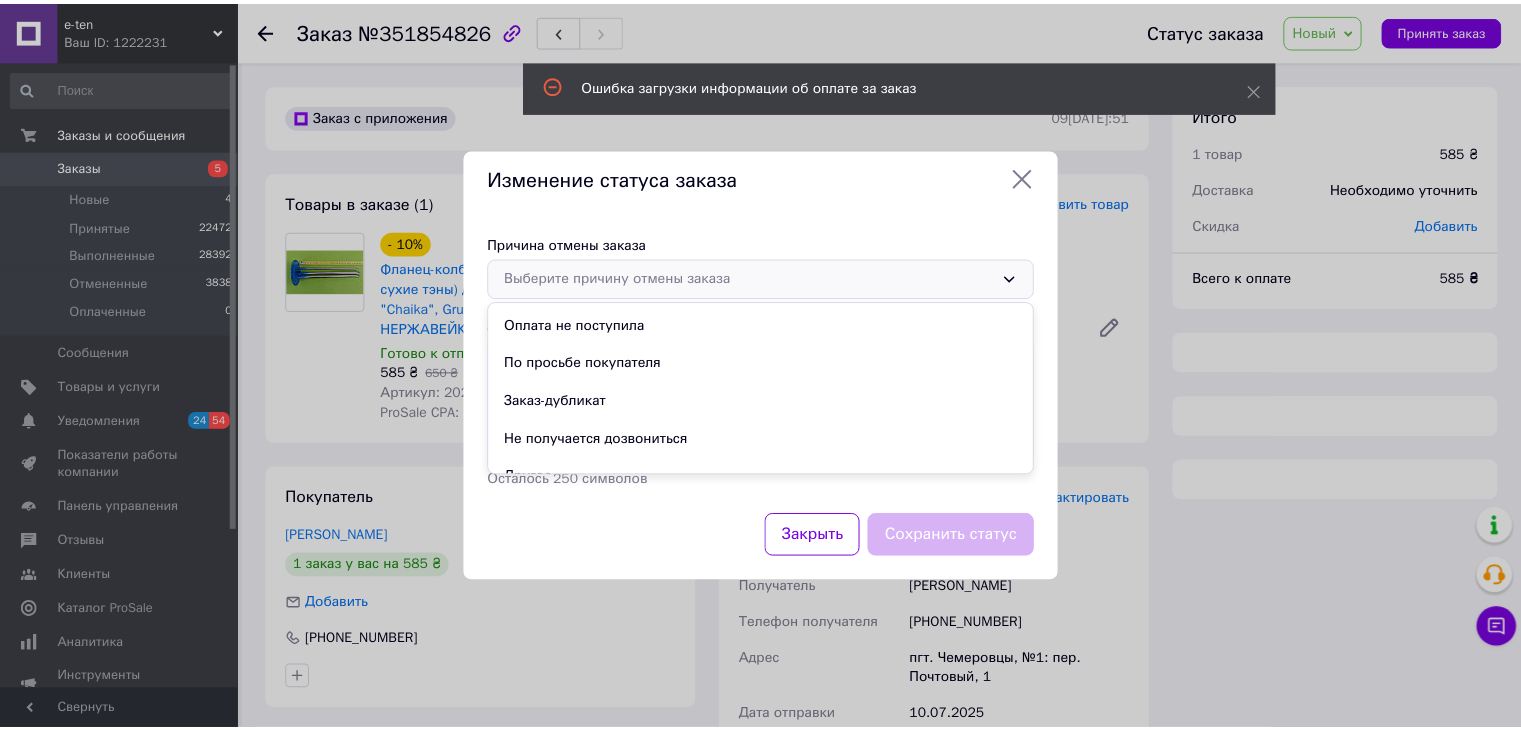 scroll, scrollTop: 93, scrollLeft: 0, axis: vertical 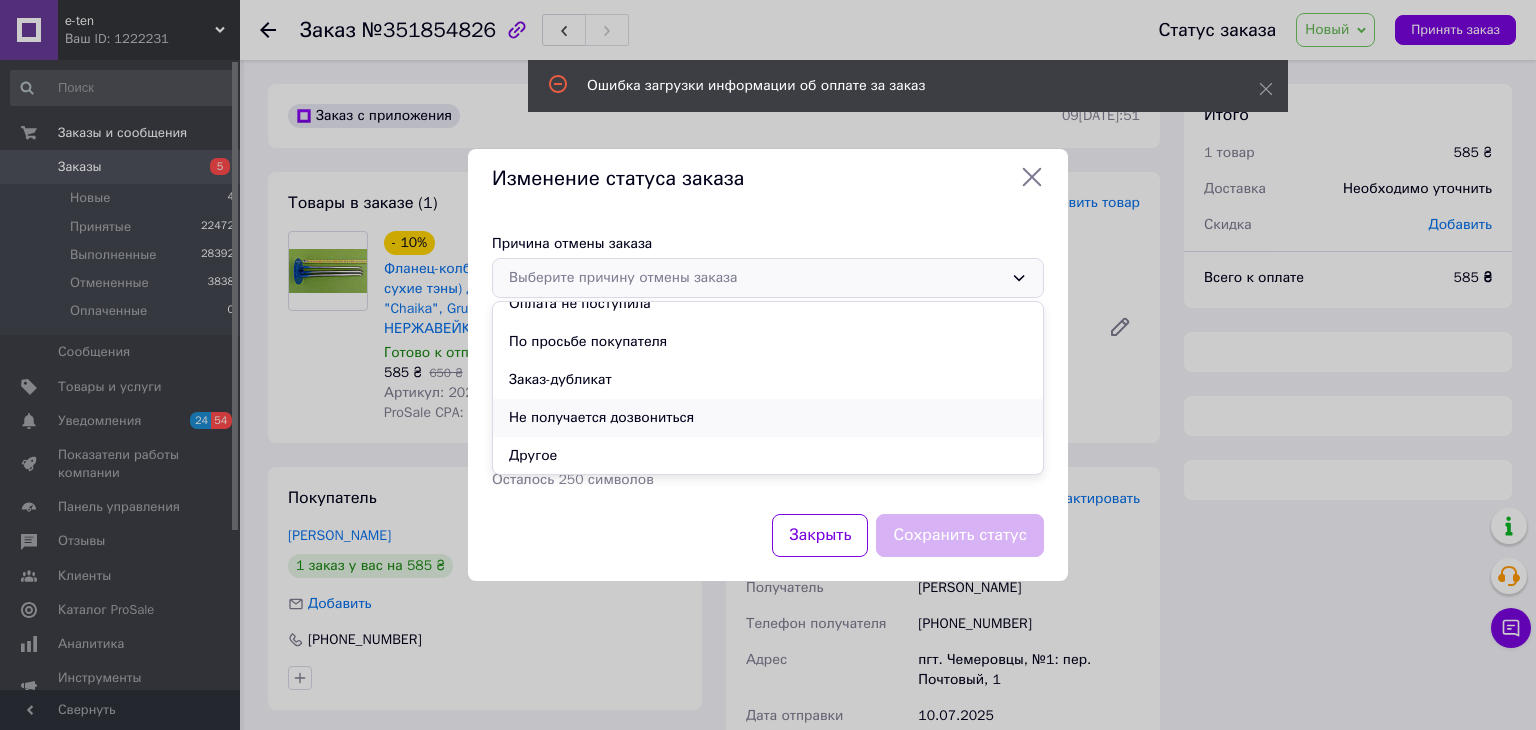 click on "Не получается дозвониться" at bounding box center [768, 418] 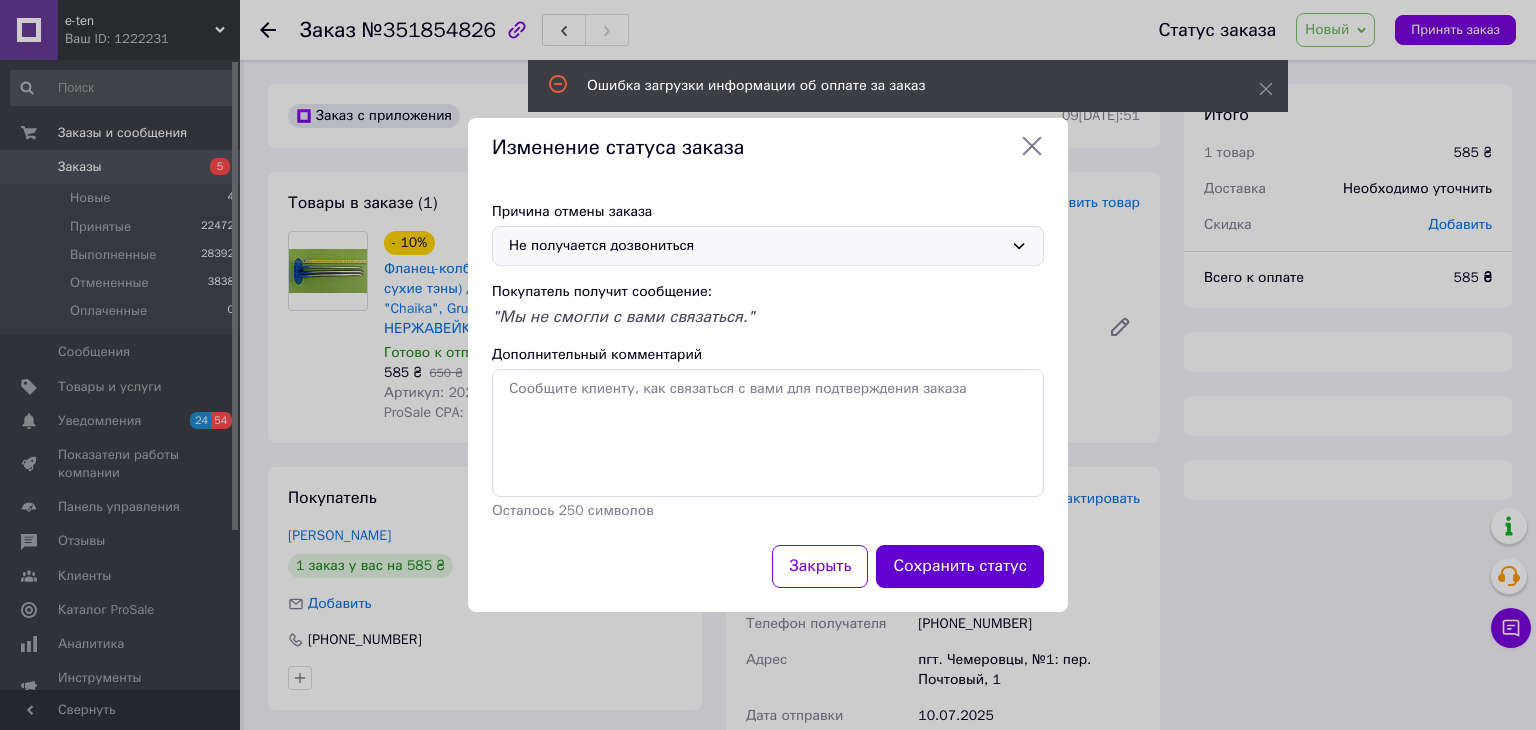 click on "Сохранить статус" at bounding box center (960, 566) 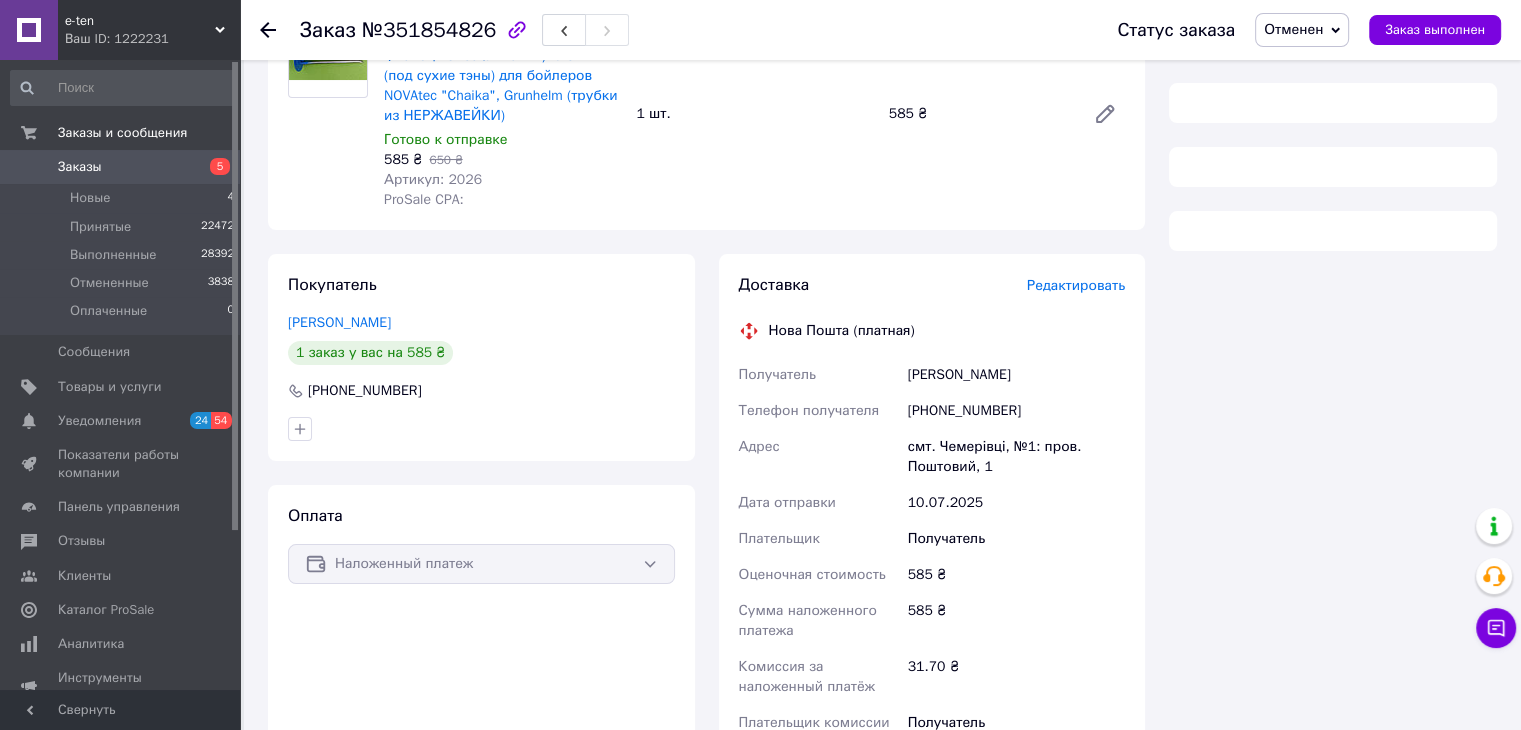 scroll, scrollTop: 0, scrollLeft: 0, axis: both 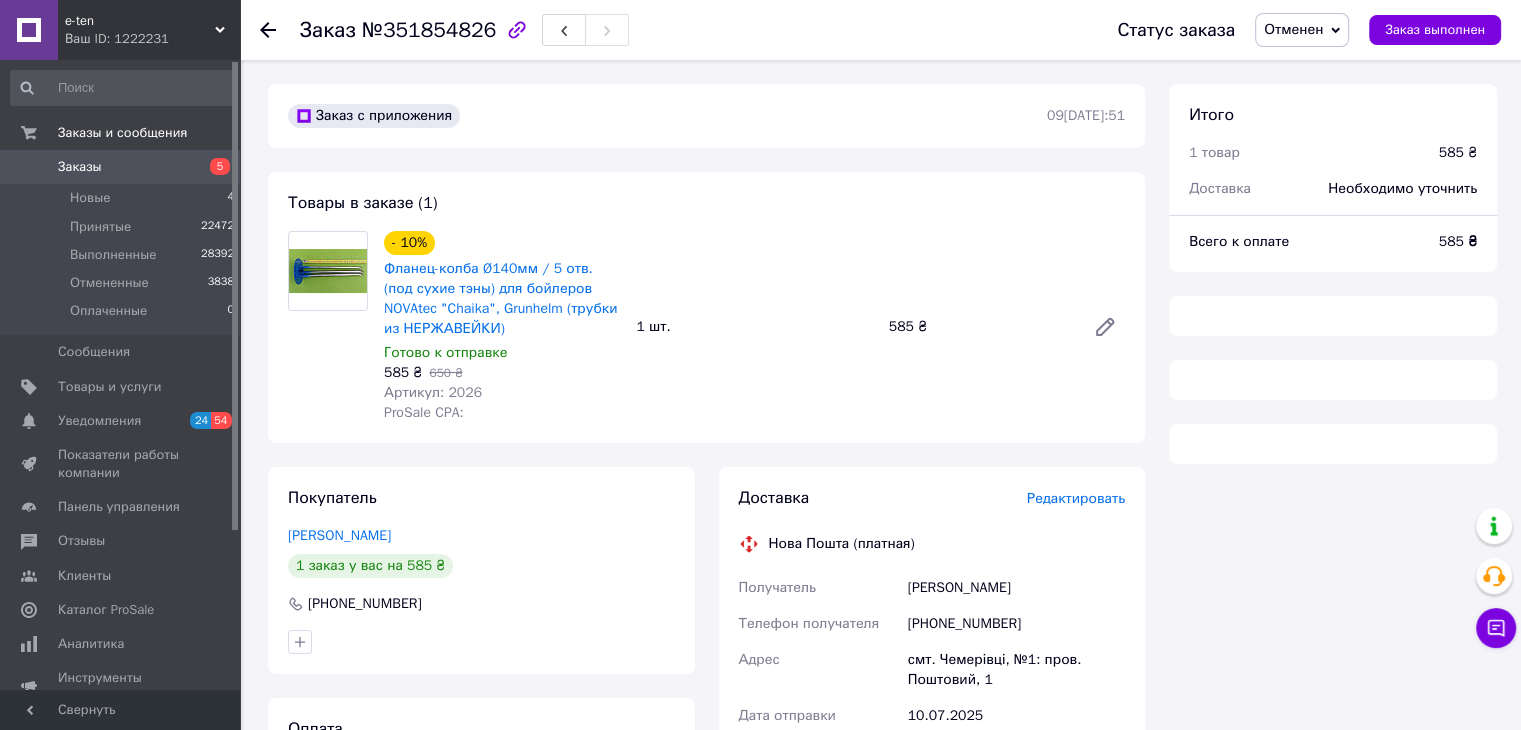 click 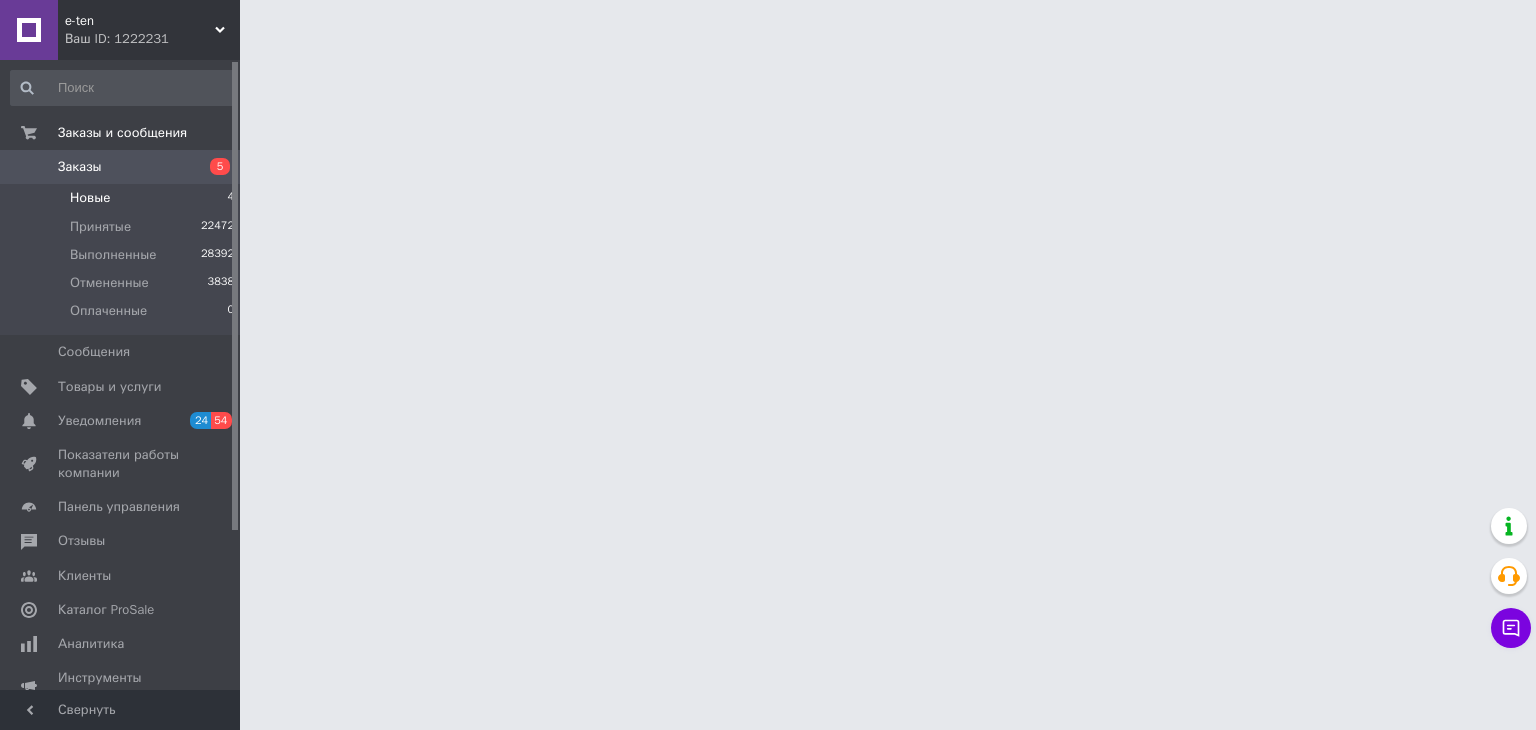 click on "Новые" at bounding box center [90, 198] 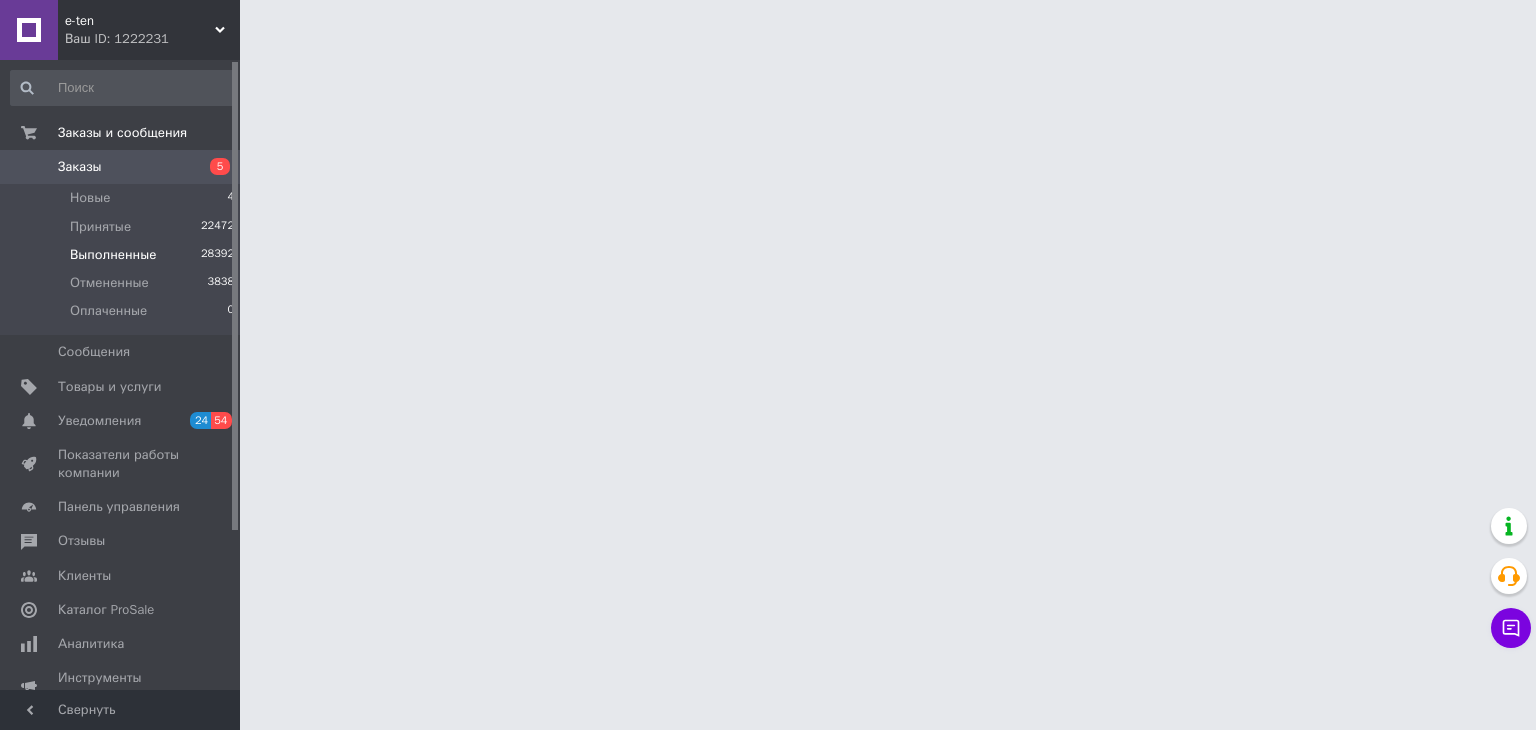 click on "Выполненные" at bounding box center (113, 255) 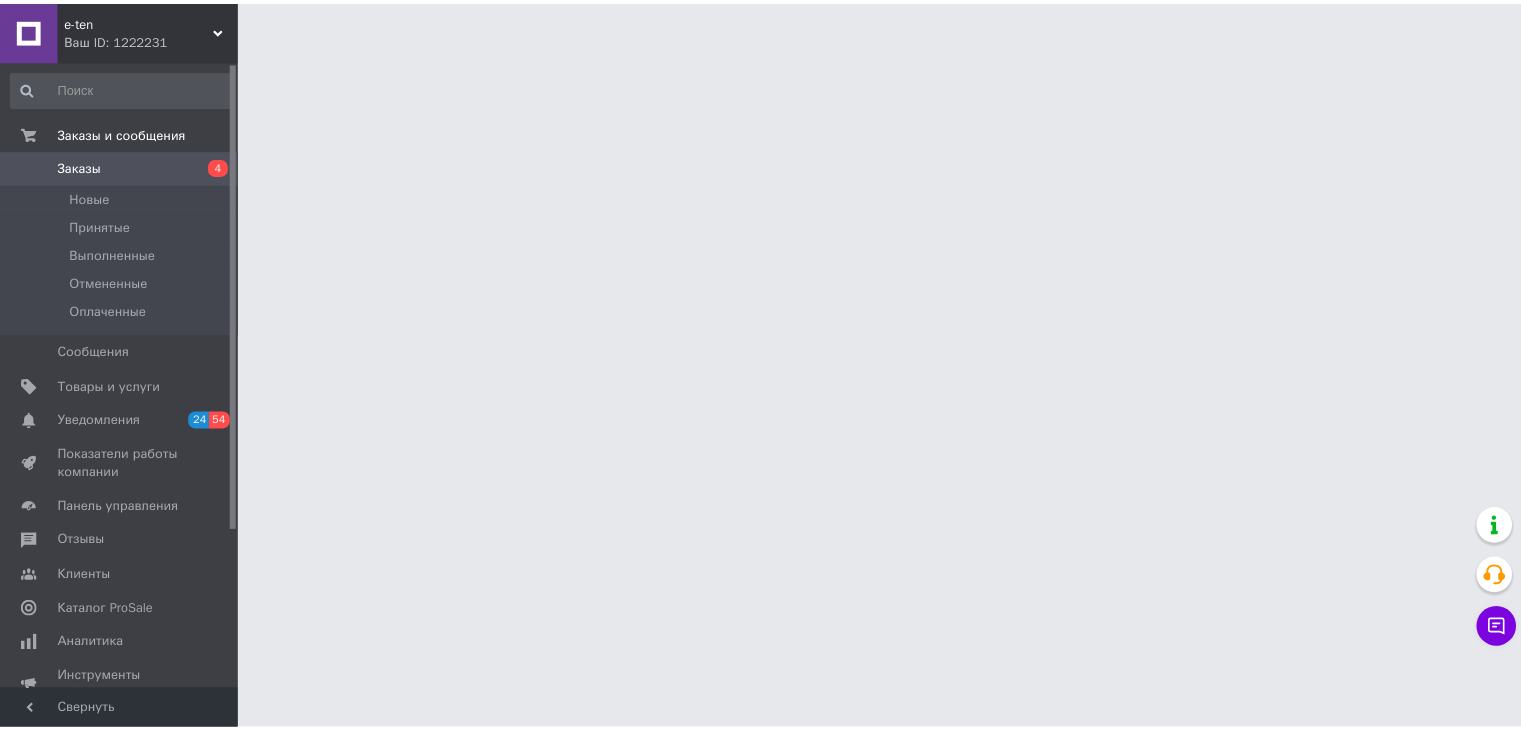 scroll, scrollTop: 0, scrollLeft: 0, axis: both 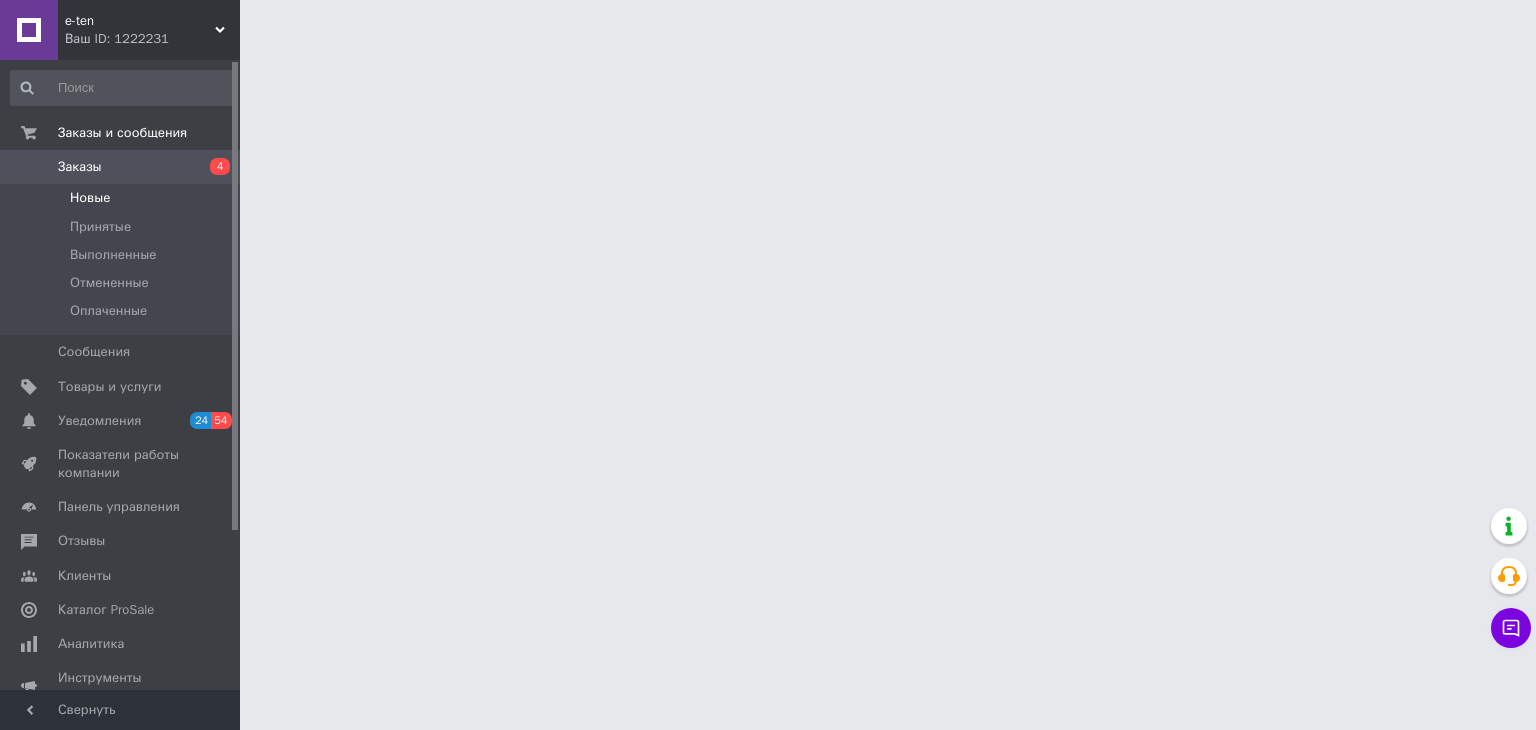 click on "Новые" at bounding box center (90, 198) 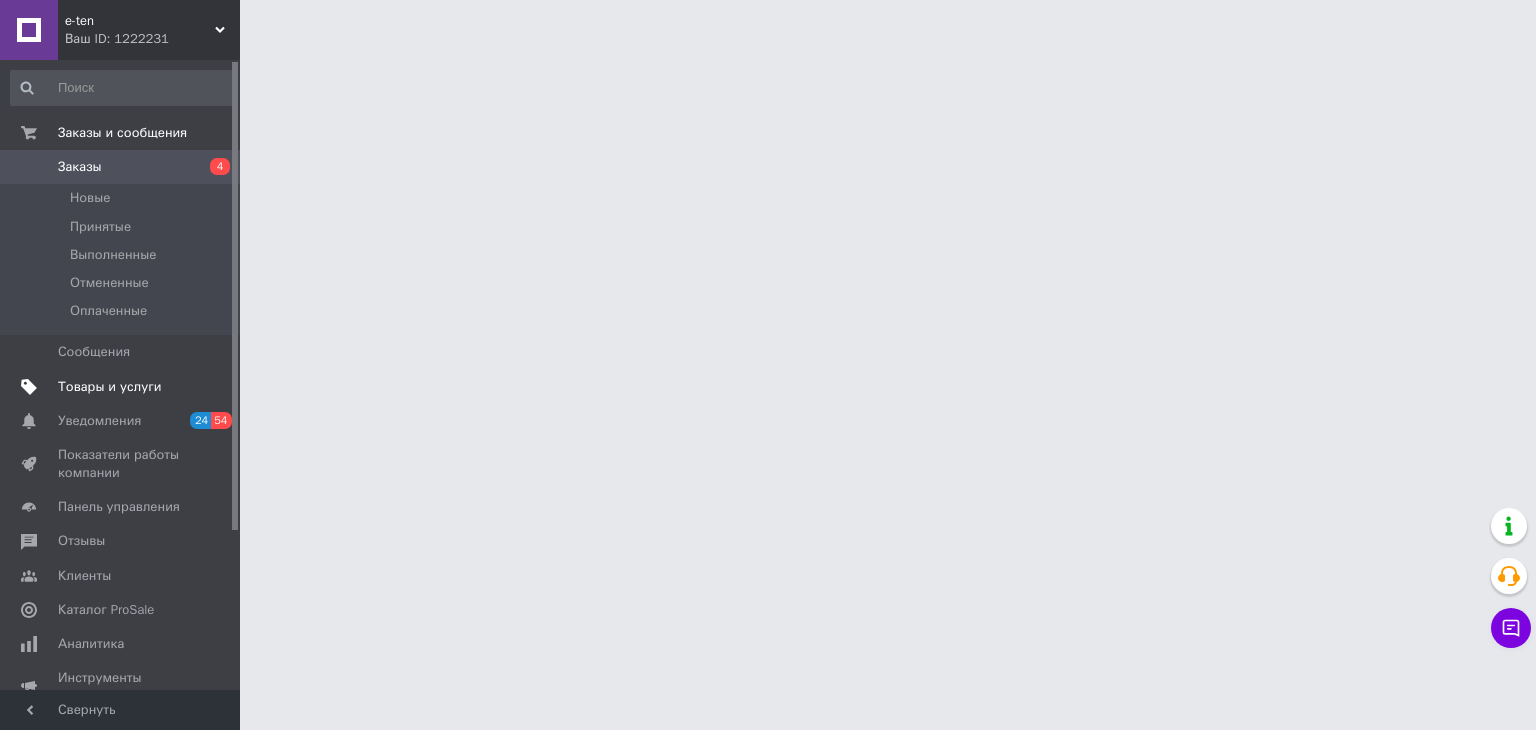 click on "Товары и услуги" at bounding box center (110, 387) 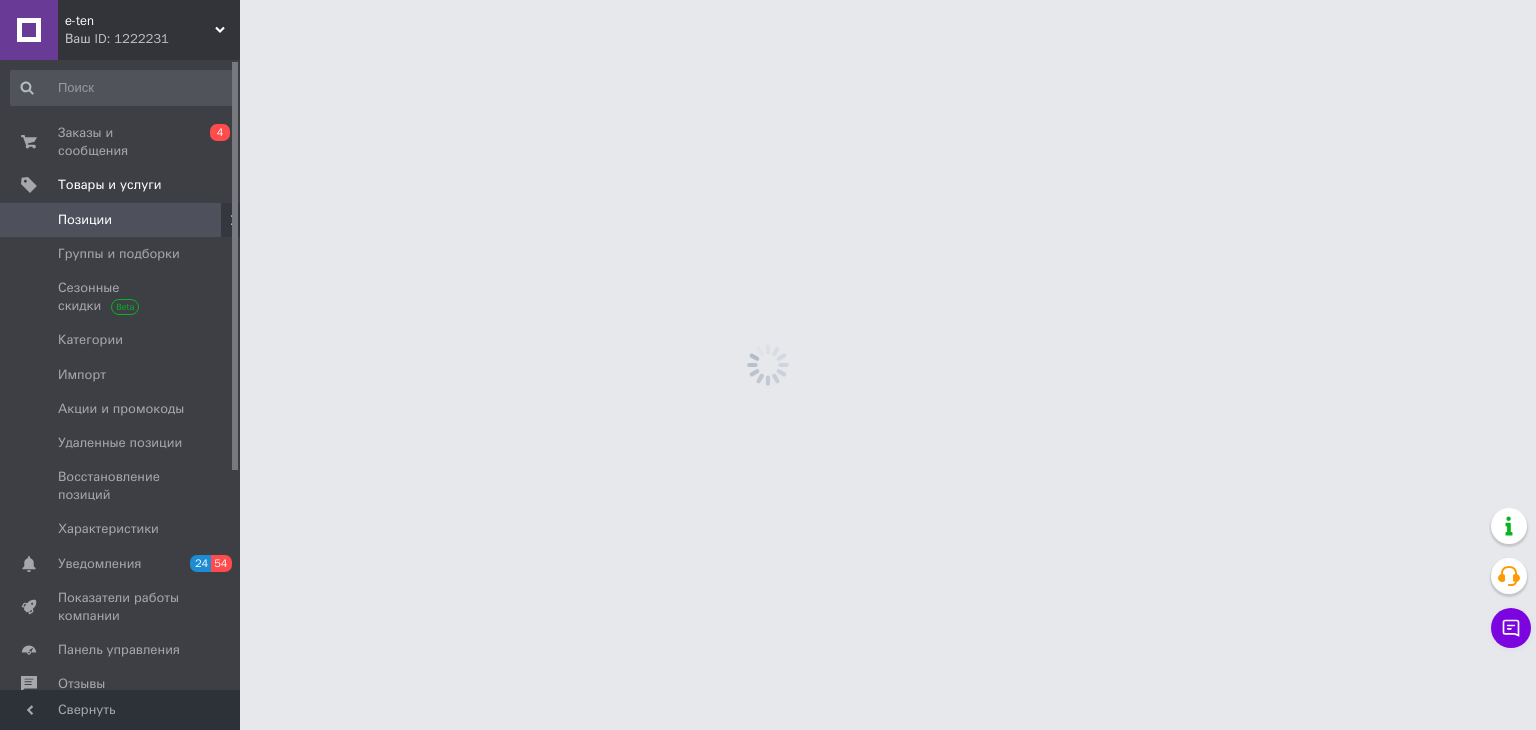click on "Позиции" at bounding box center [85, 220] 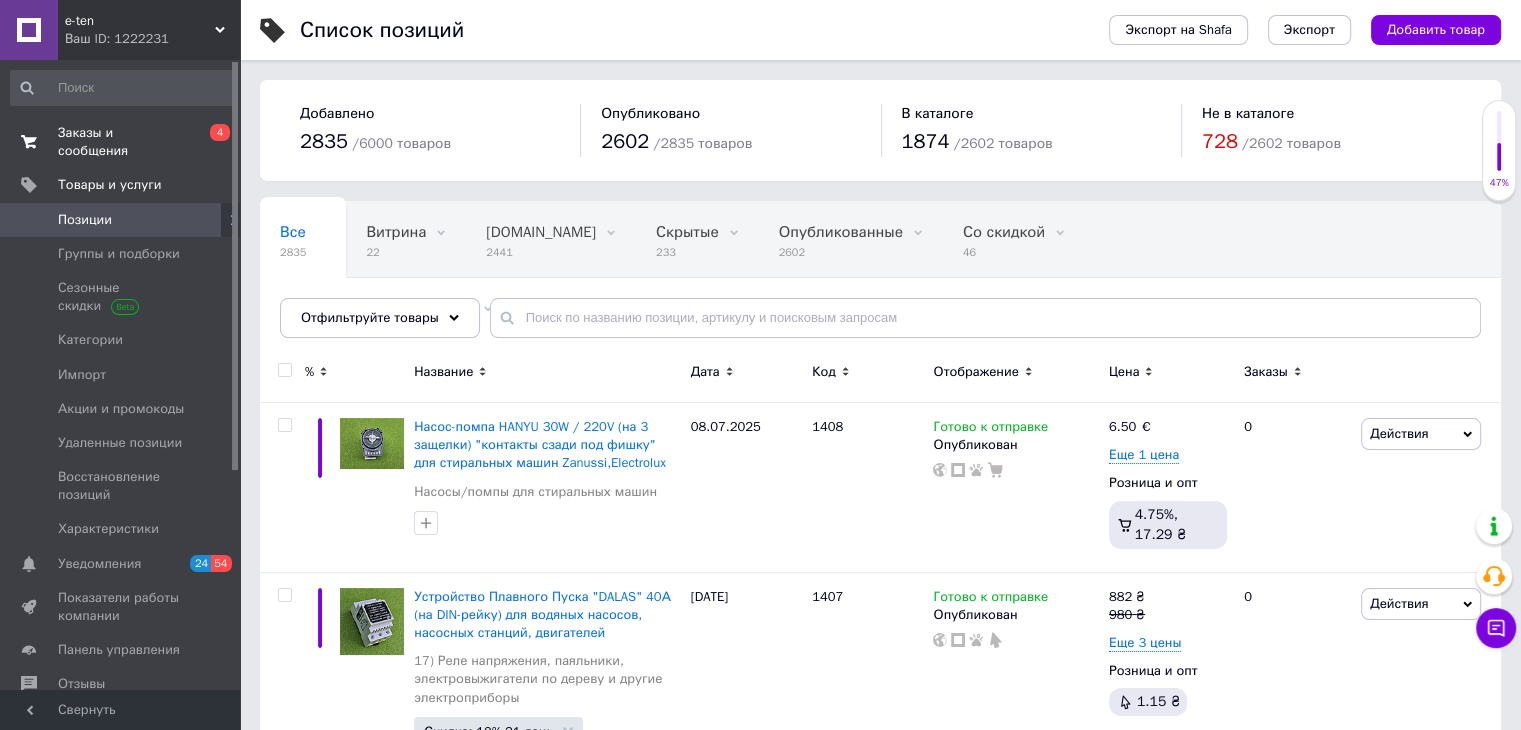 click on "Заказы и сообщения" at bounding box center (121, 142) 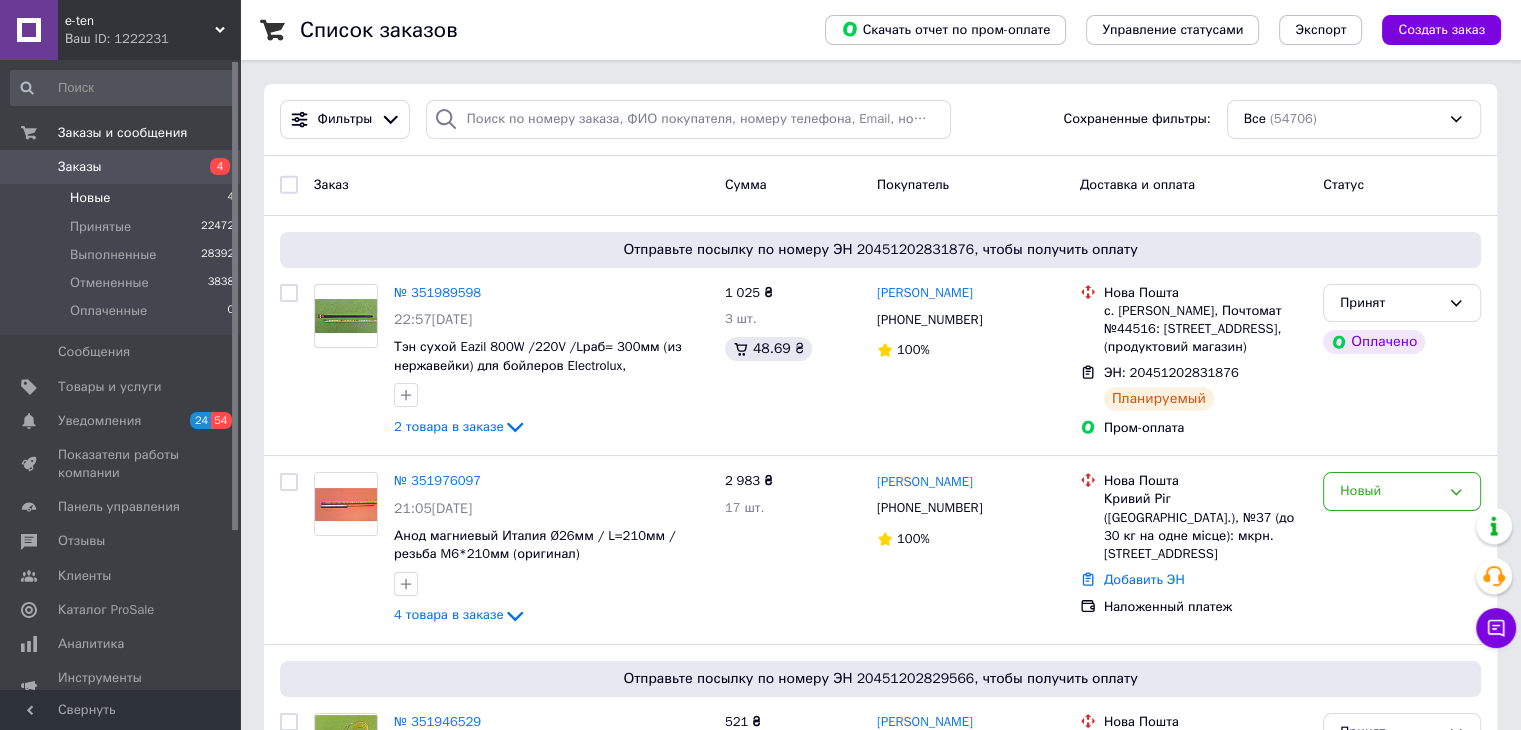 click on "Новые 4" at bounding box center (123, 198) 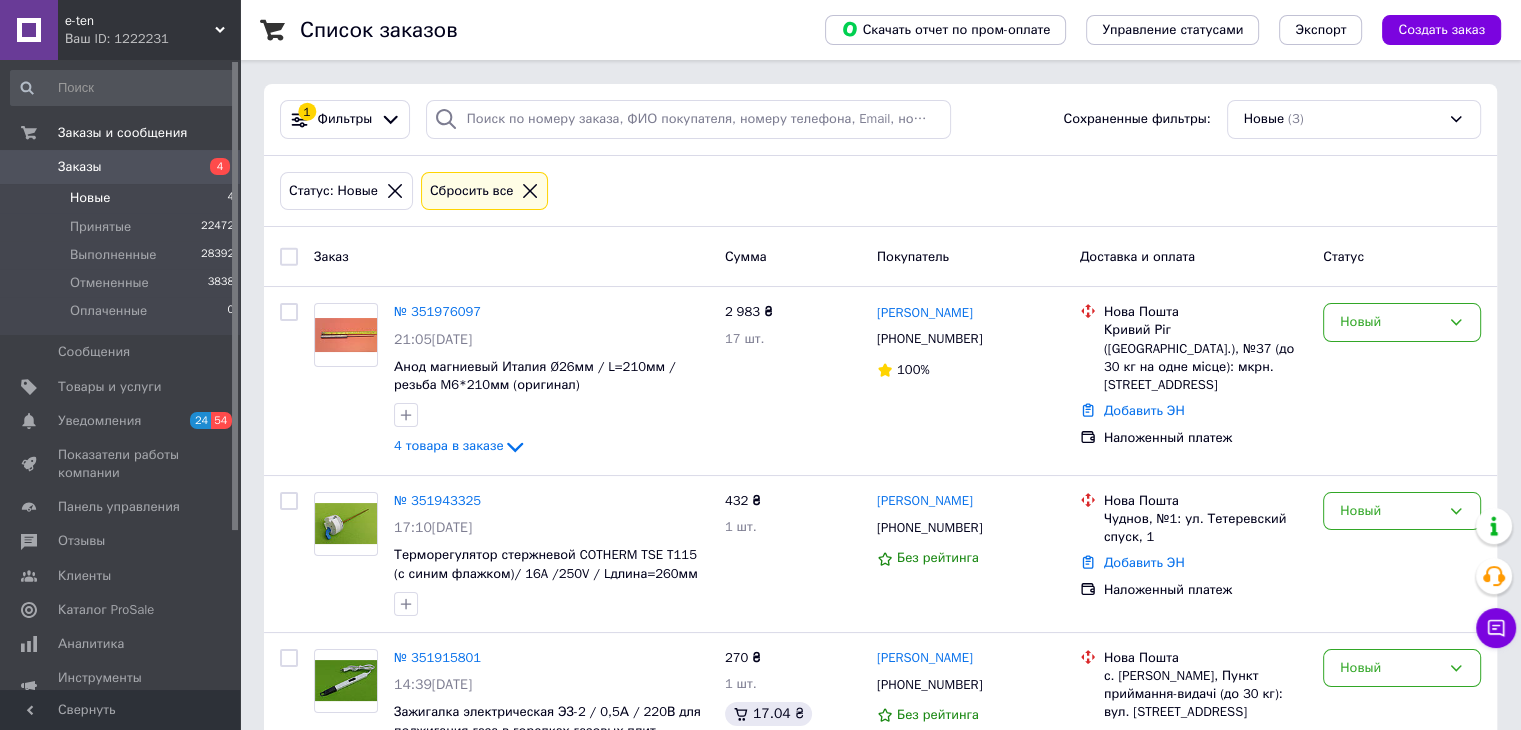 scroll, scrollTop: 83, scrollLeft: 0, axis: vertical 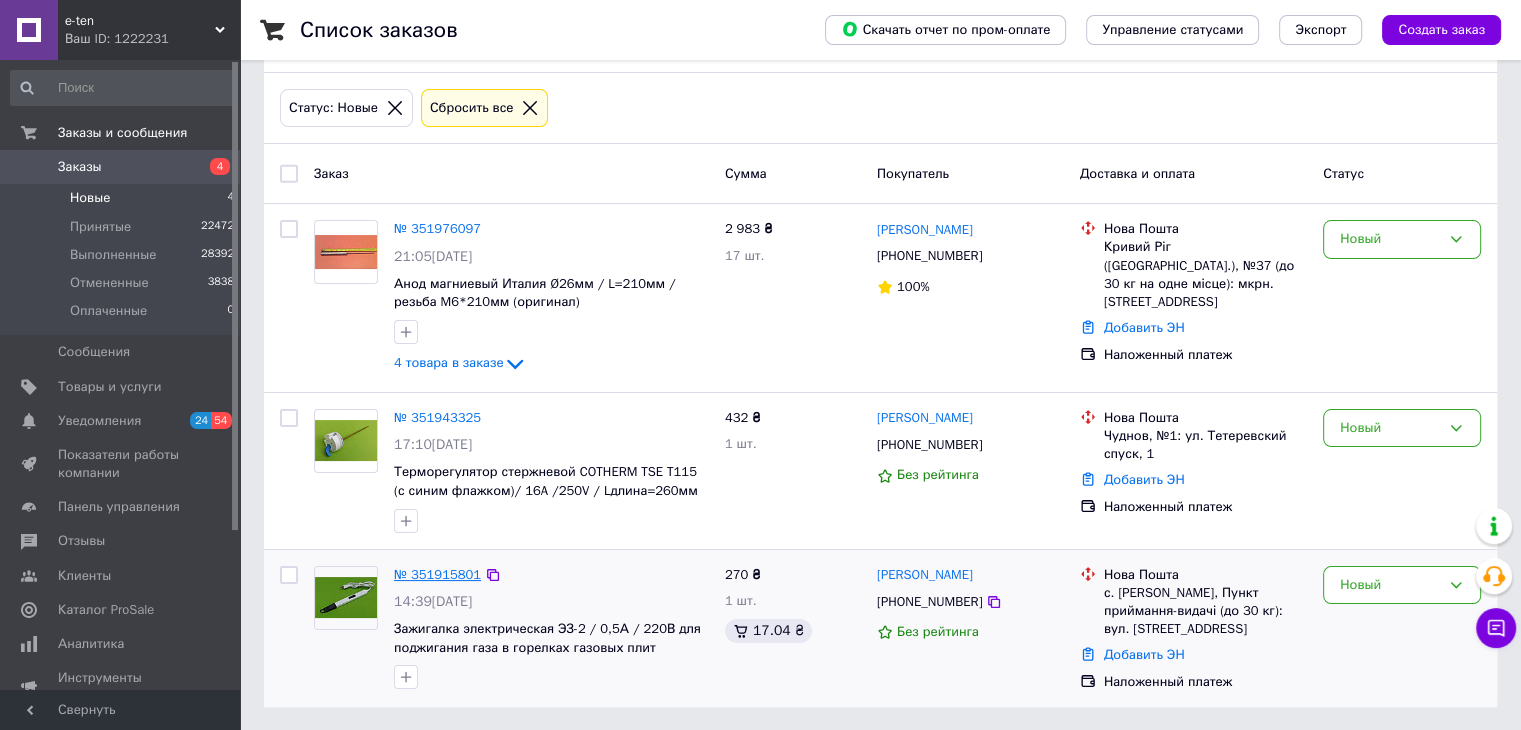 click on "№ 351915801" at bounding box center (437, 574) 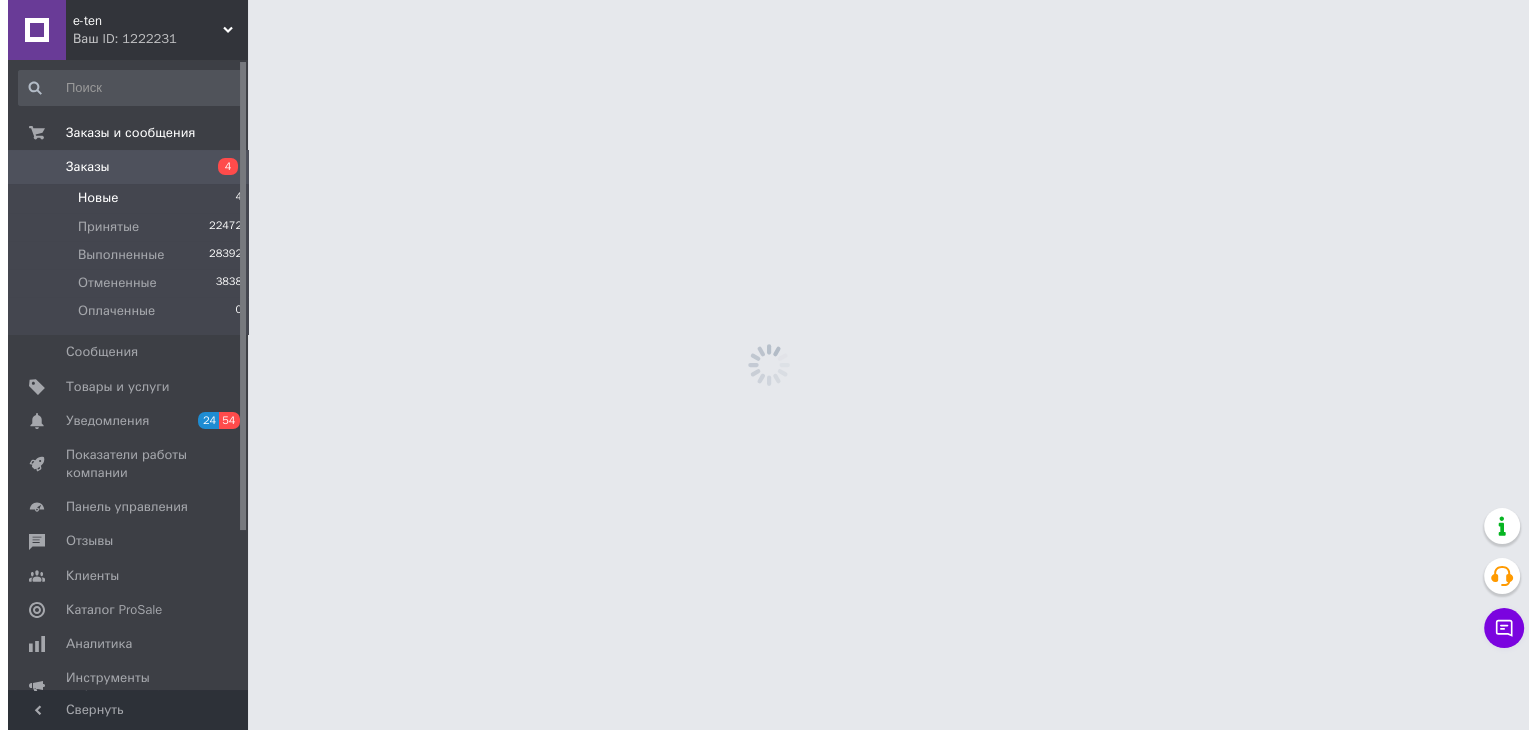 scroll, scrollTop: 0, scrollLeft: 0, axis: both 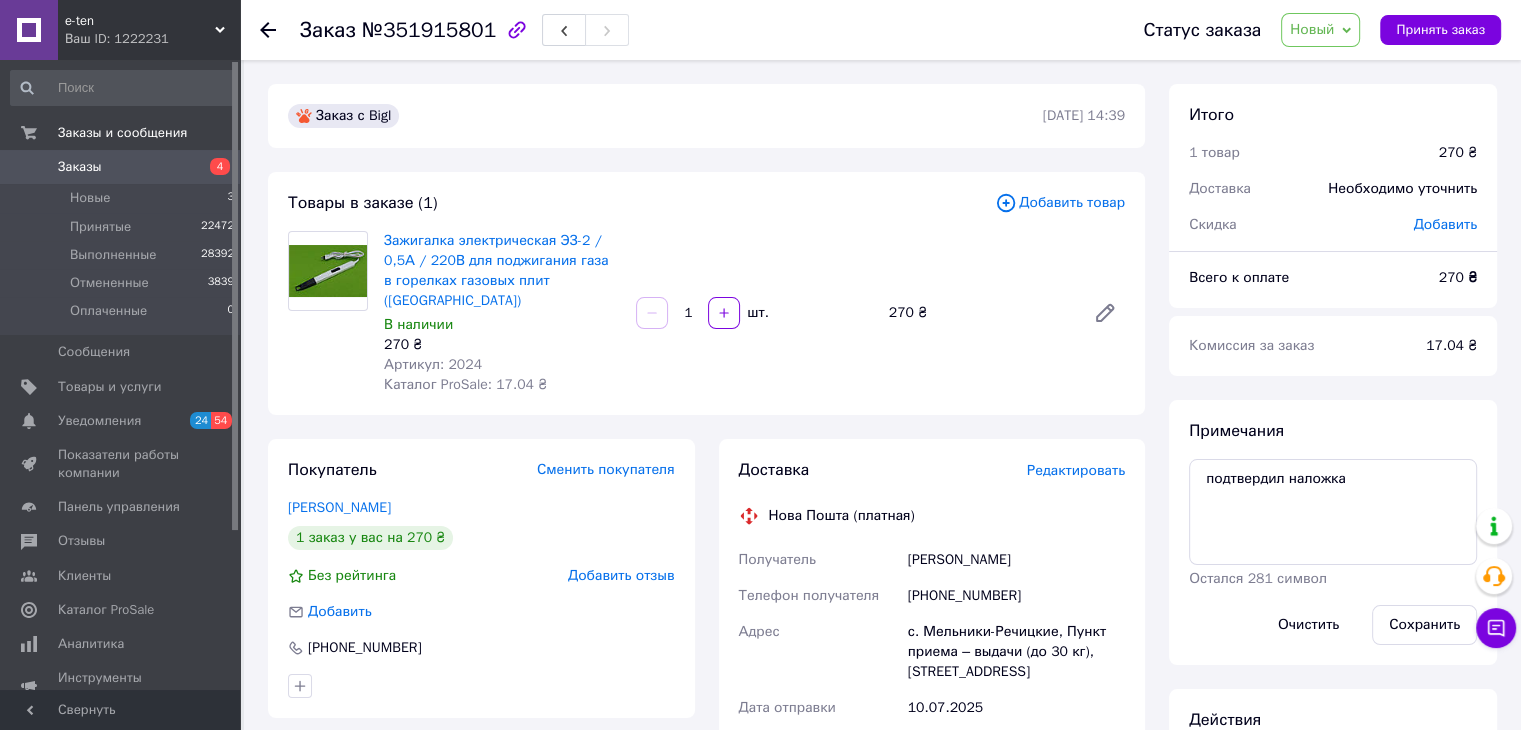click on "Редактировать" at bounding box center [1076, 470] 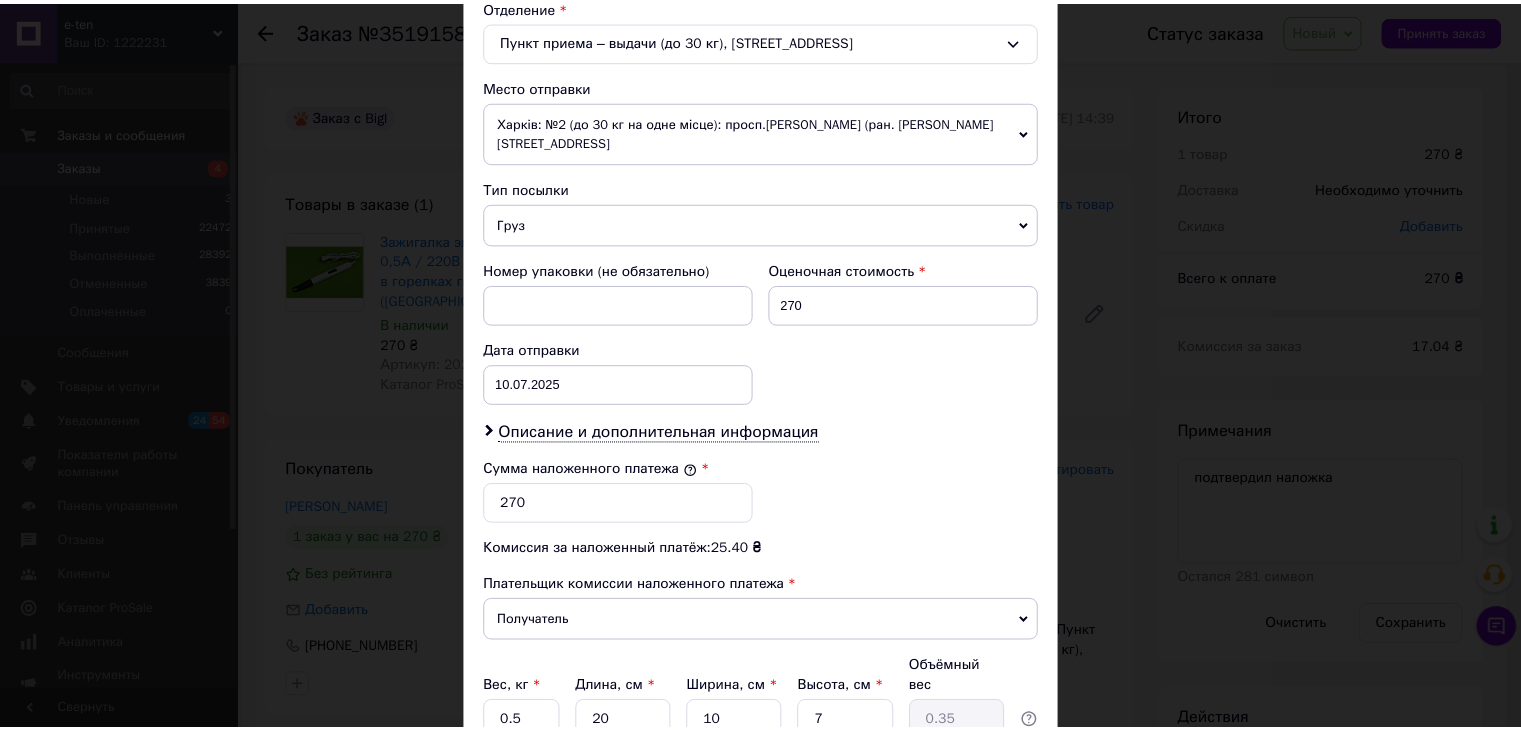 scroll, scrollTop: 730, scrollLeft: 0, axis: vertical 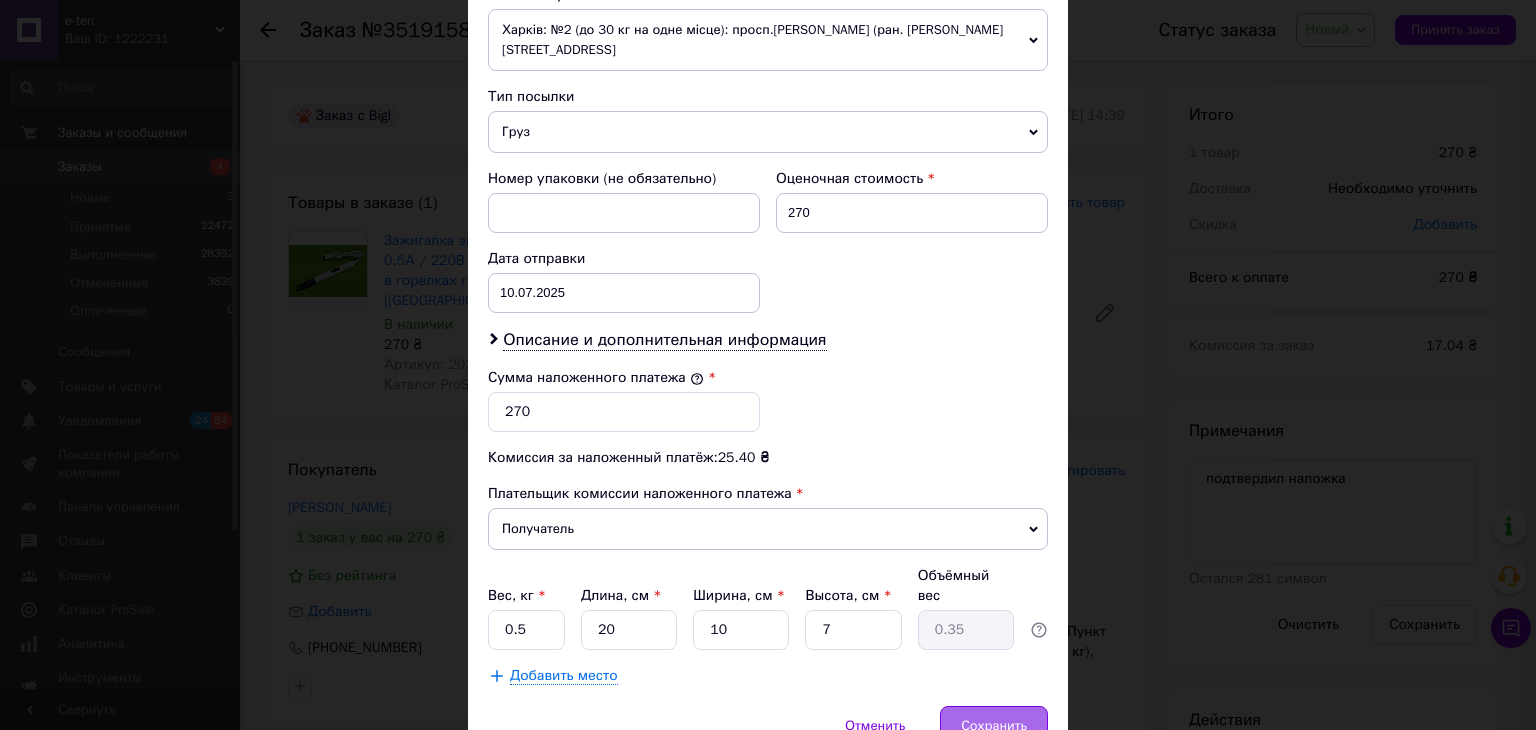 click on "Сохранить" at bounding box center (994, 726) 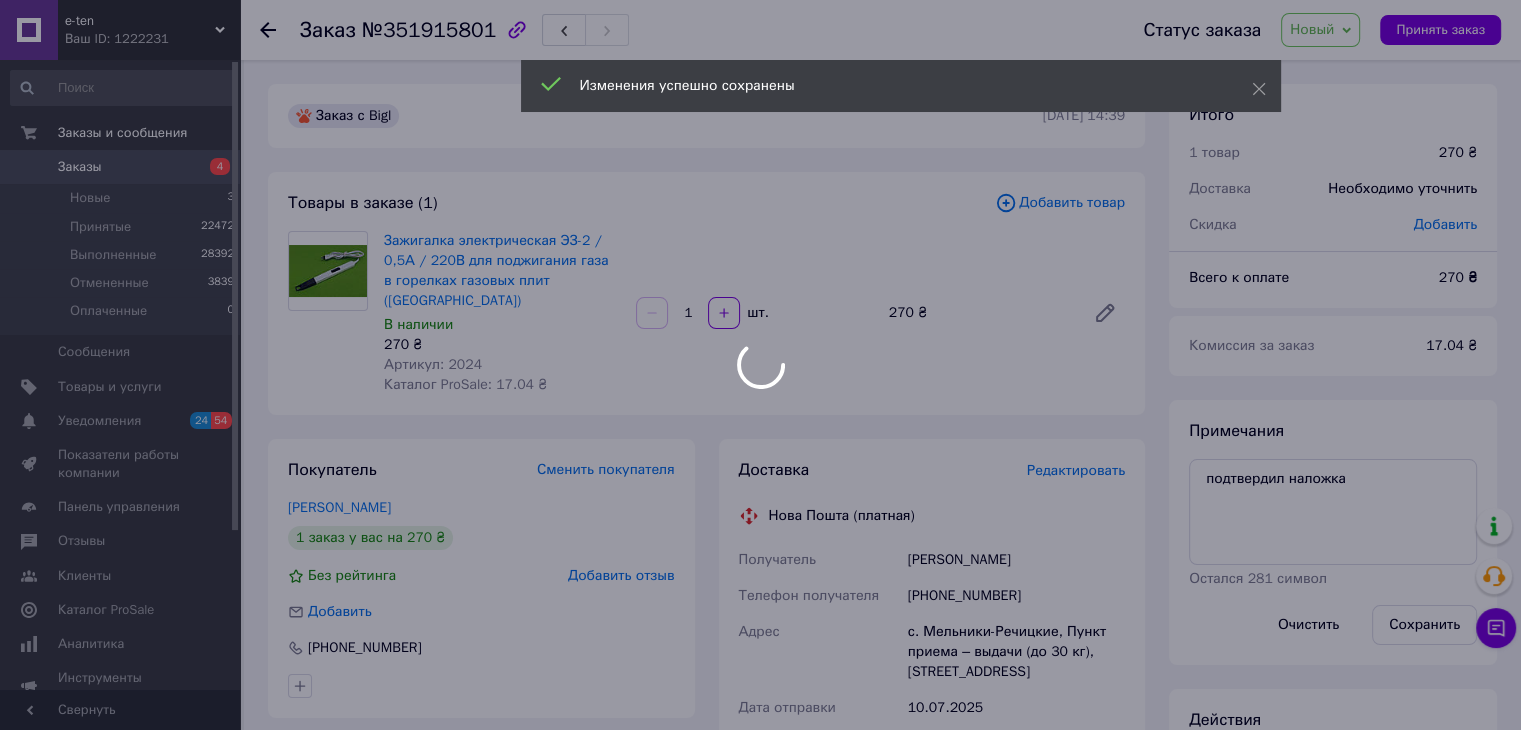scroll, scrollTop: 638, scrollLeft: 0, axis: vertical 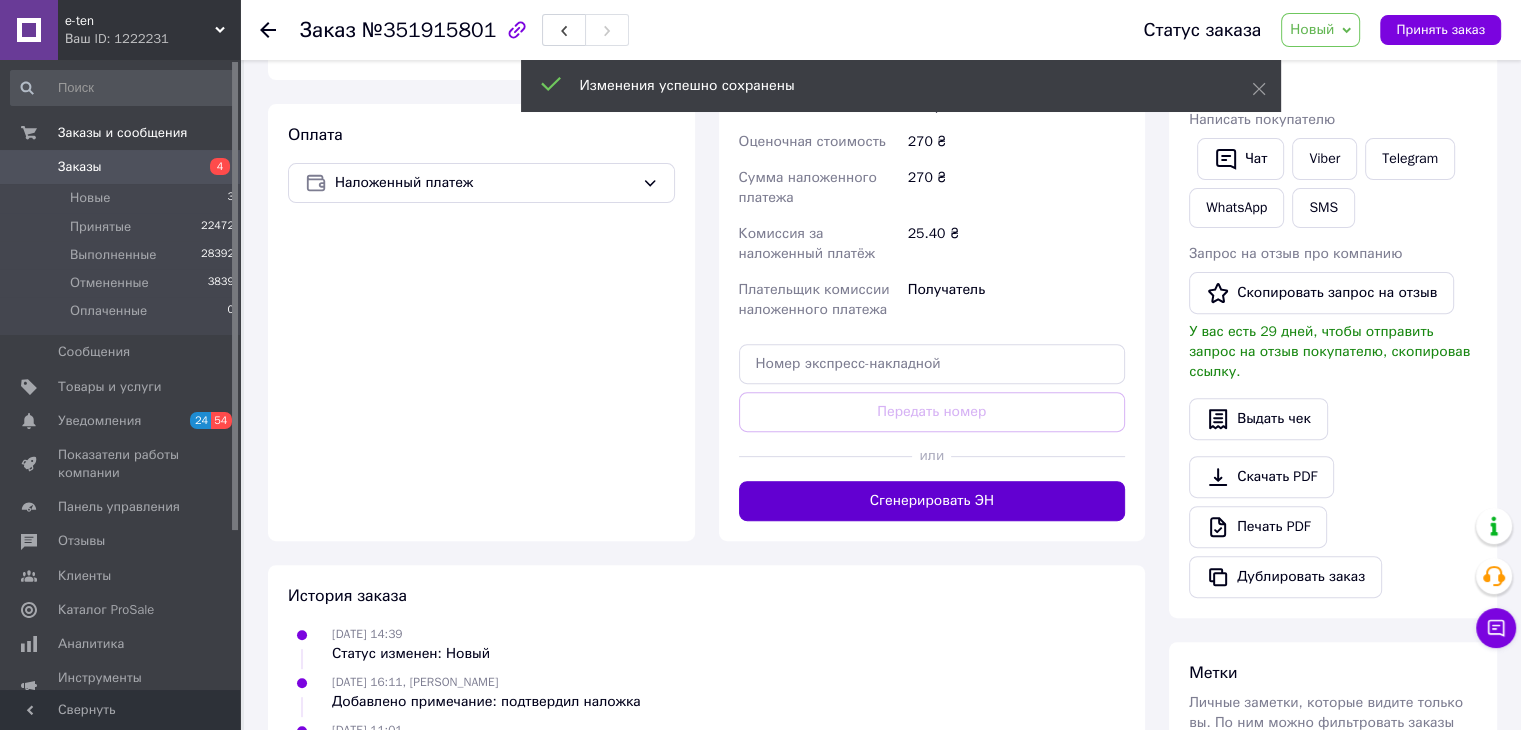 click on "Сгенерировать ЭН" at bounding box center (932, 501) 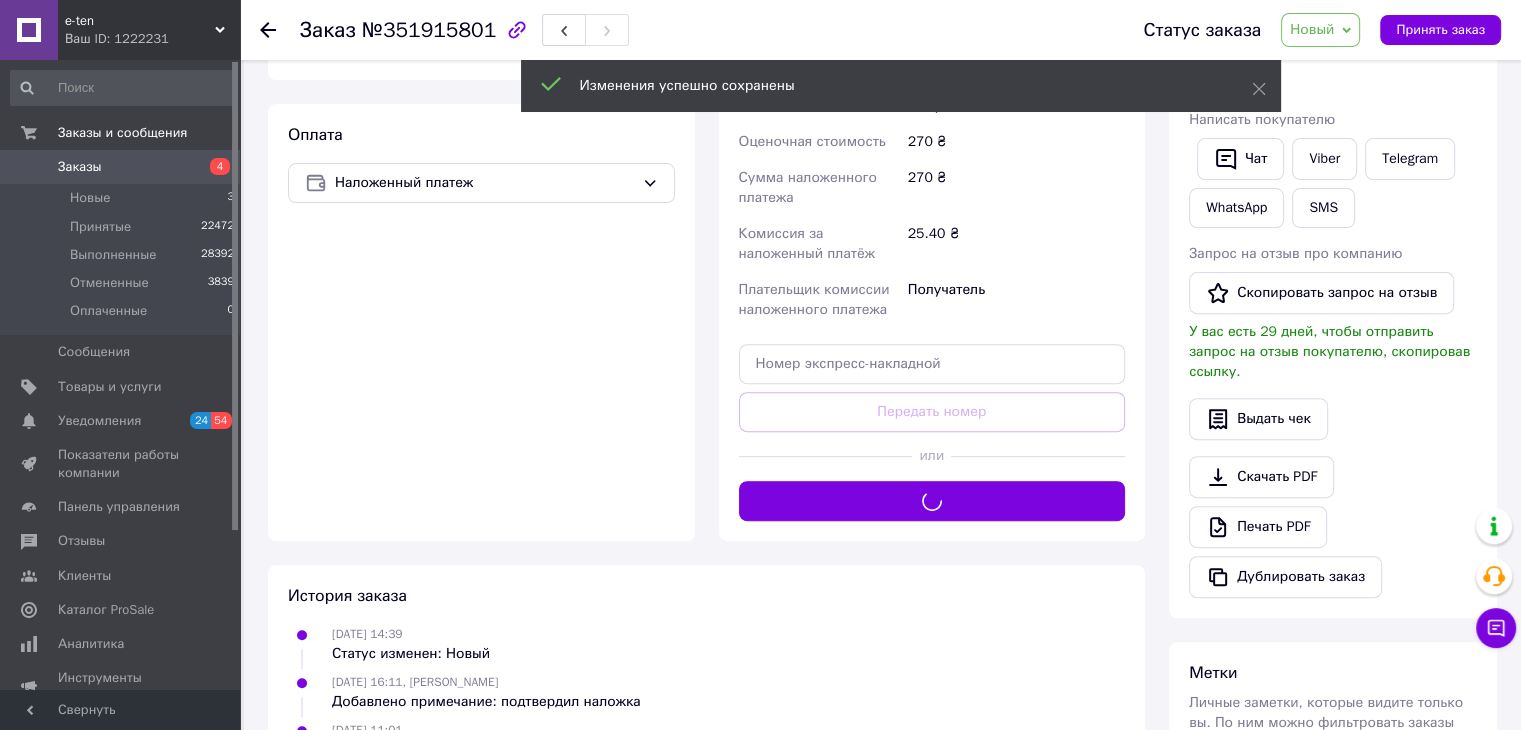 scroll, scrollTop: 0, scrollLeft: 0, axis: both 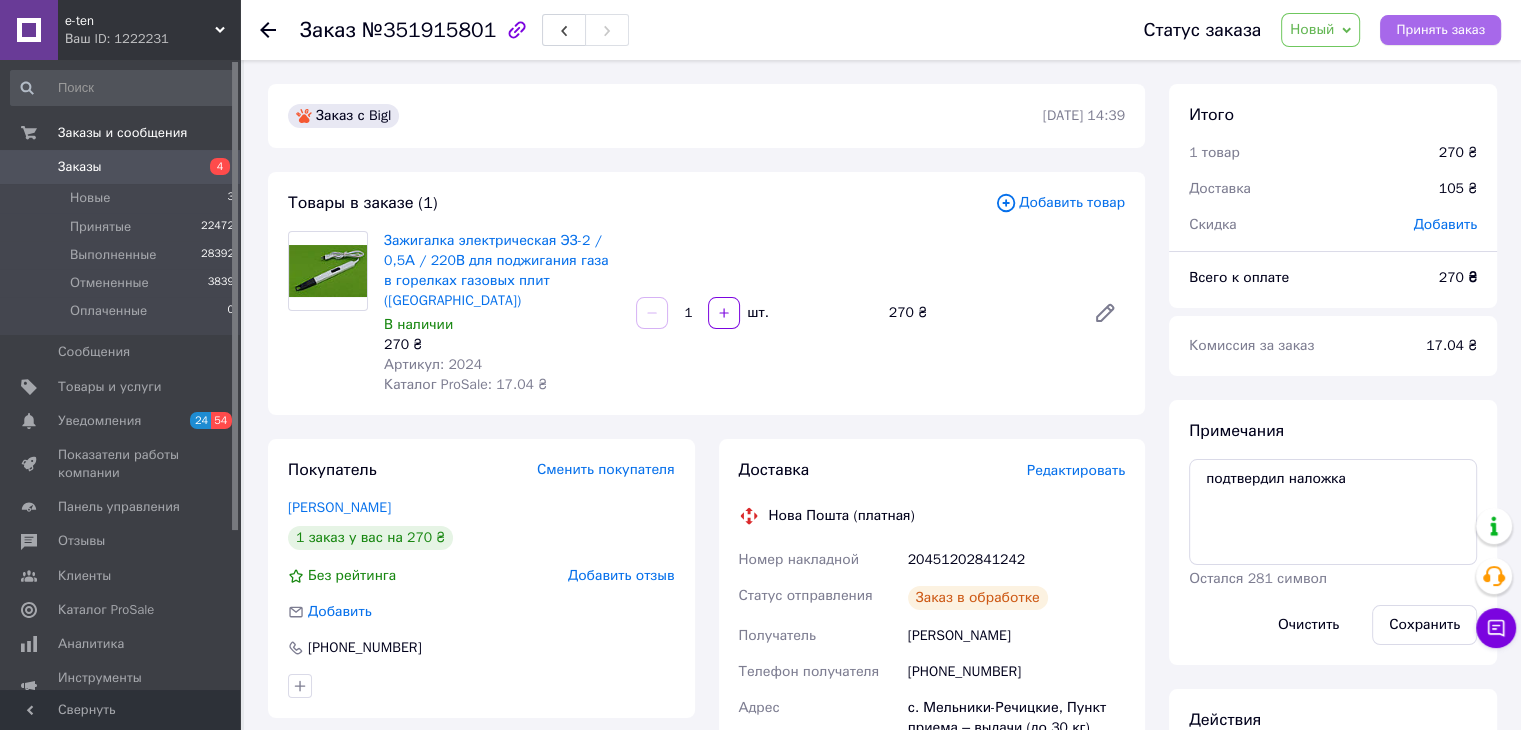 click on "Принять заказ" at bounding box center (1440, 30) 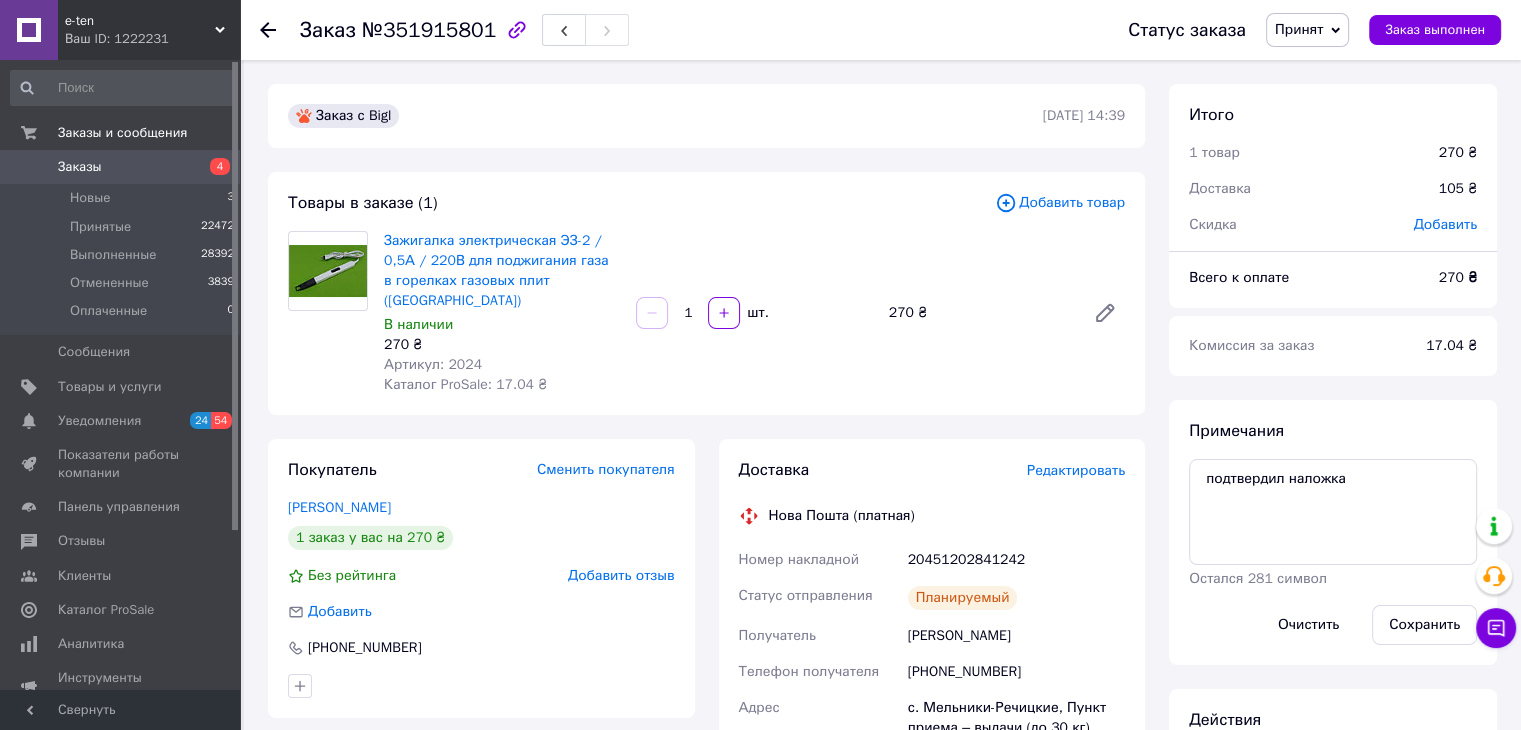 click 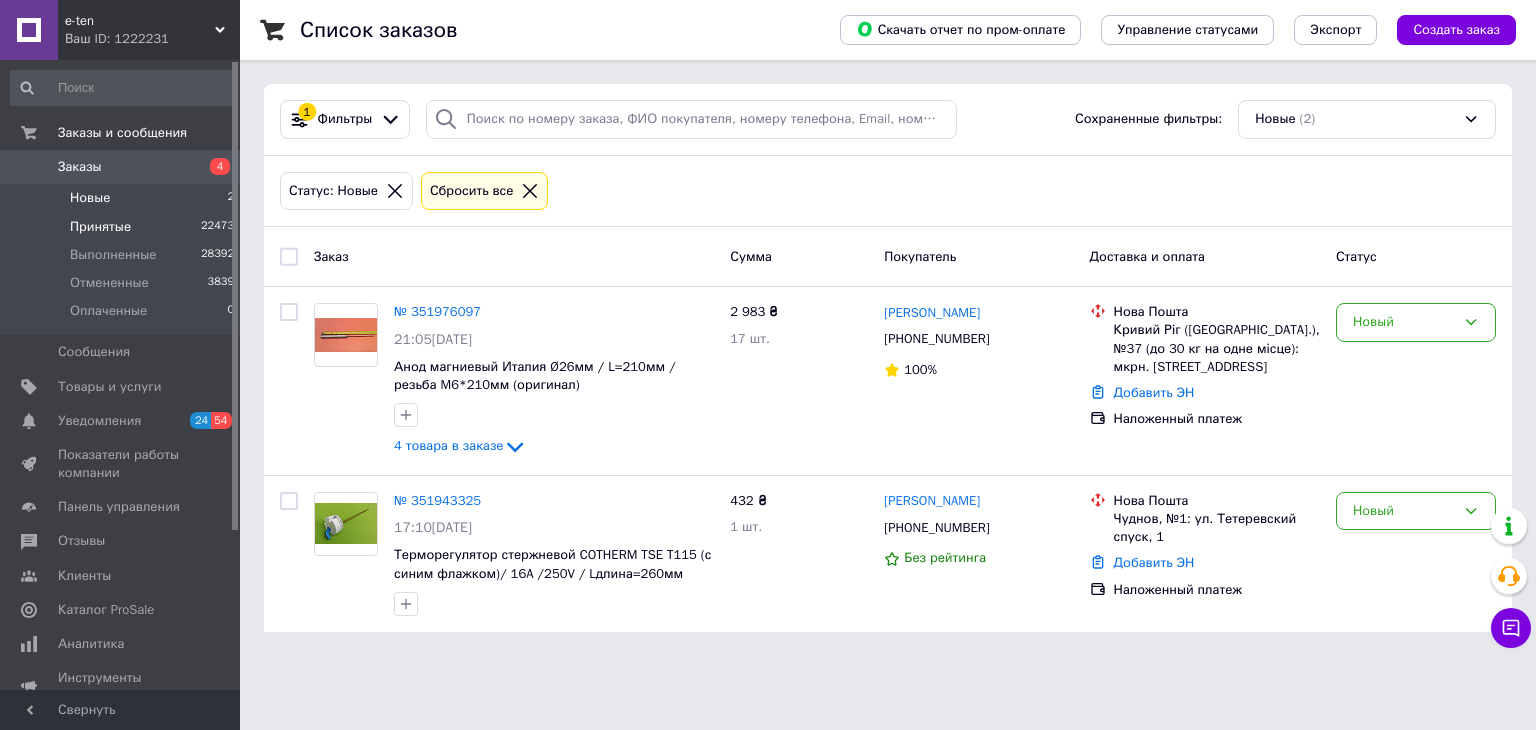 click on "Принятые" at bounding box center [100, 227] 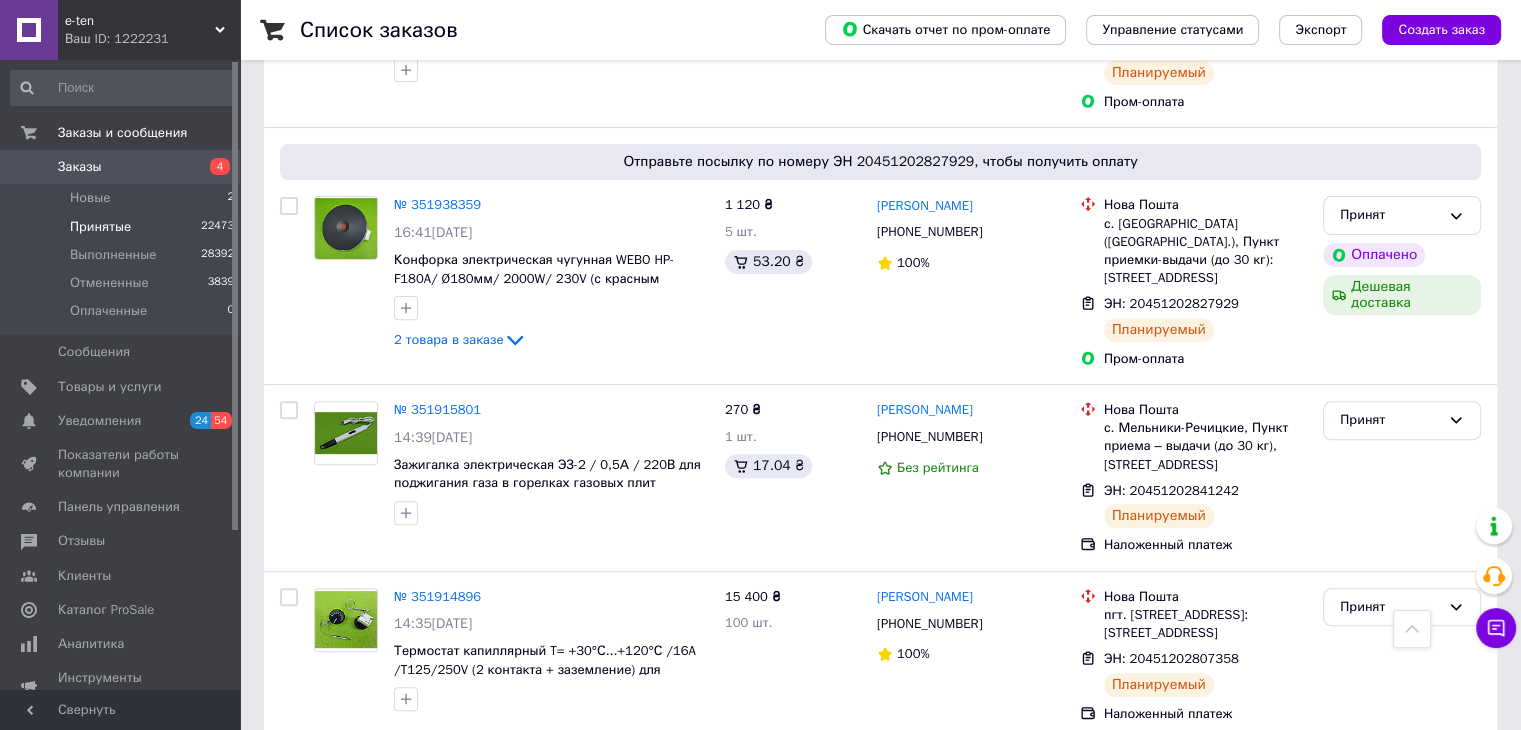 scroll, scrollTop: 1276, scrollLeft: 0, axis: vertical 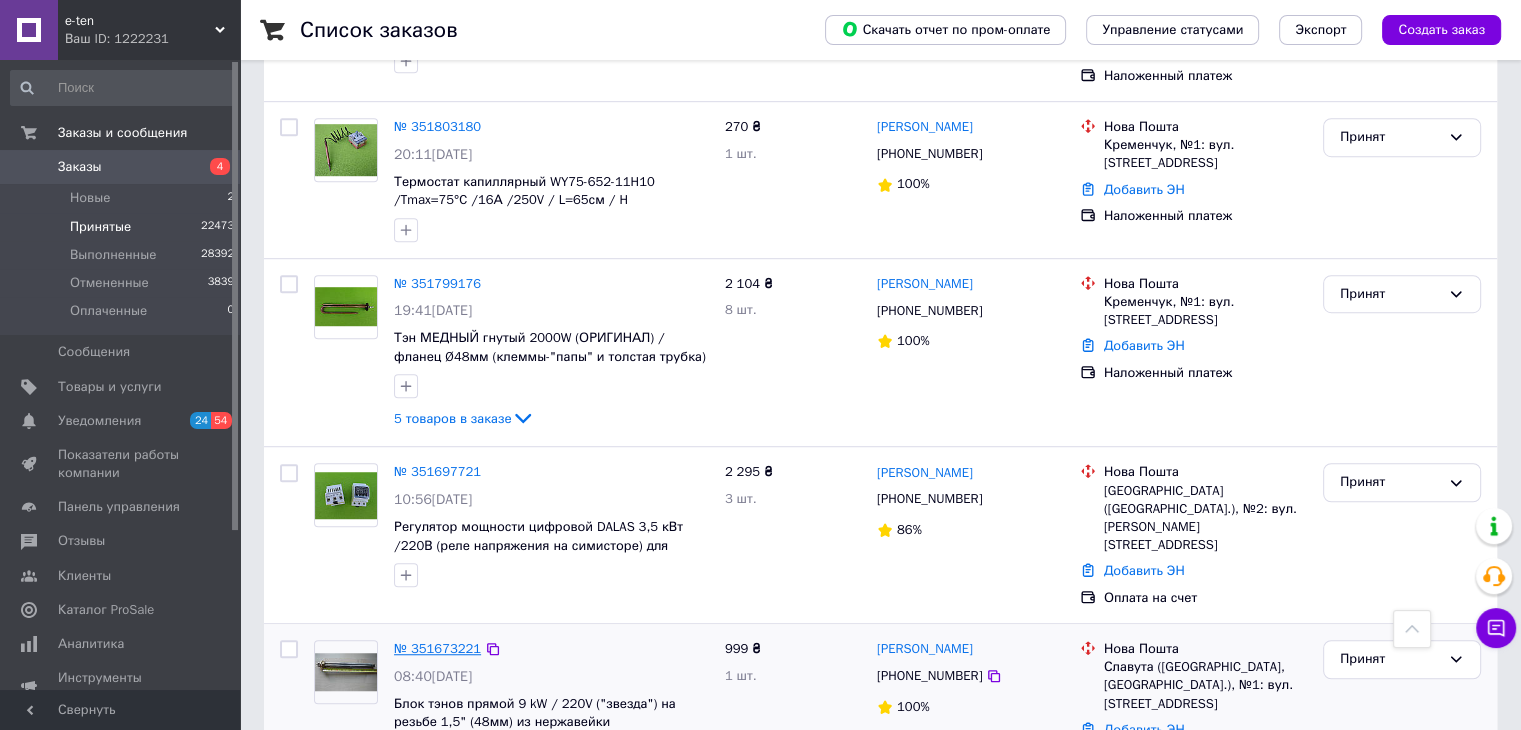click on "№ 351673221" at bounding box center [437, 648] 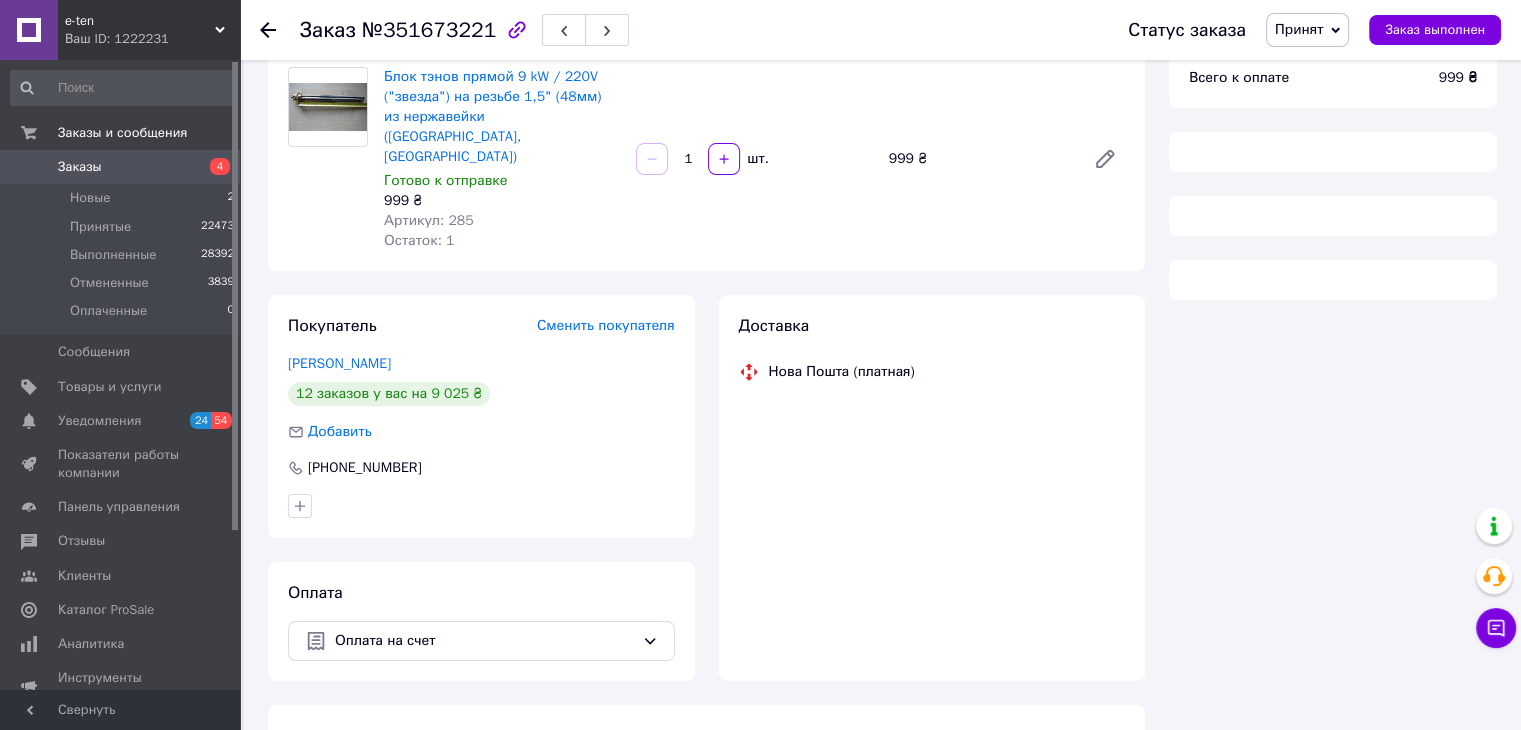 scroll, scrollTop: 632, scrollLeft: 0, axis: vertical 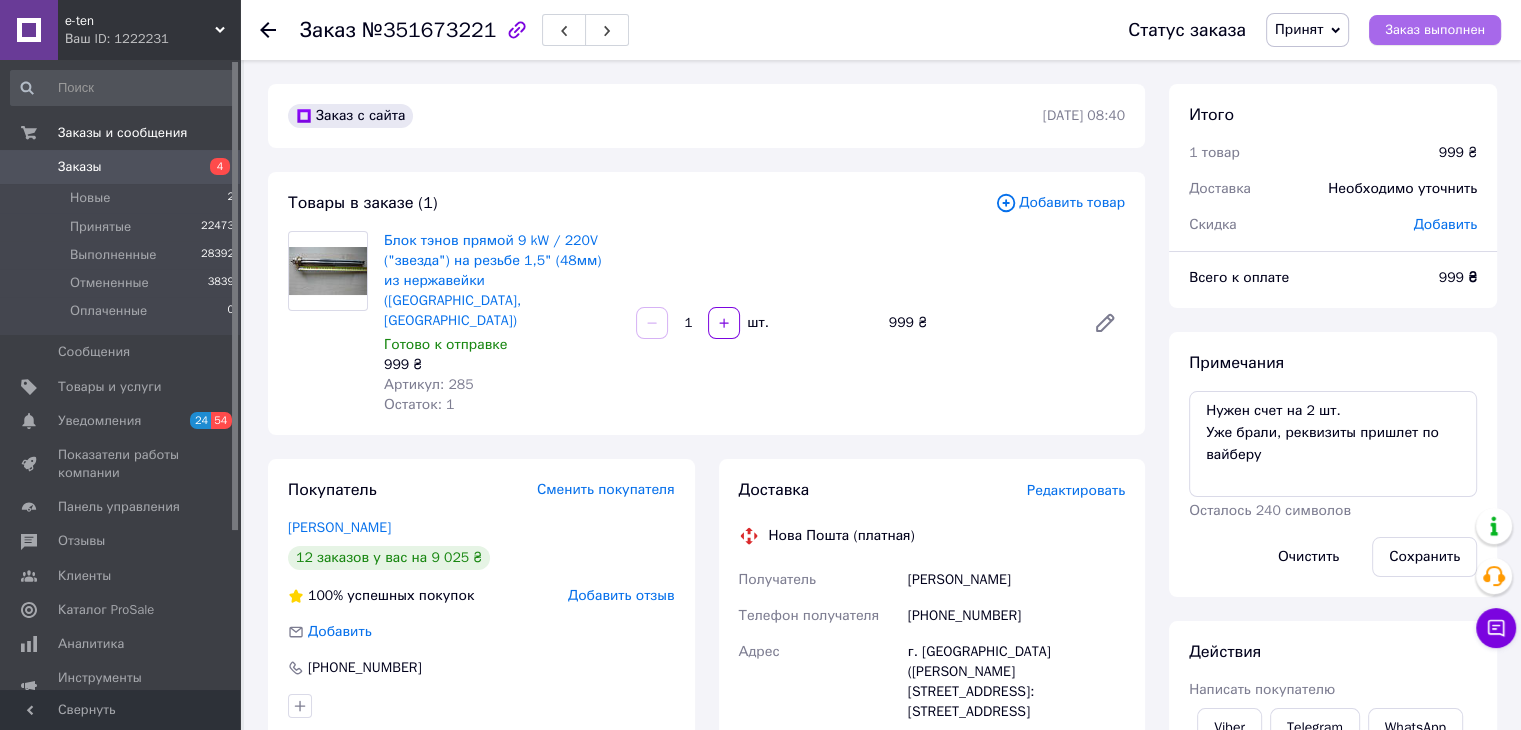 click on "Заказ выполнен" at bounding box center [1435, 30] 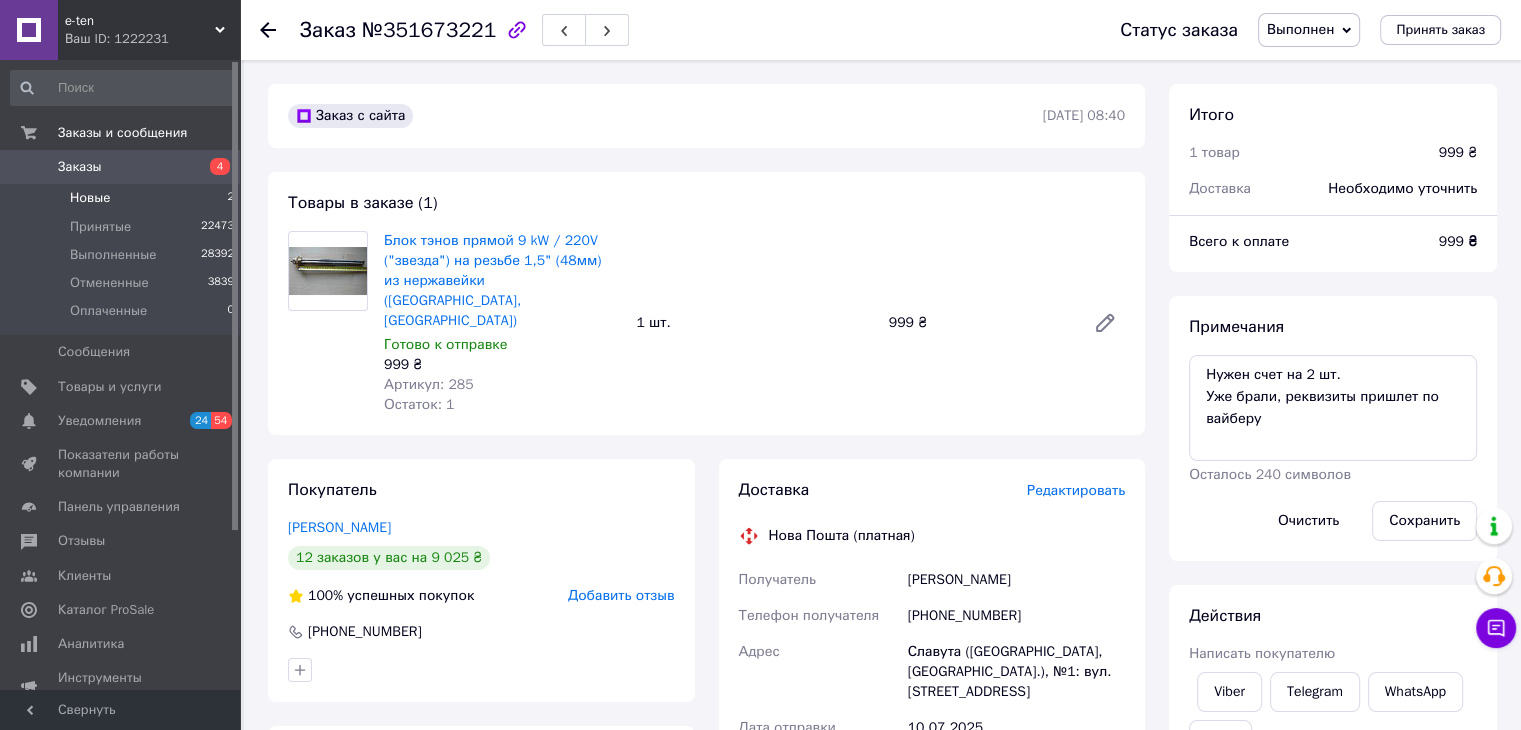 click on "Новые" at bounding box center (90, 198) 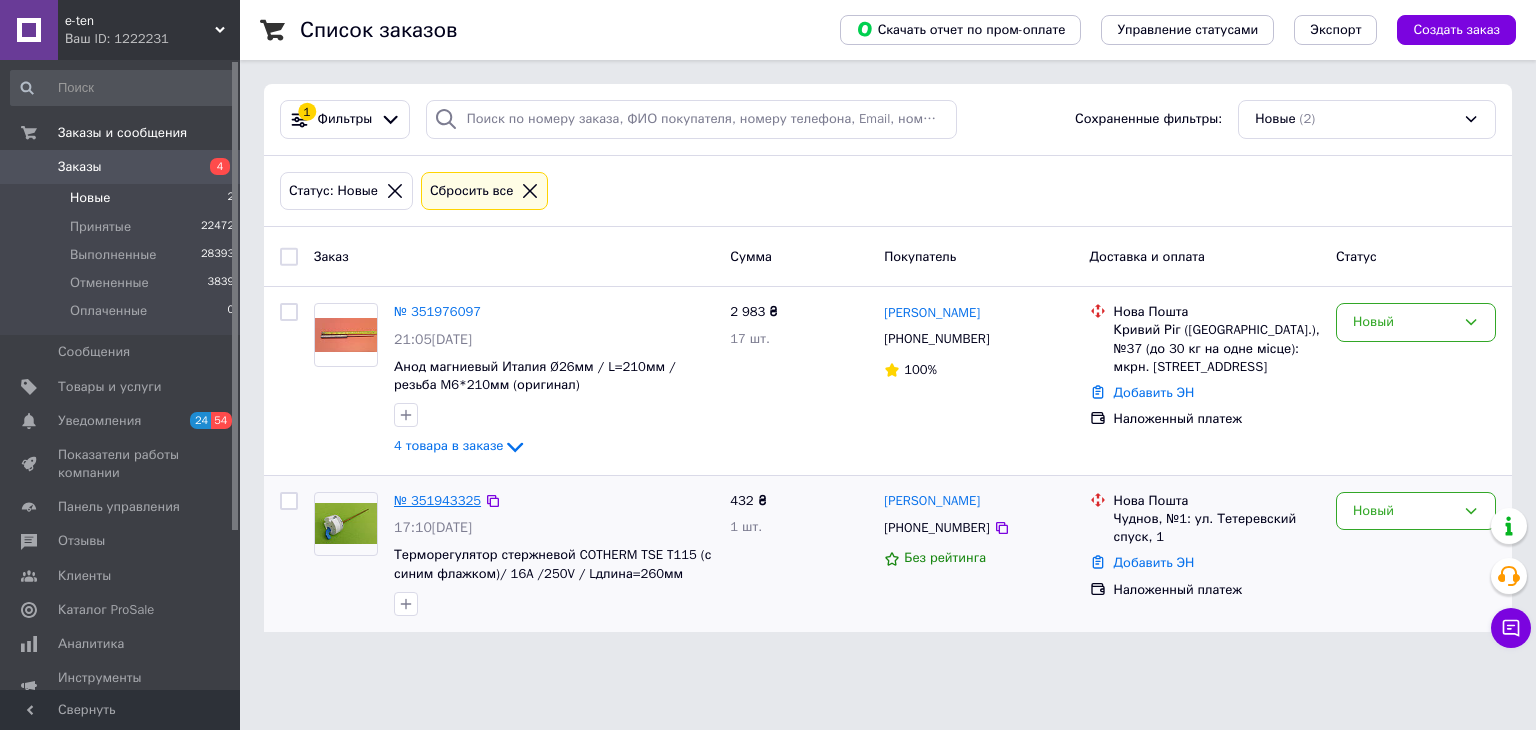 click on "№ 351943325" at bounding box center (437, 500) 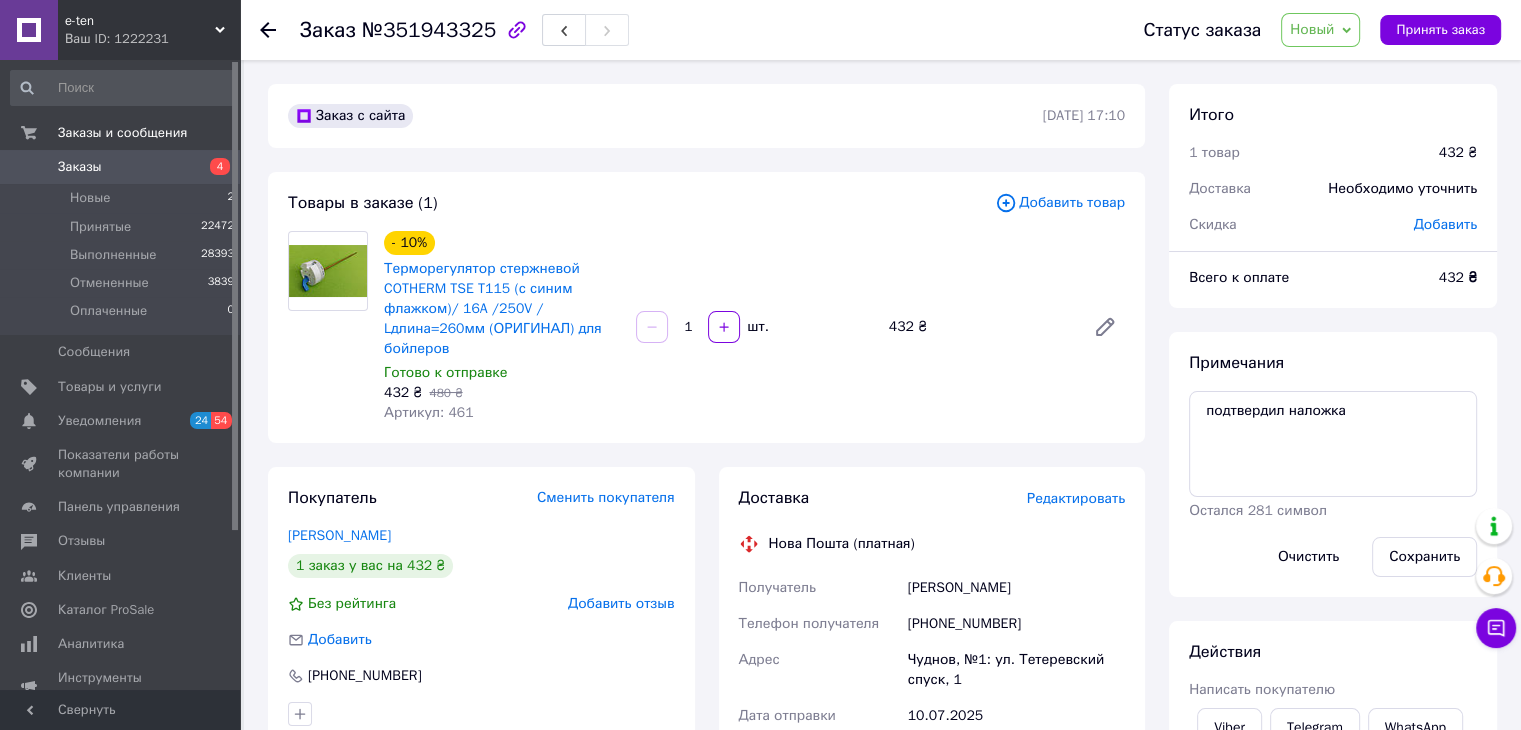 click on "Редактировать" at bounding box center [1076, 498] 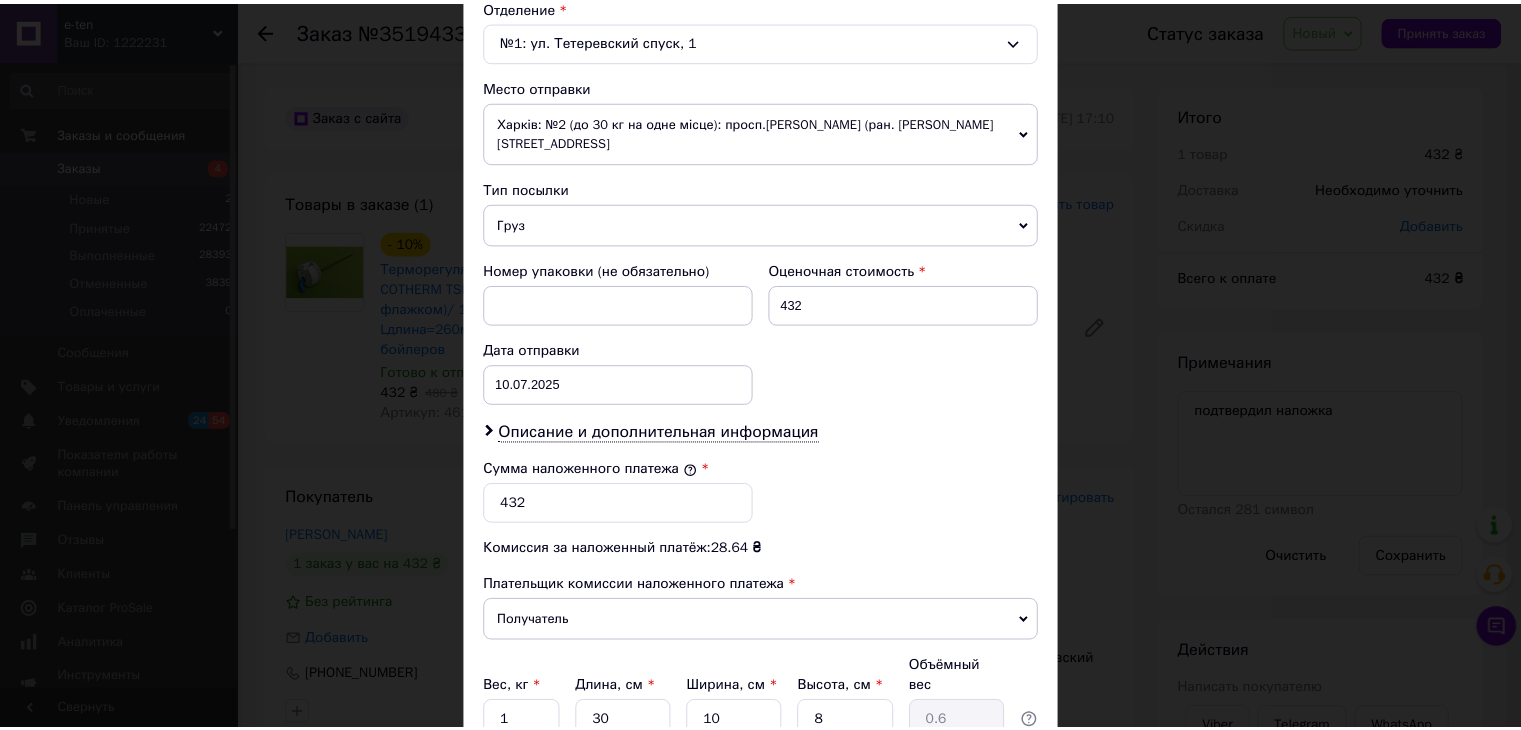 scroll, scrollTop: 735, scrollLeft: 0, axis: vertical 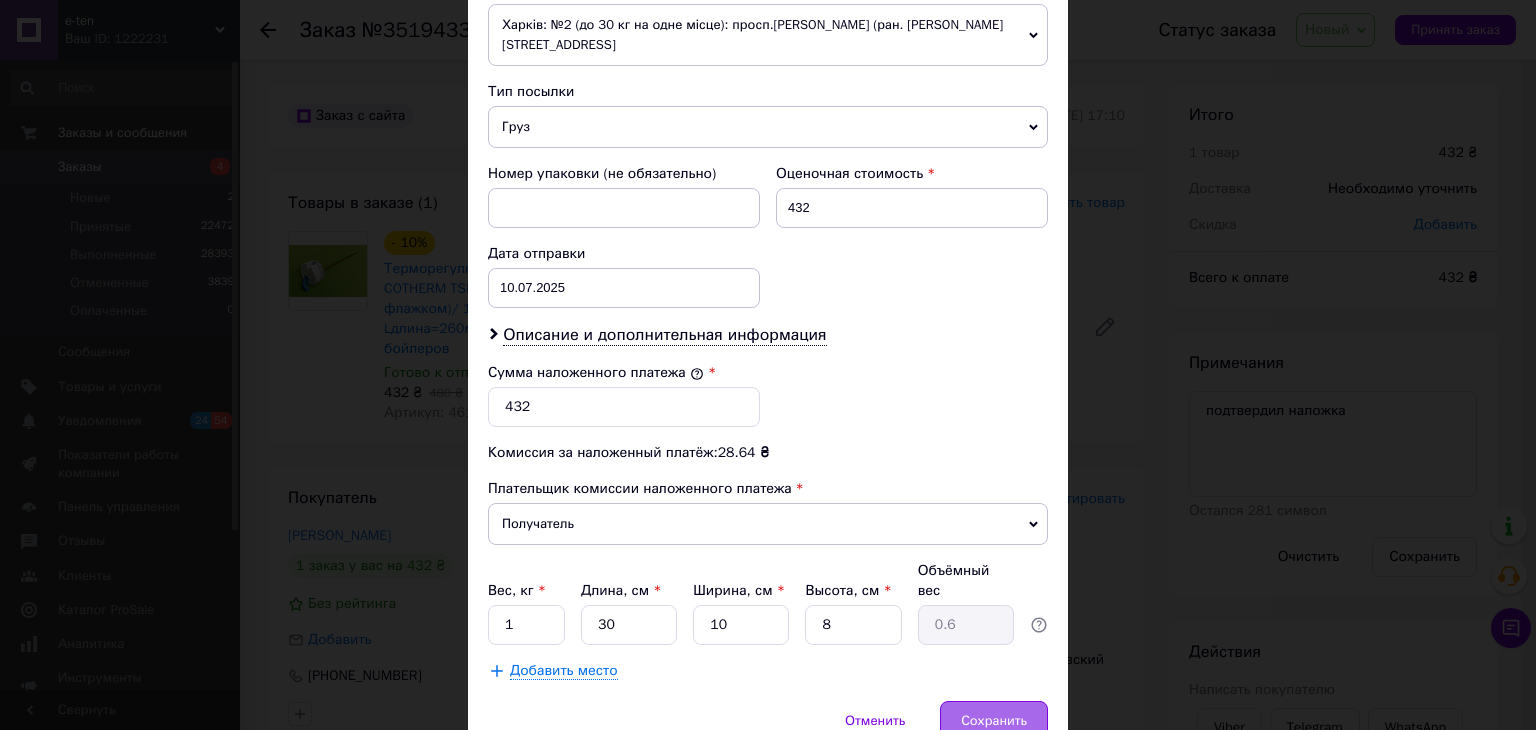 click on "Сохранить" at bounding box center [994, 721] 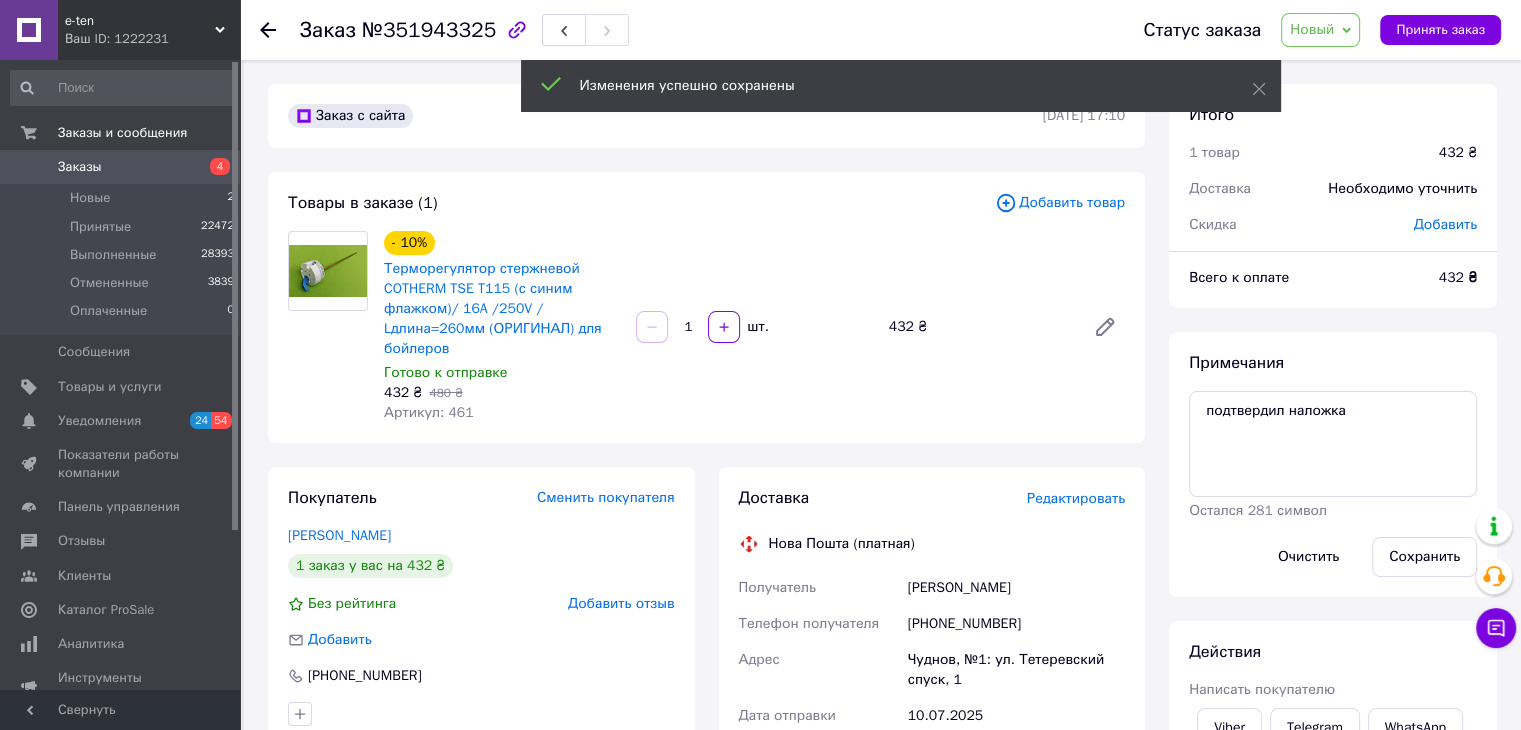scroll, scrollTop: 638, scrollLeft: 0, axis: vertical 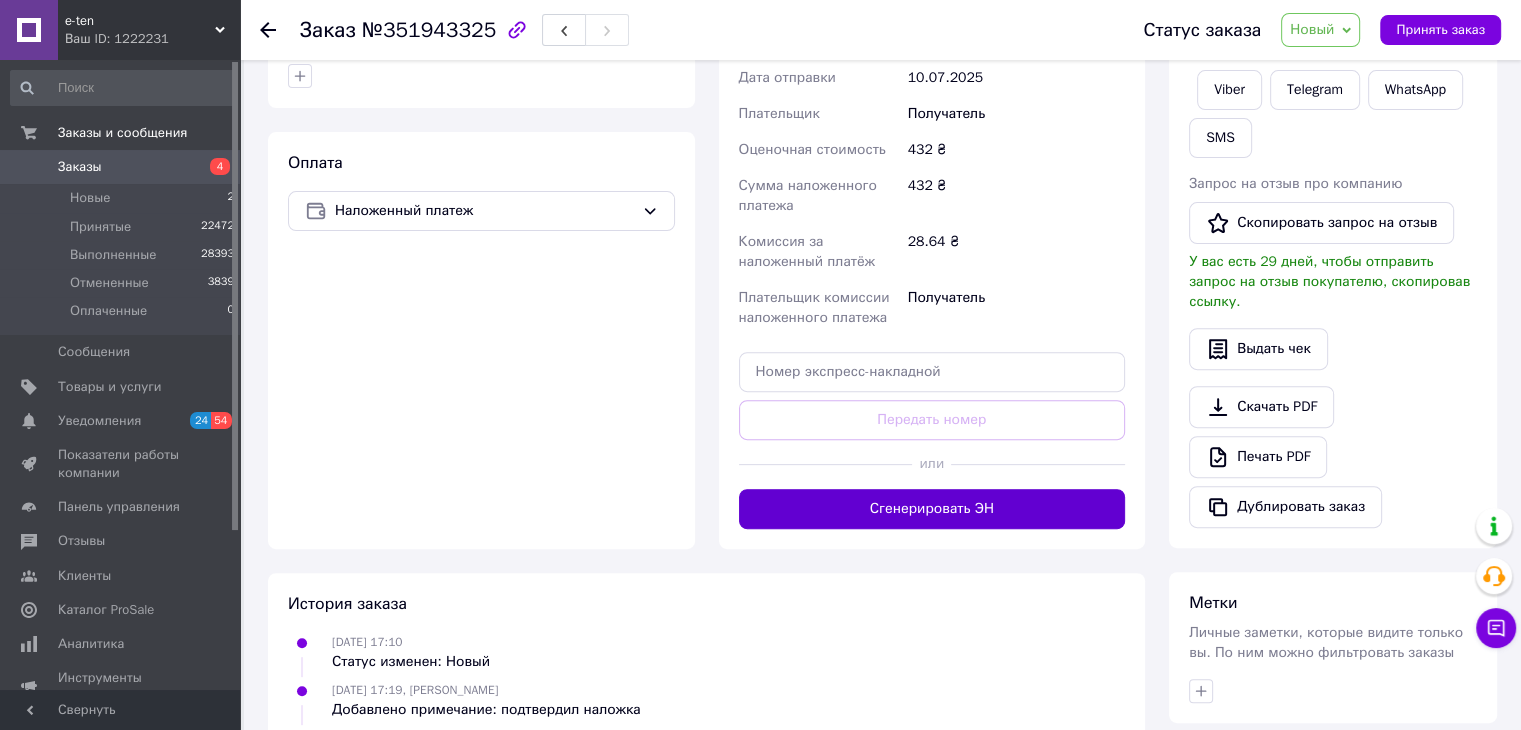 click on "Сгенерировать ЭН" at bounding box center [932, 509] 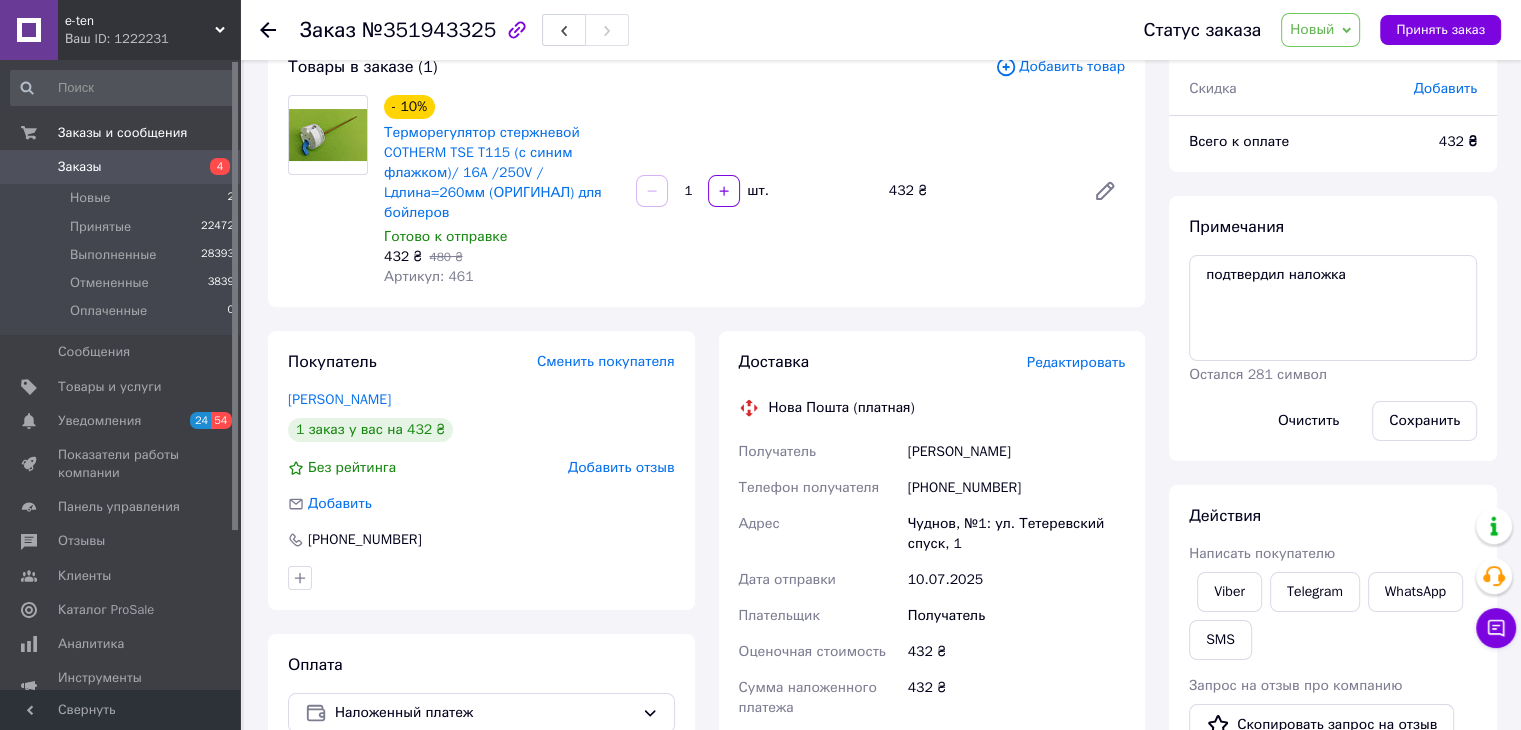 scroll, scrollTop: 120, scrollLeft: 0, axis: vertical 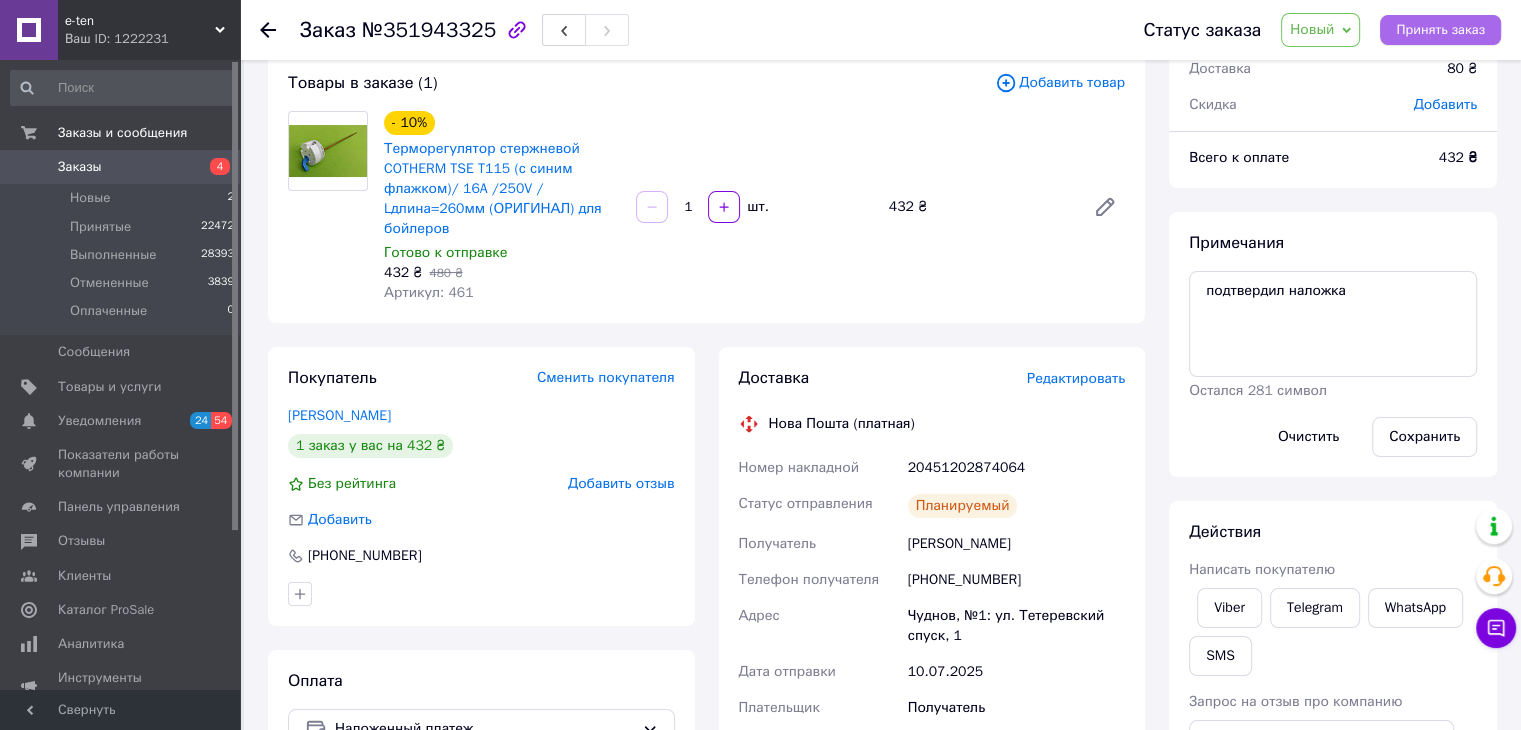 click on "Принять заказ" at bounding box center [1440, 30] 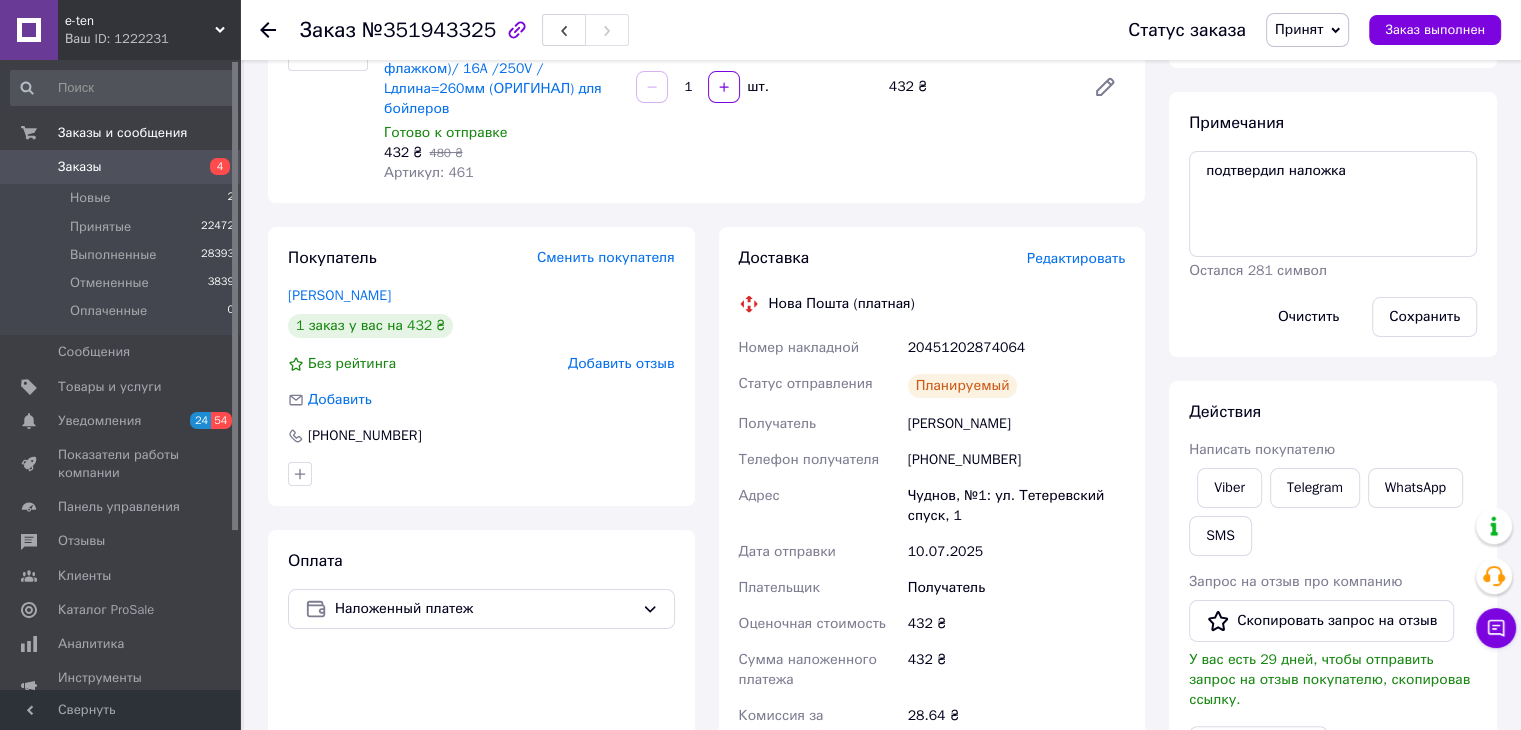 scroll, scrollTop: 44, scrollLeft: 0, axis: vertical 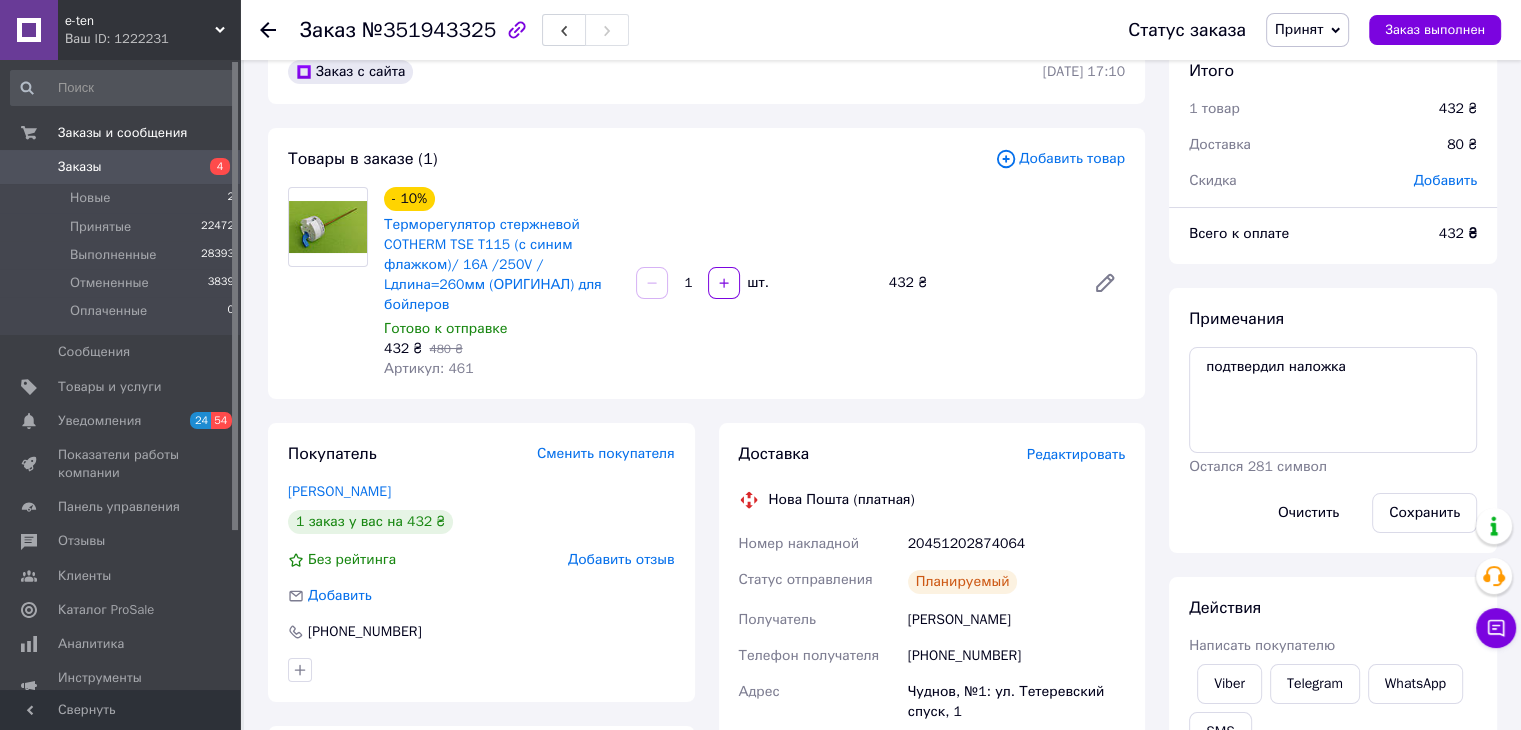 click 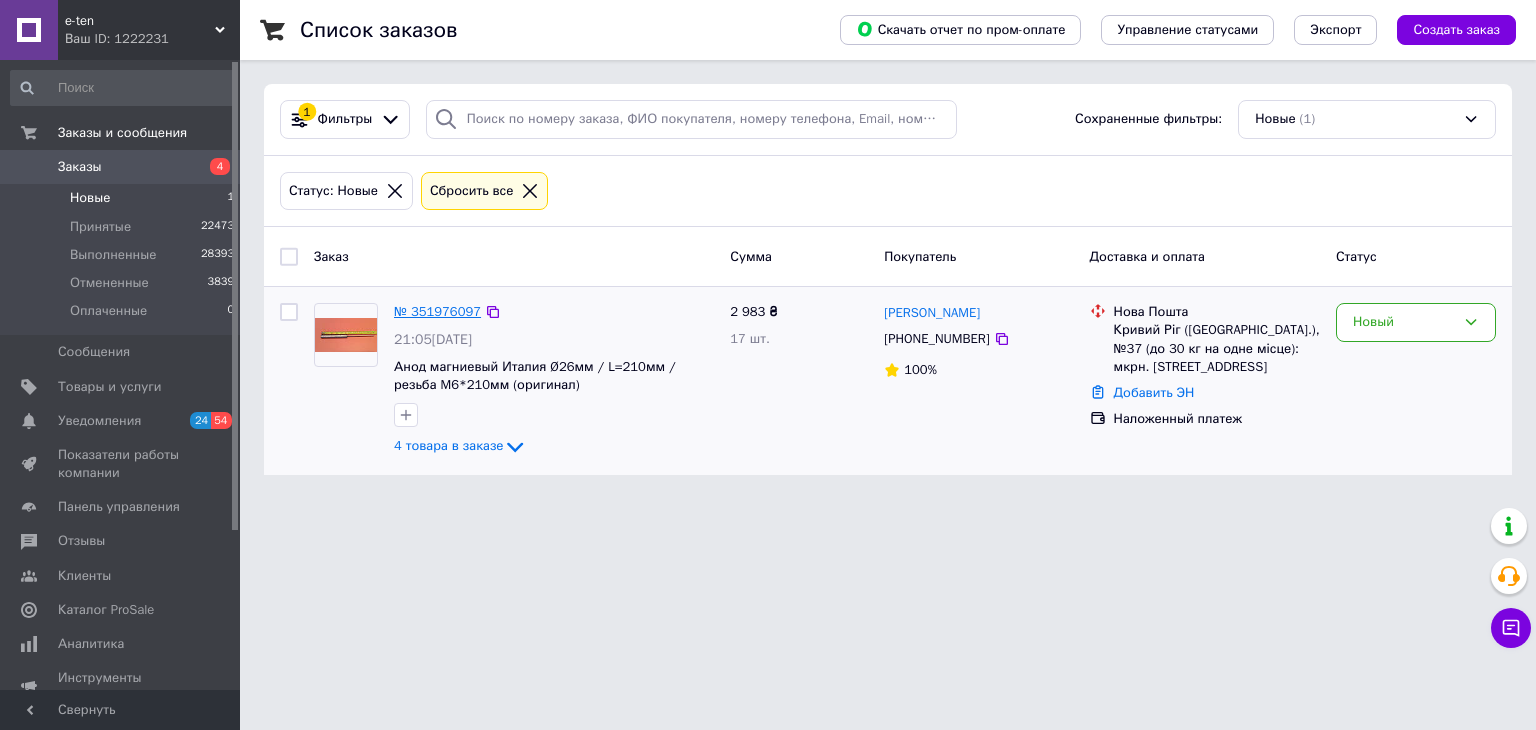 click on "№ 351976097" at bounding box center (437, 311) 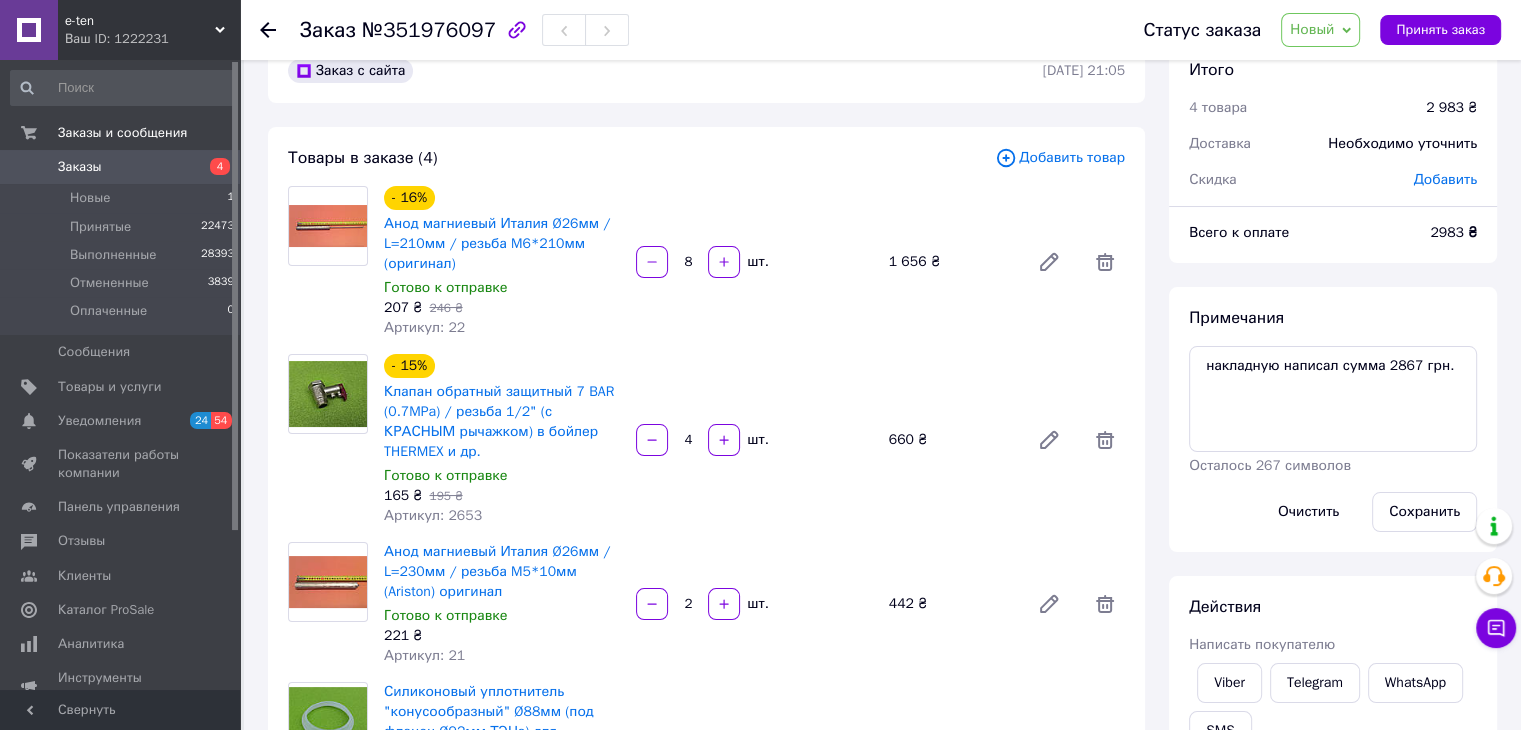 scroll, scrollTop: 10, scrollLeft: 0, axis: vertical 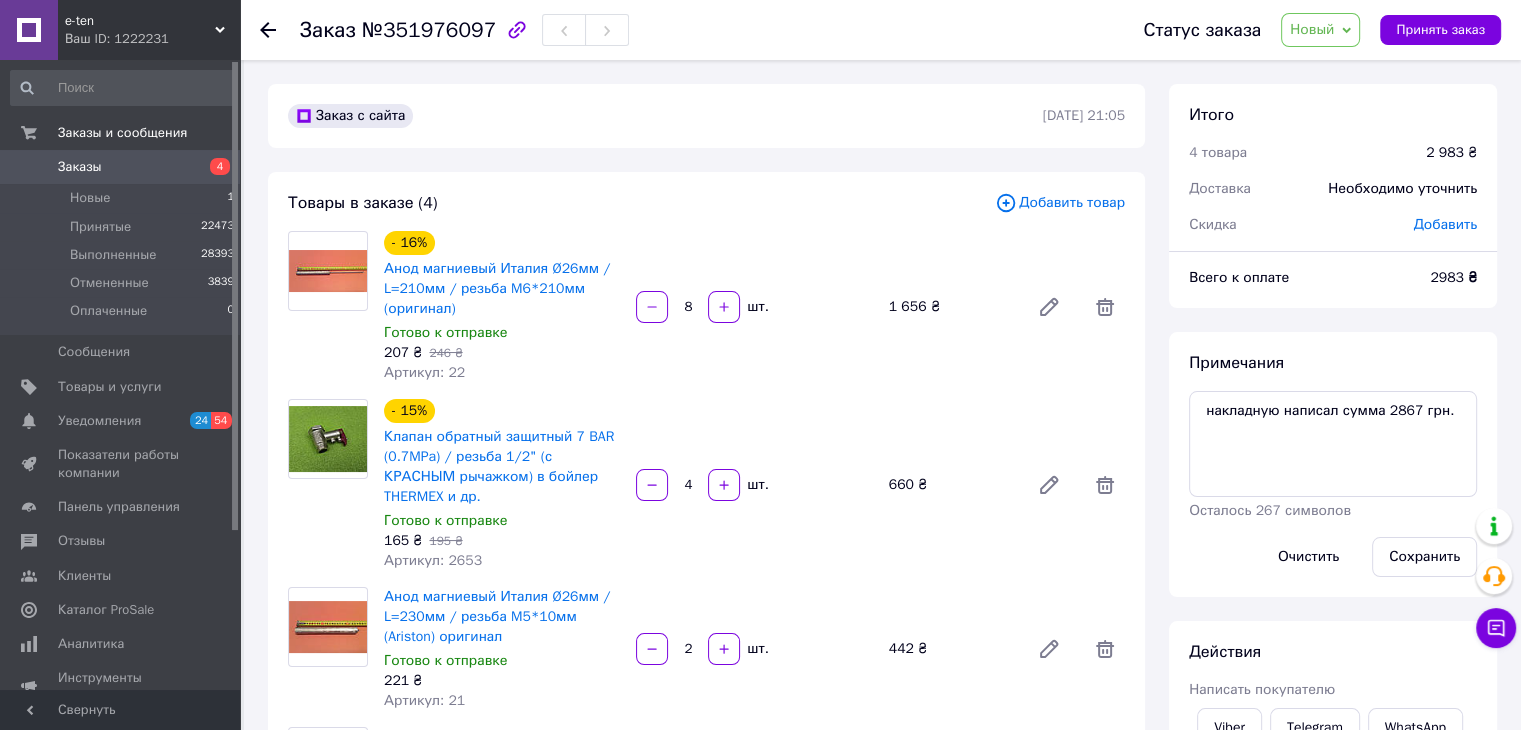 click 